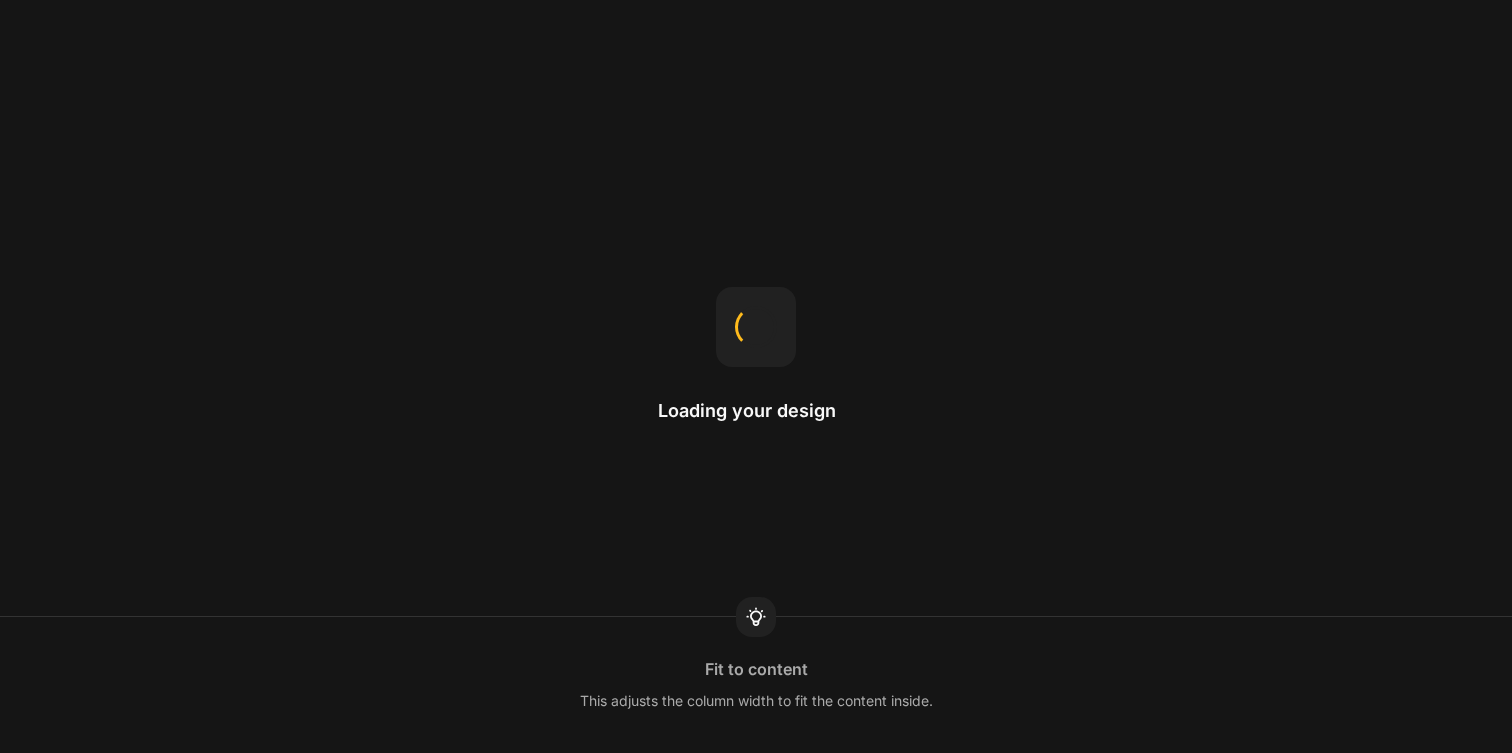 scroll, scrollTop: 0, scrollLeft: 0, axis: both 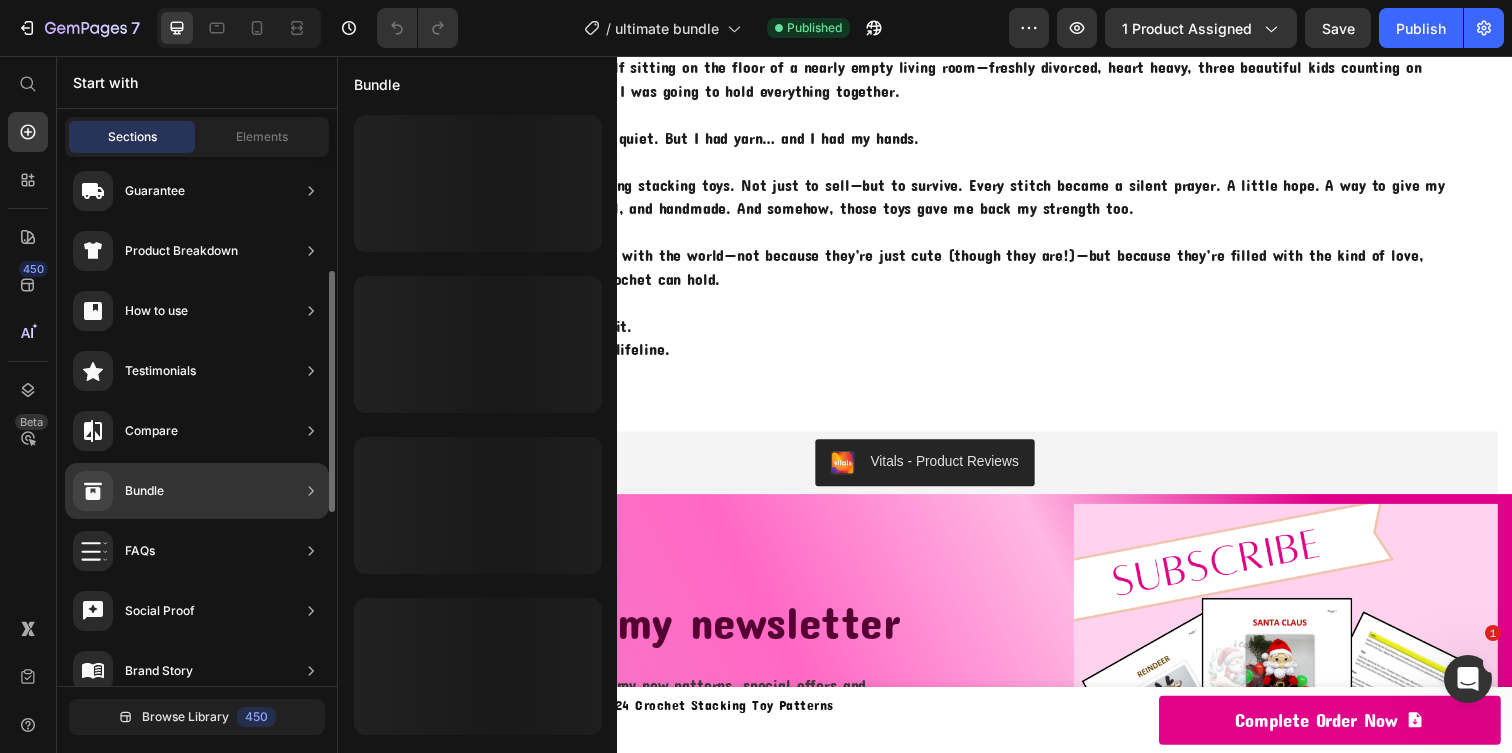 click on "Bundle" 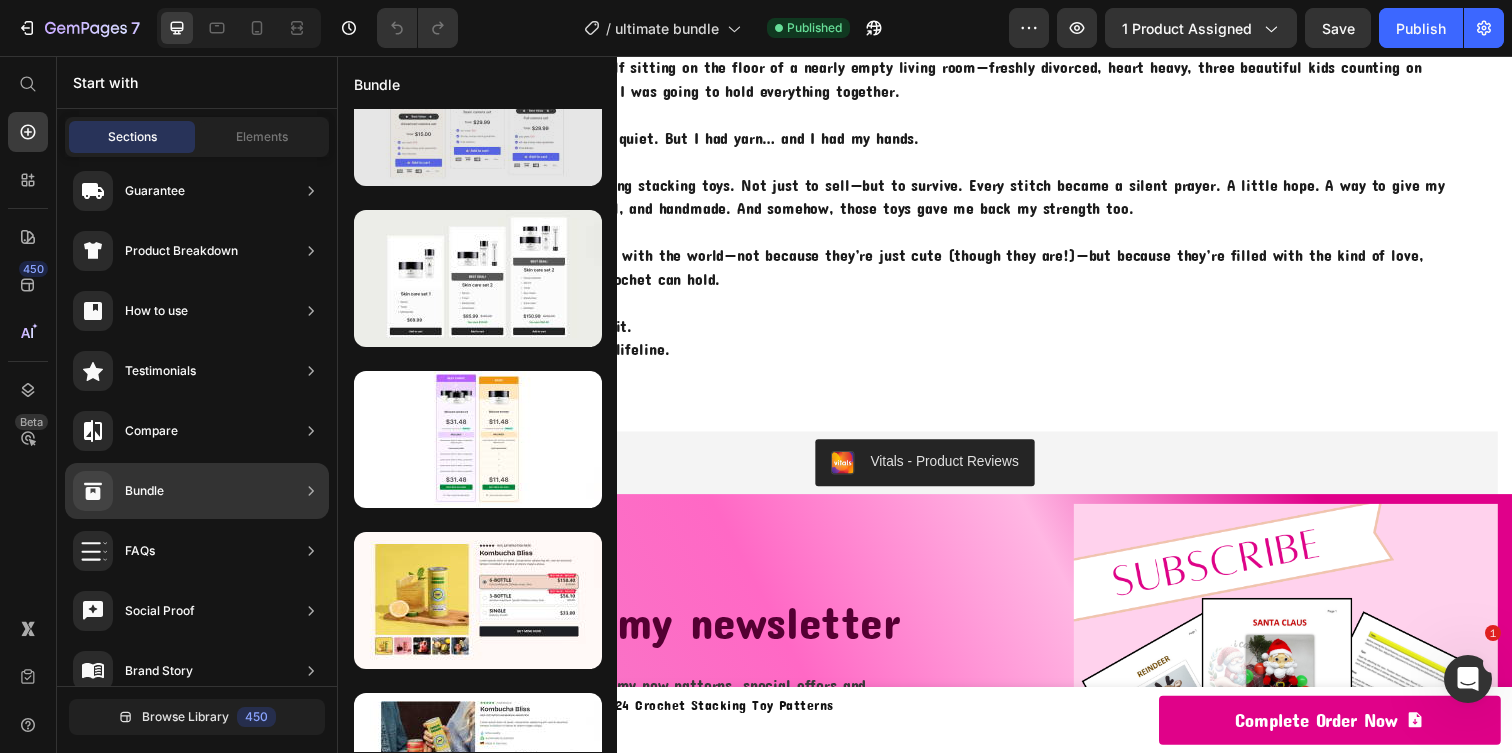 scroll, scrollTop: 0, scrollLeft: 0, axis: both 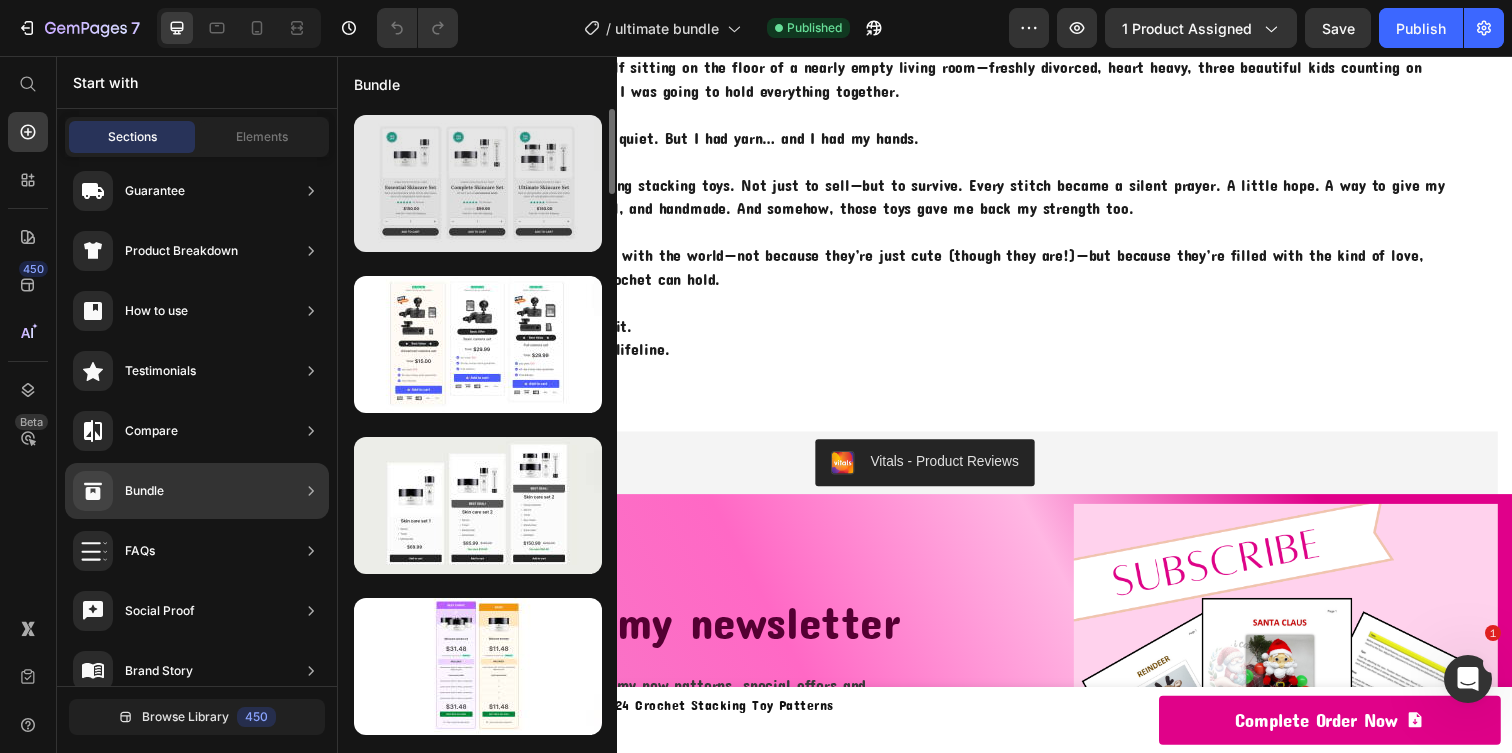 click at bounding box center (478, 183) 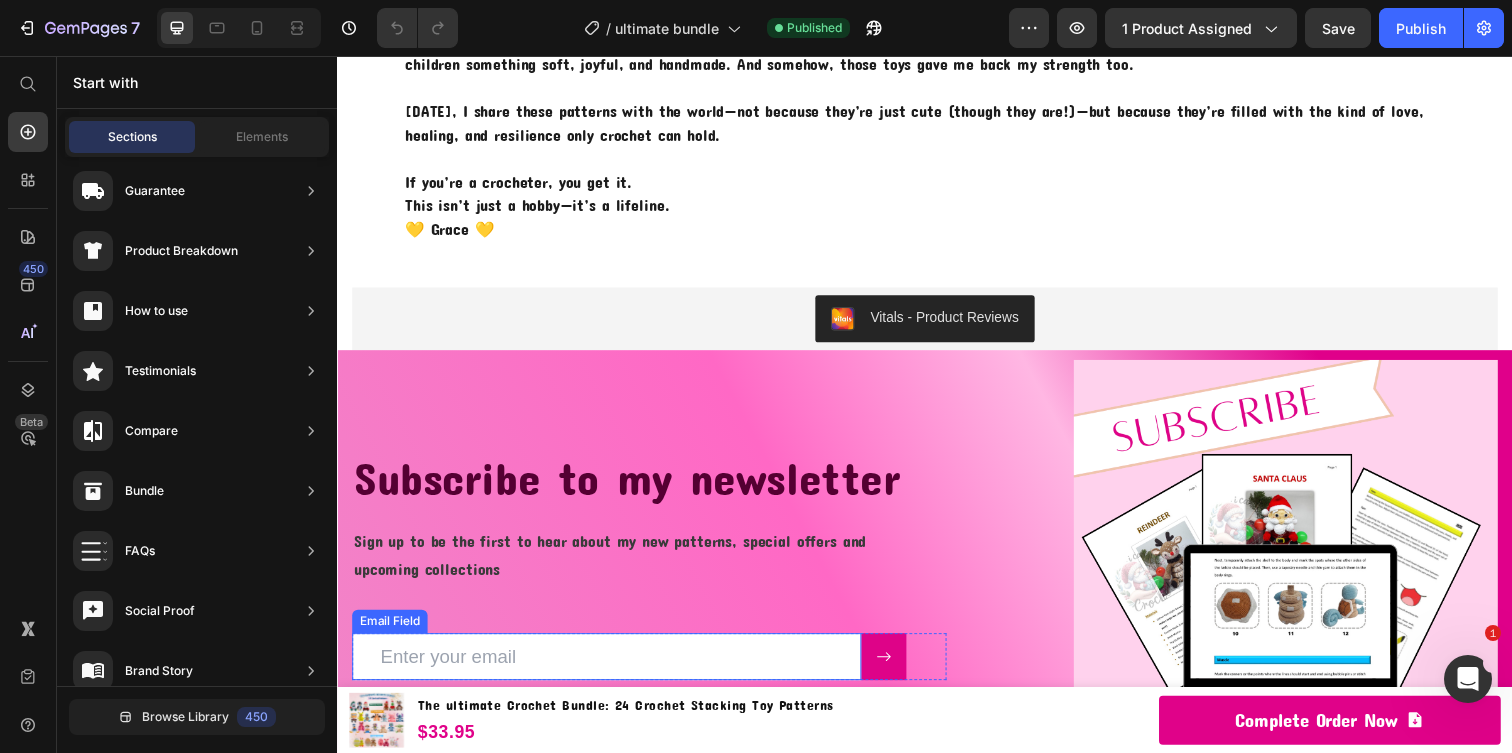 scroll, scrollTop: 4518, scrollLeft: 0, axis: vertical 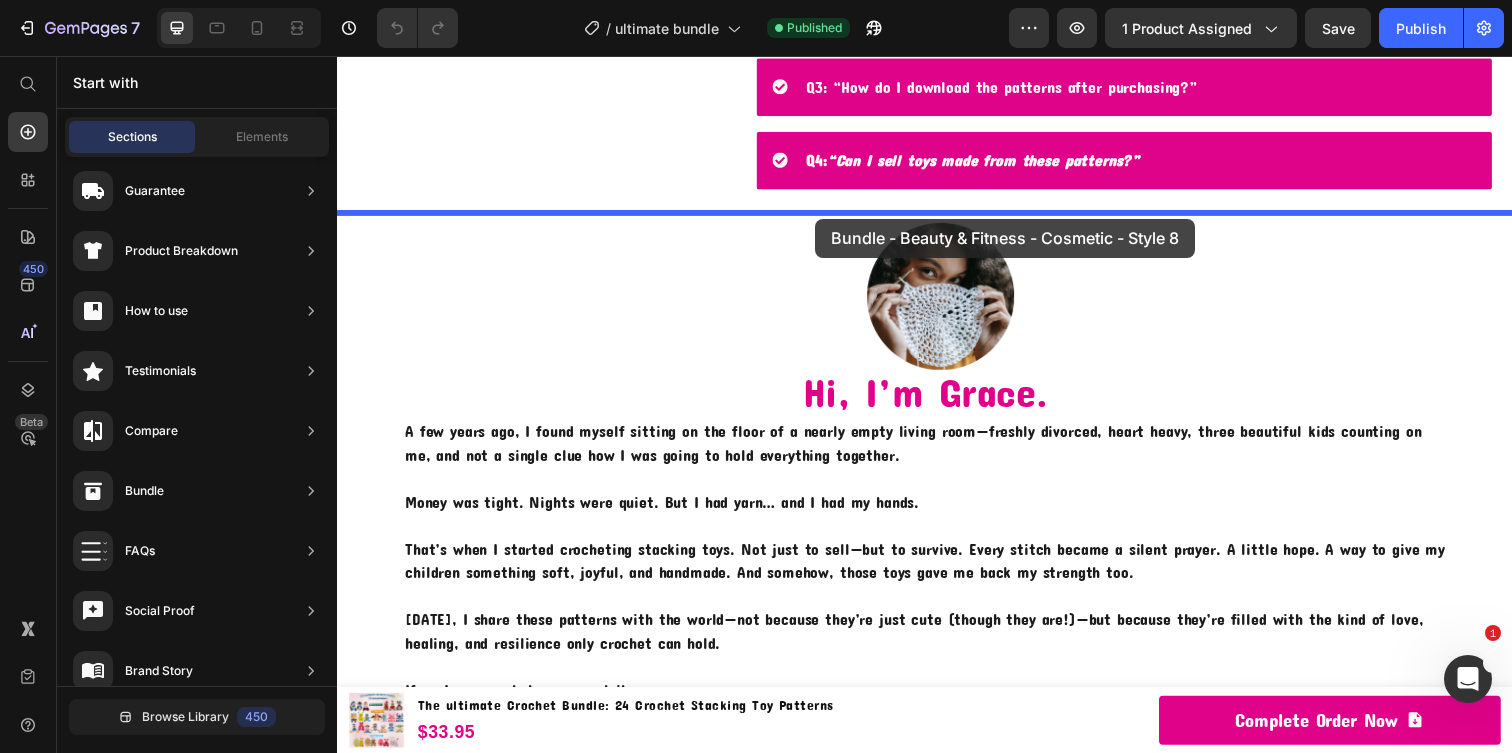drag, startPoint x: 809, startPoint y: 232, endPoint x: 825, endPoint y: 217, distance: 21.931713 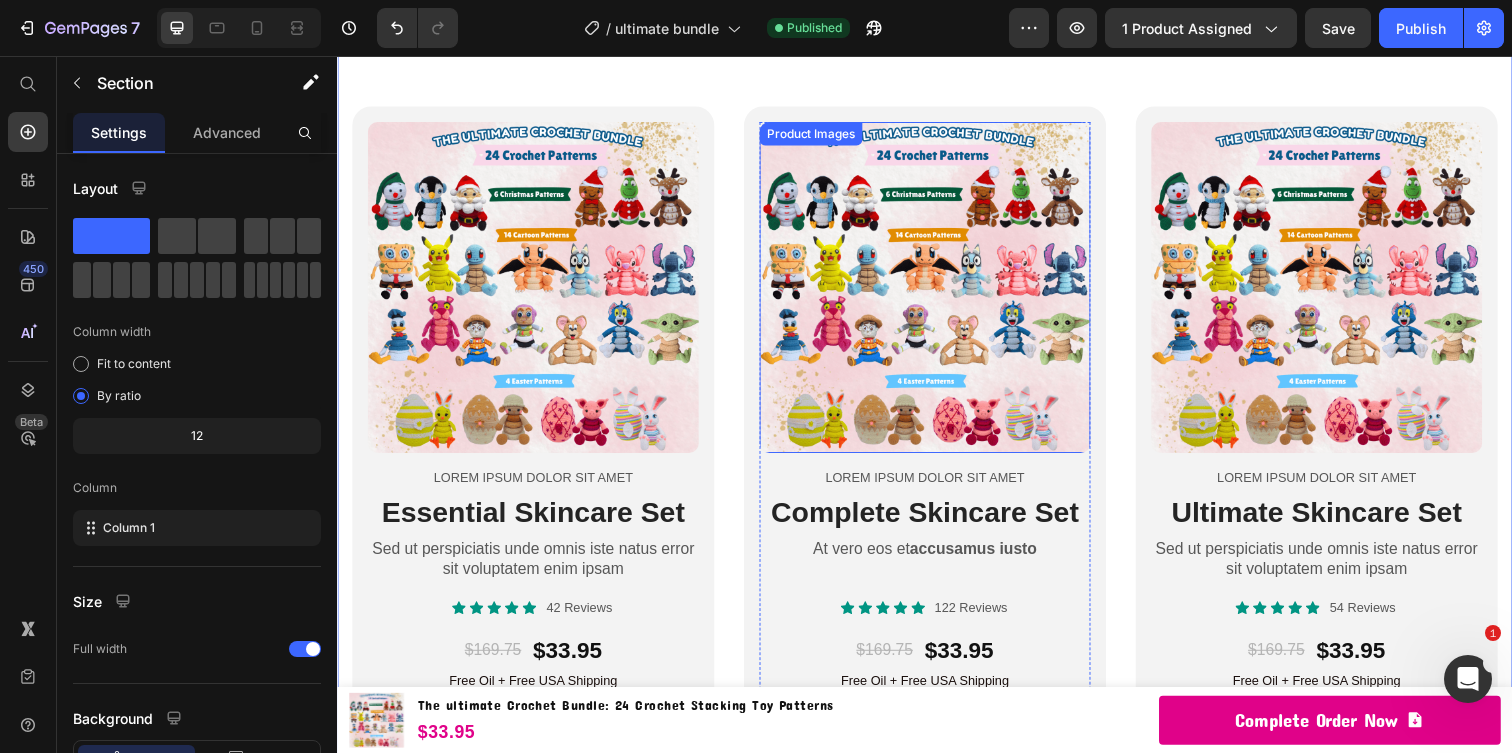 scroll, scrollTop: 3987, scrollLeft: 0, axis: vertical 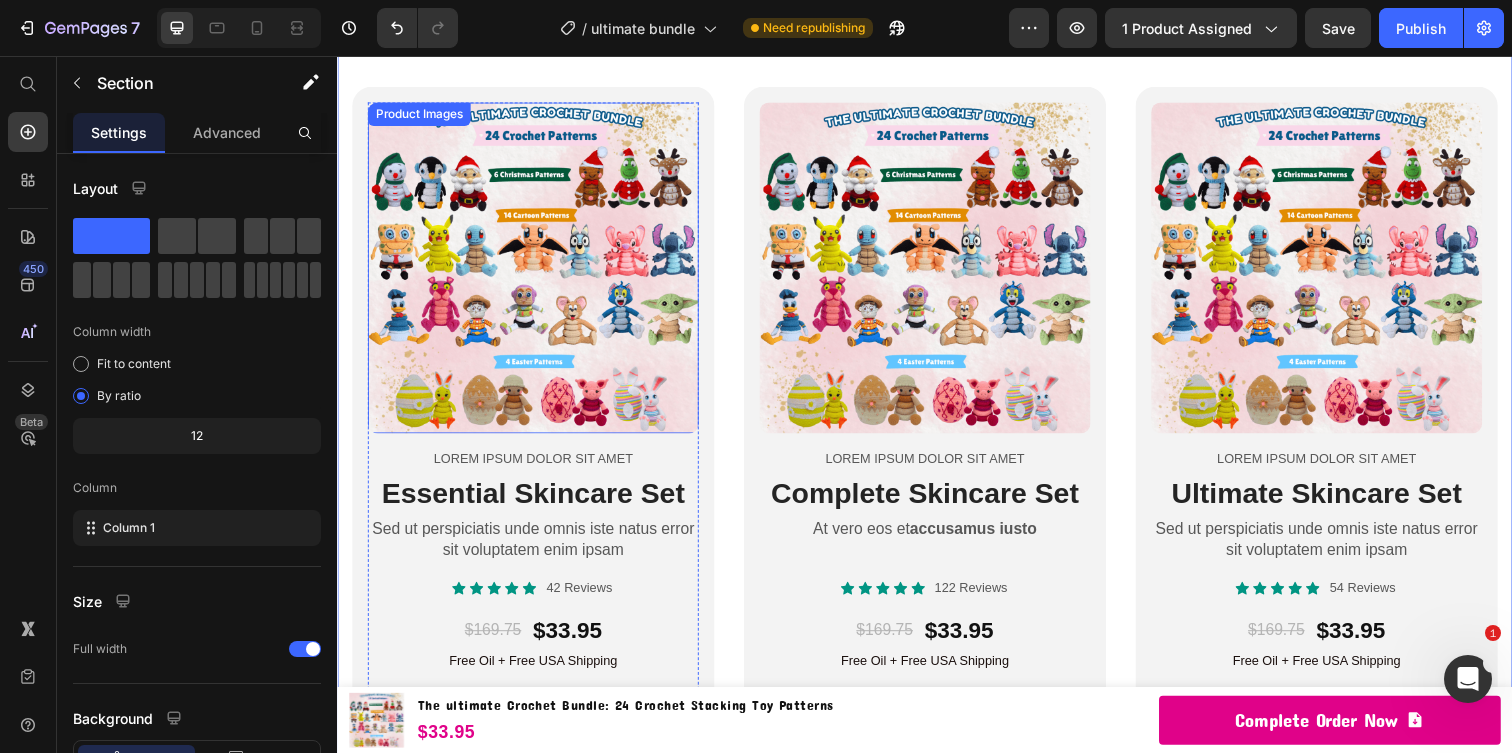 click at bounding box center [537, 272] 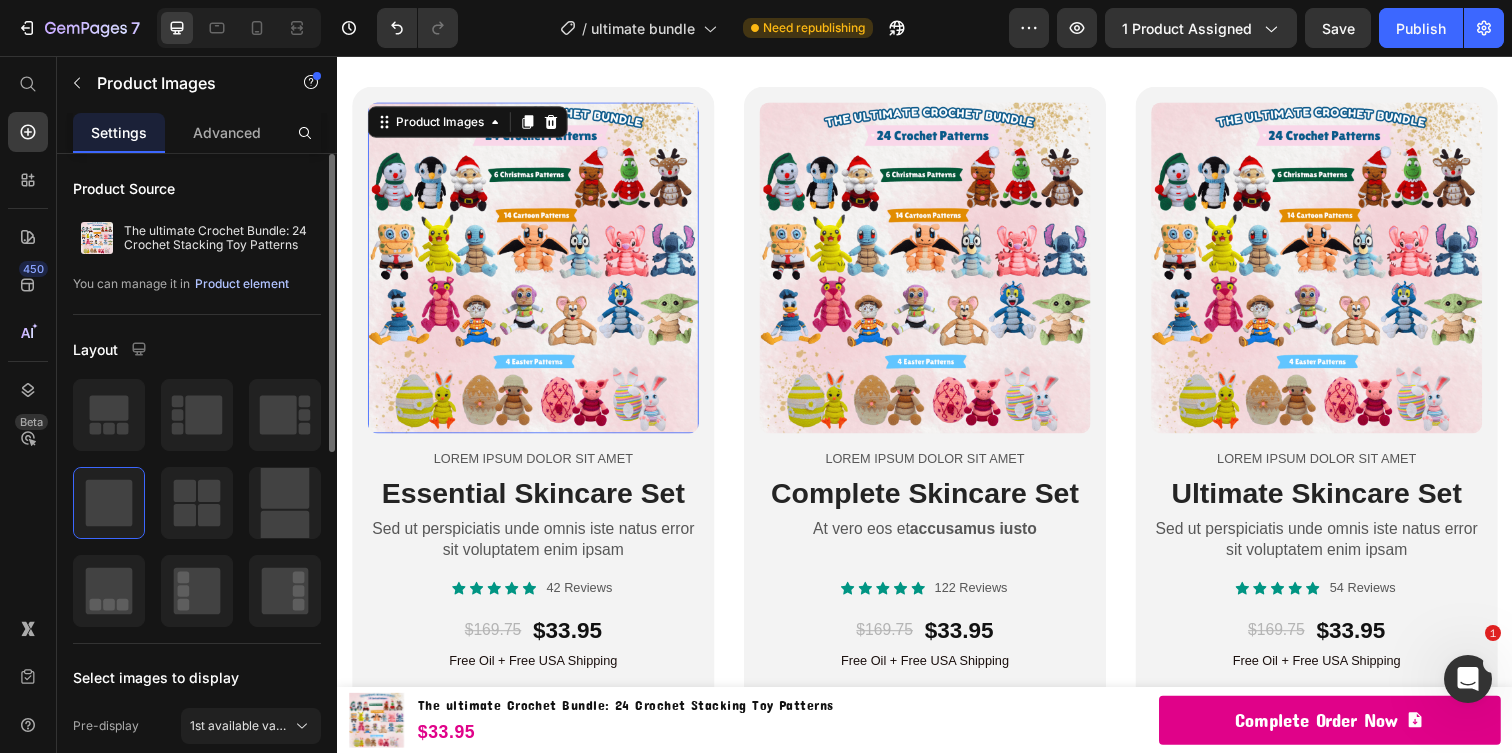 click on "Product element" at bounding box center (242, 284) 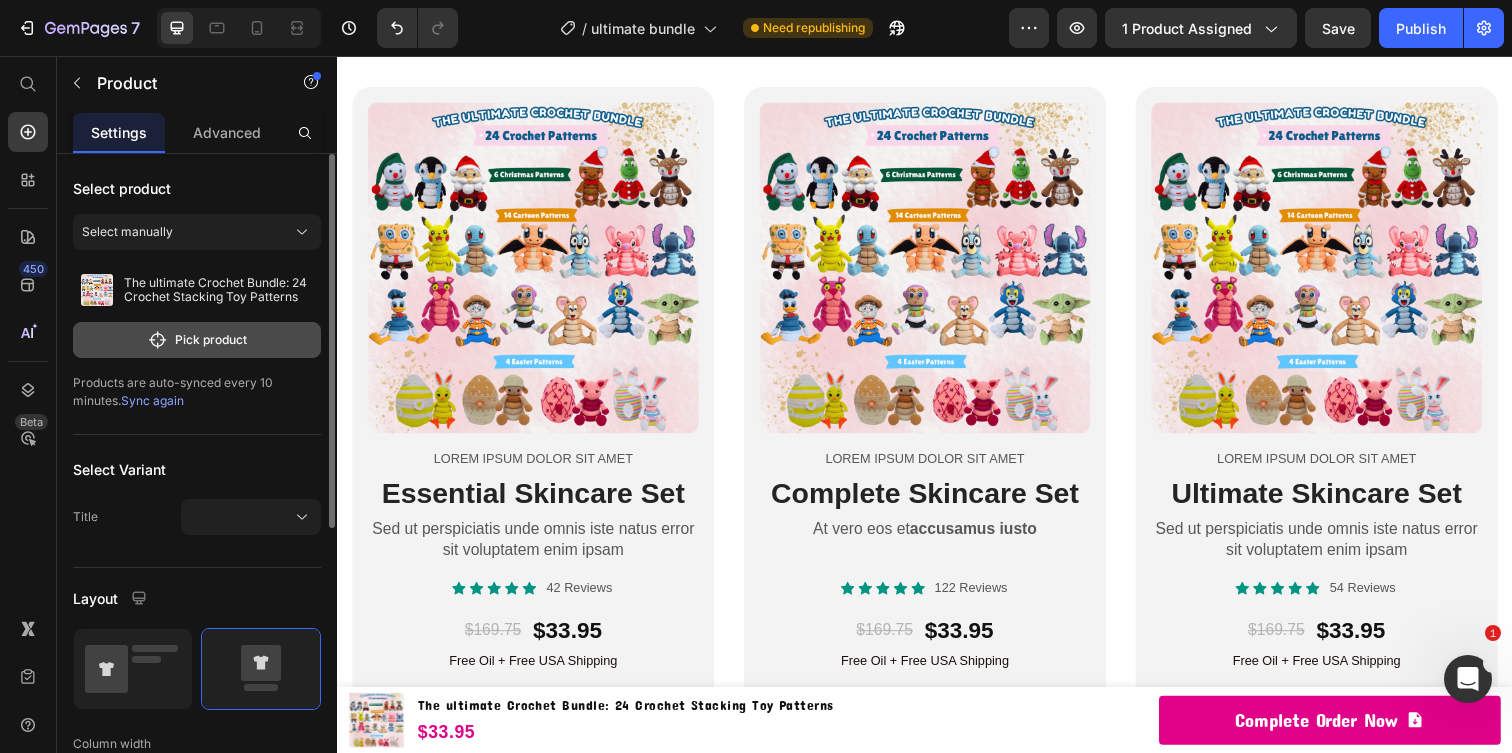 click on "Pick product" at bounding box center [197, 340] 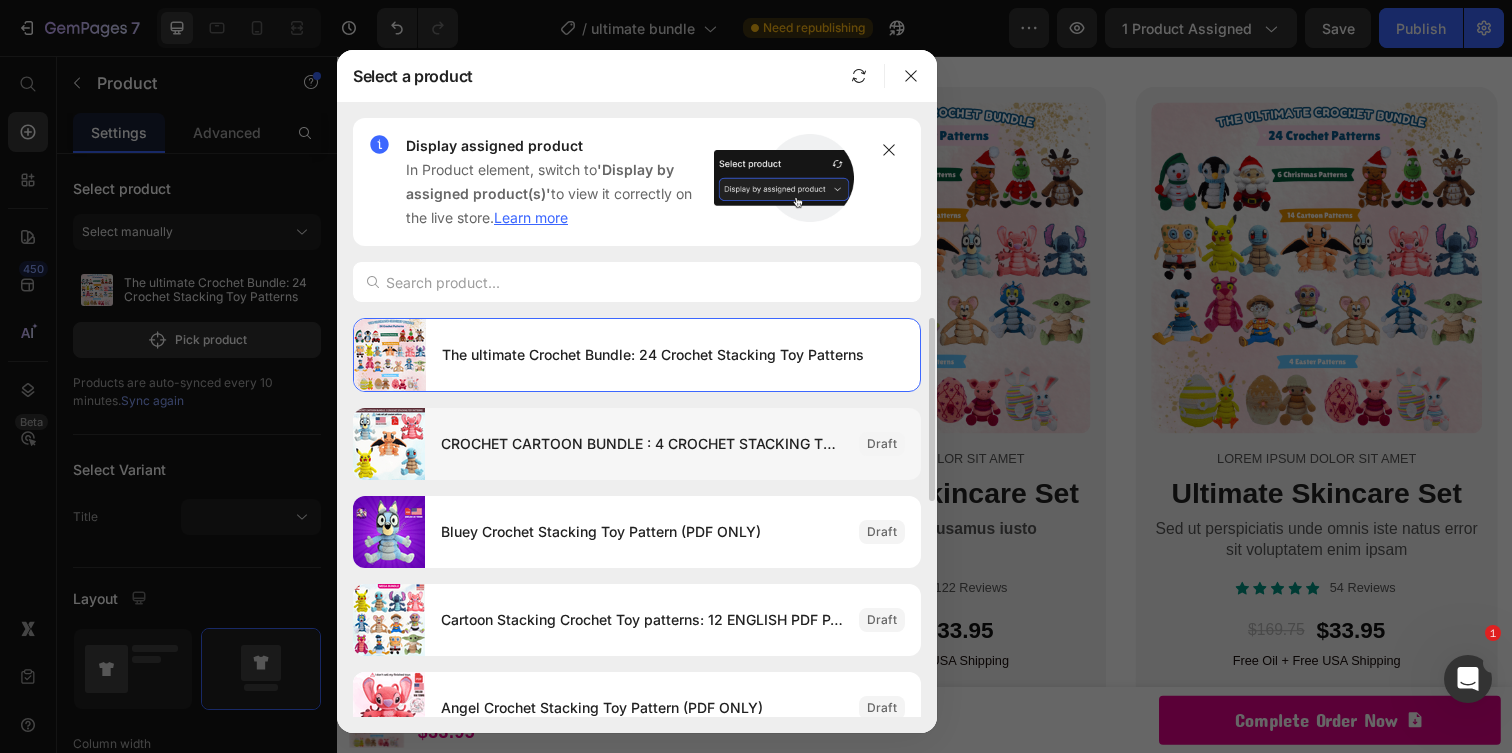 click on "CROCHET CARTOON BUNDLE : 4 CROCHET STACKING TOY PATTERNS (READ DESCRIPTION)" at bounding box center [642, 444] 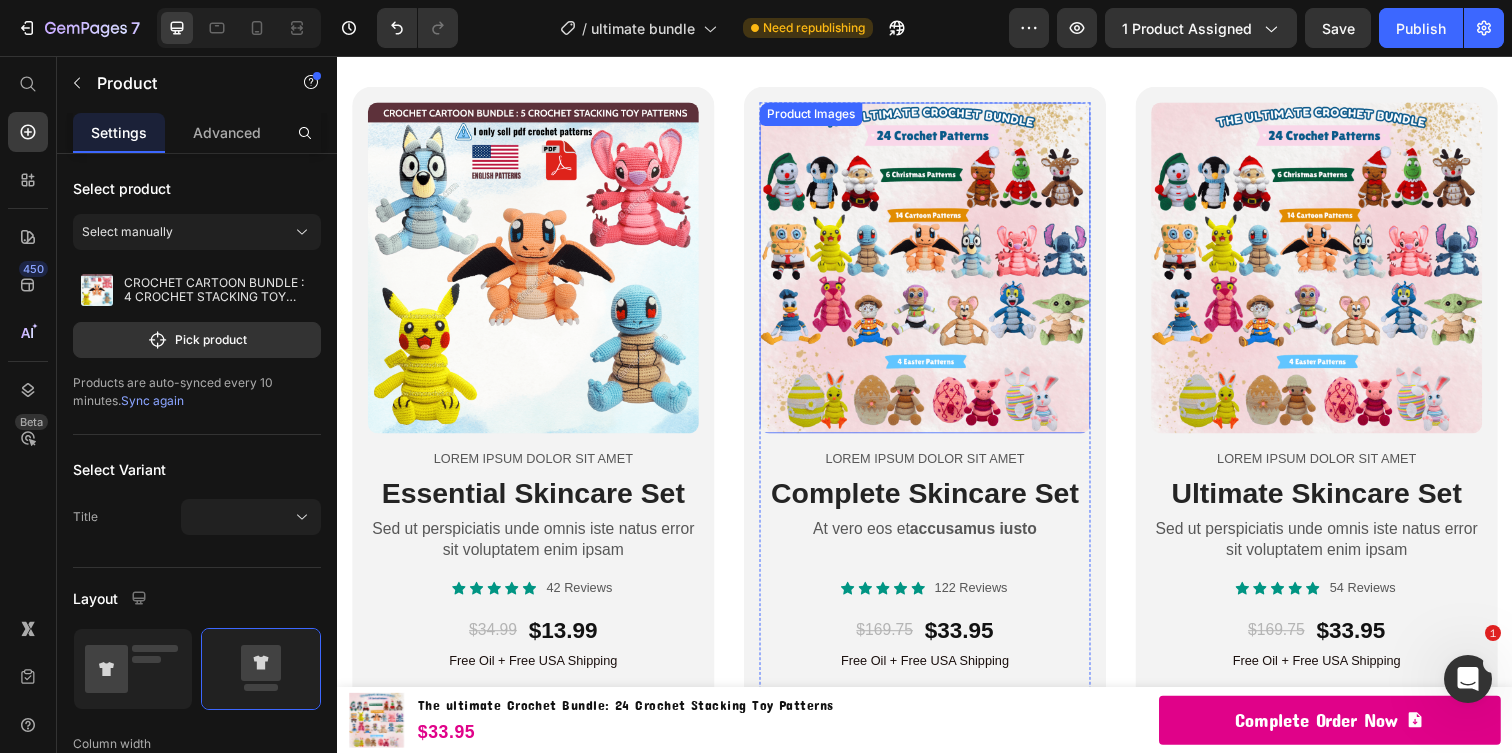 click at bounding box center [937, 272] 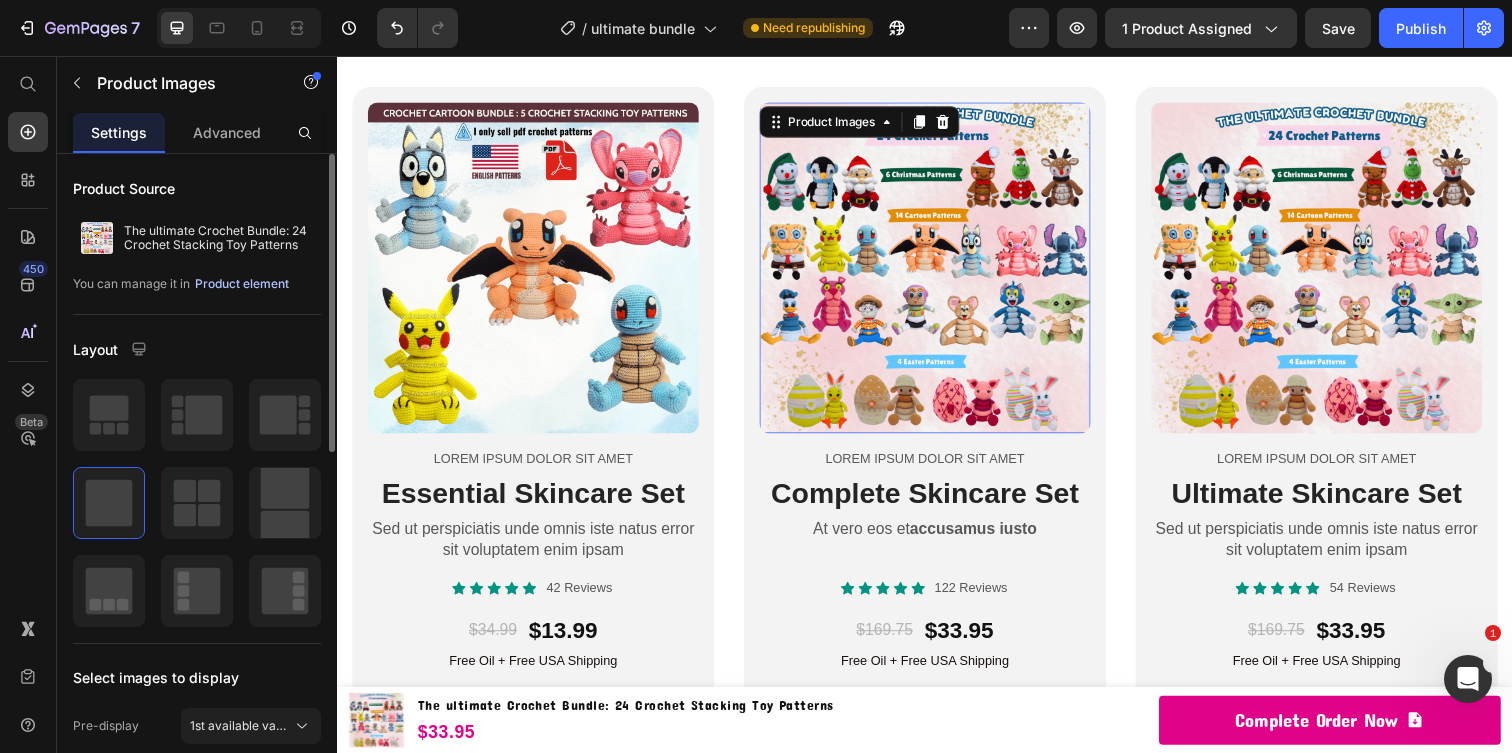 click on "Product element" at bounding box center [242, 284] 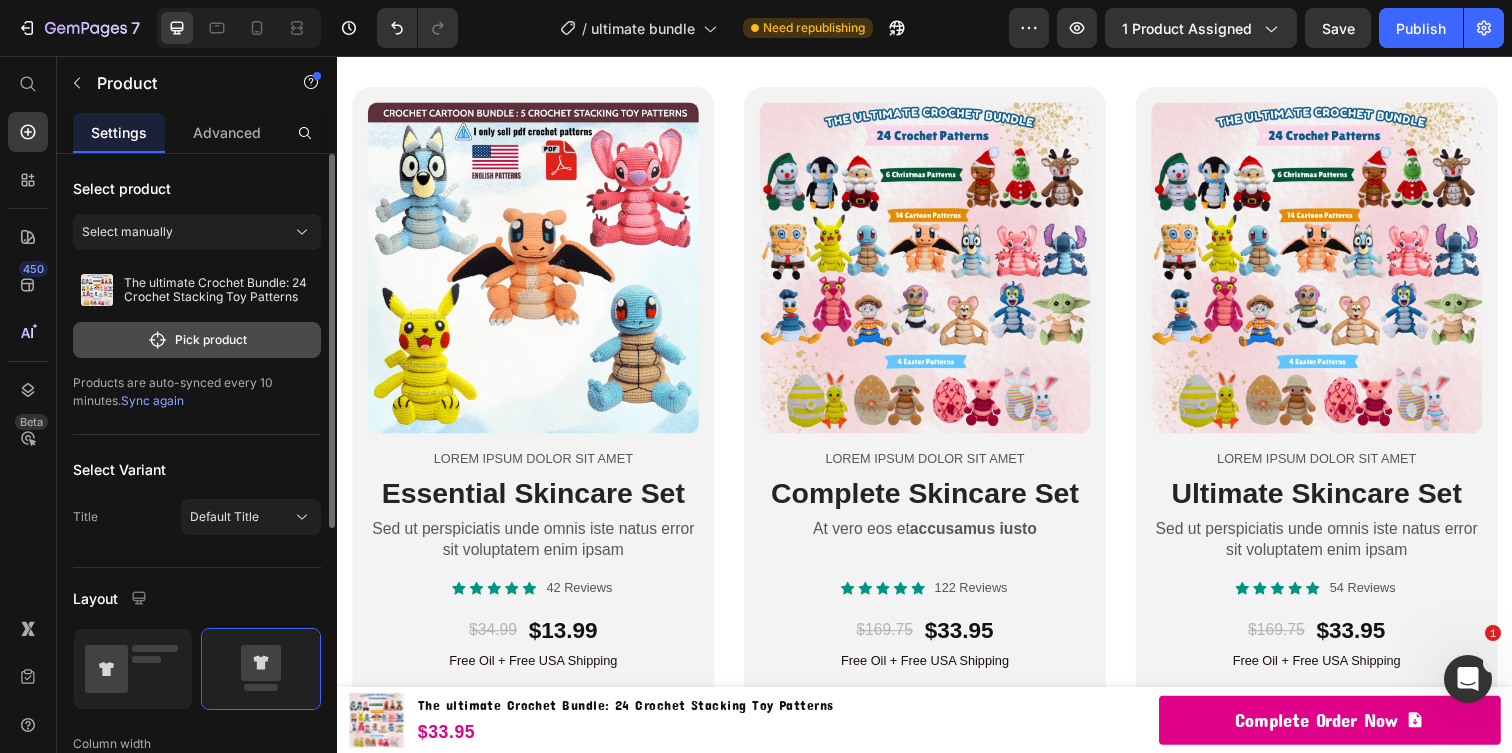click on "Pick product" at bounding box center (197, 340) 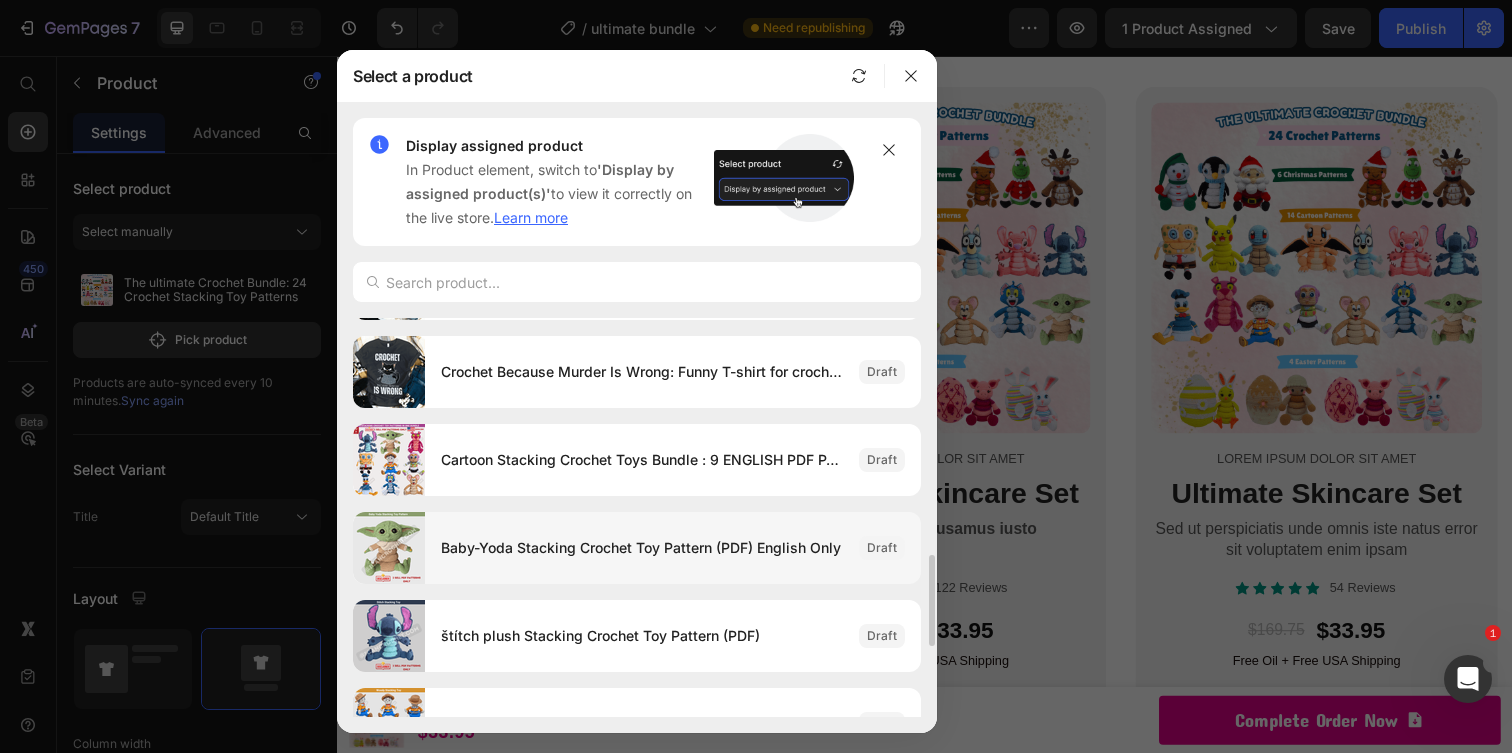 scroll, scrollTop: 1042, scrollLeft: 0, axis: vertical 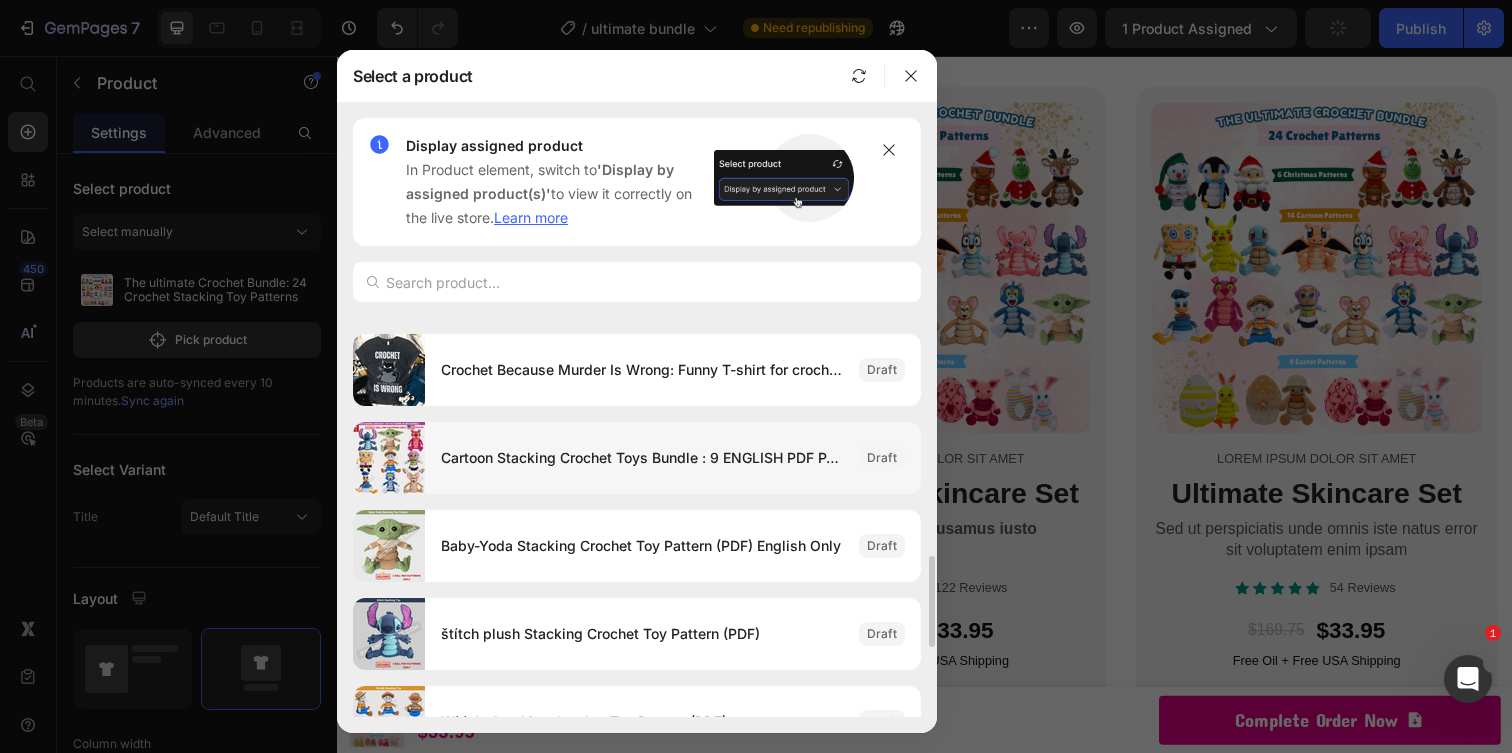 click on "Cartoon Stacking Crochet Toys Bundle : 9 ENGLISH PDF PATTERNS (READ DESCRIPTION)" at bounding box center [642, 458] 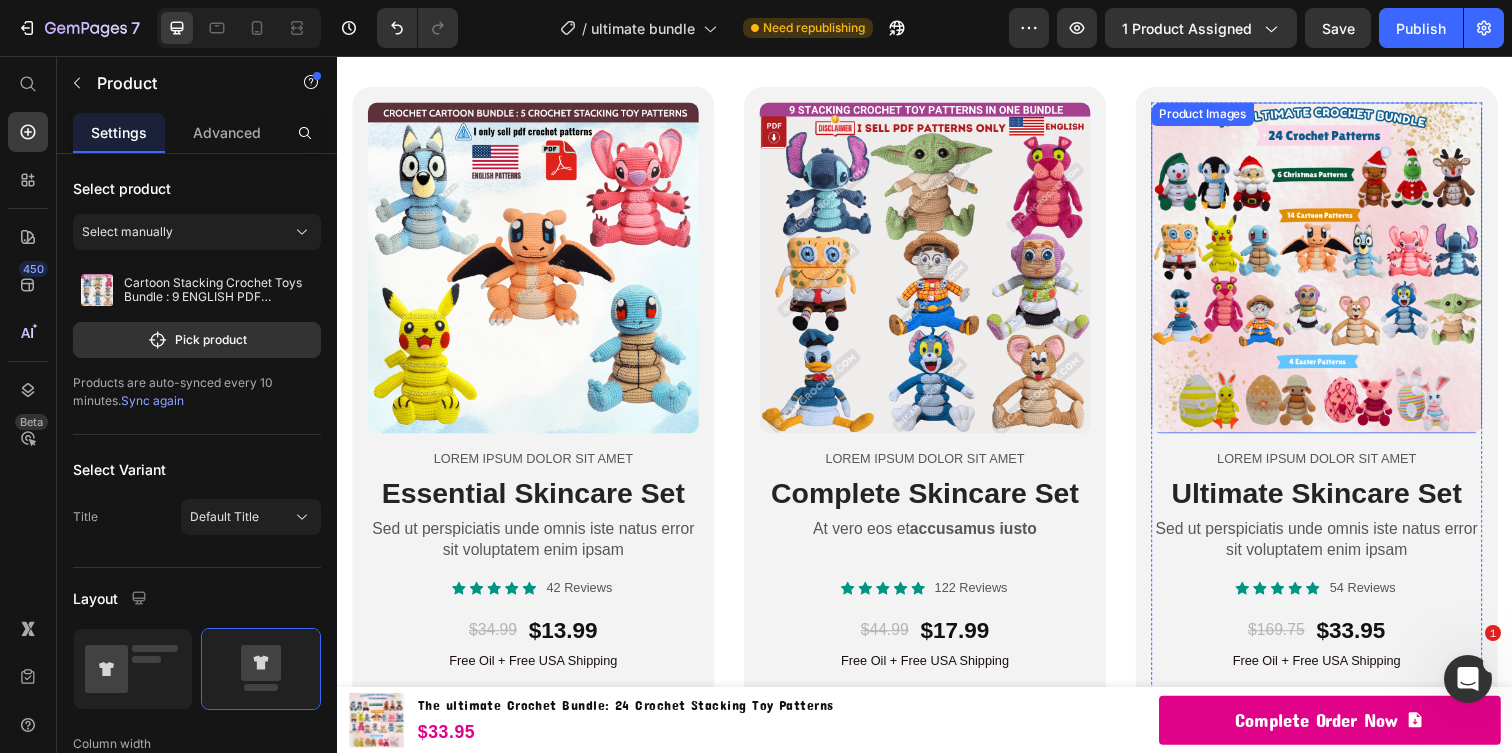 click at bounding box center [1337, 272] 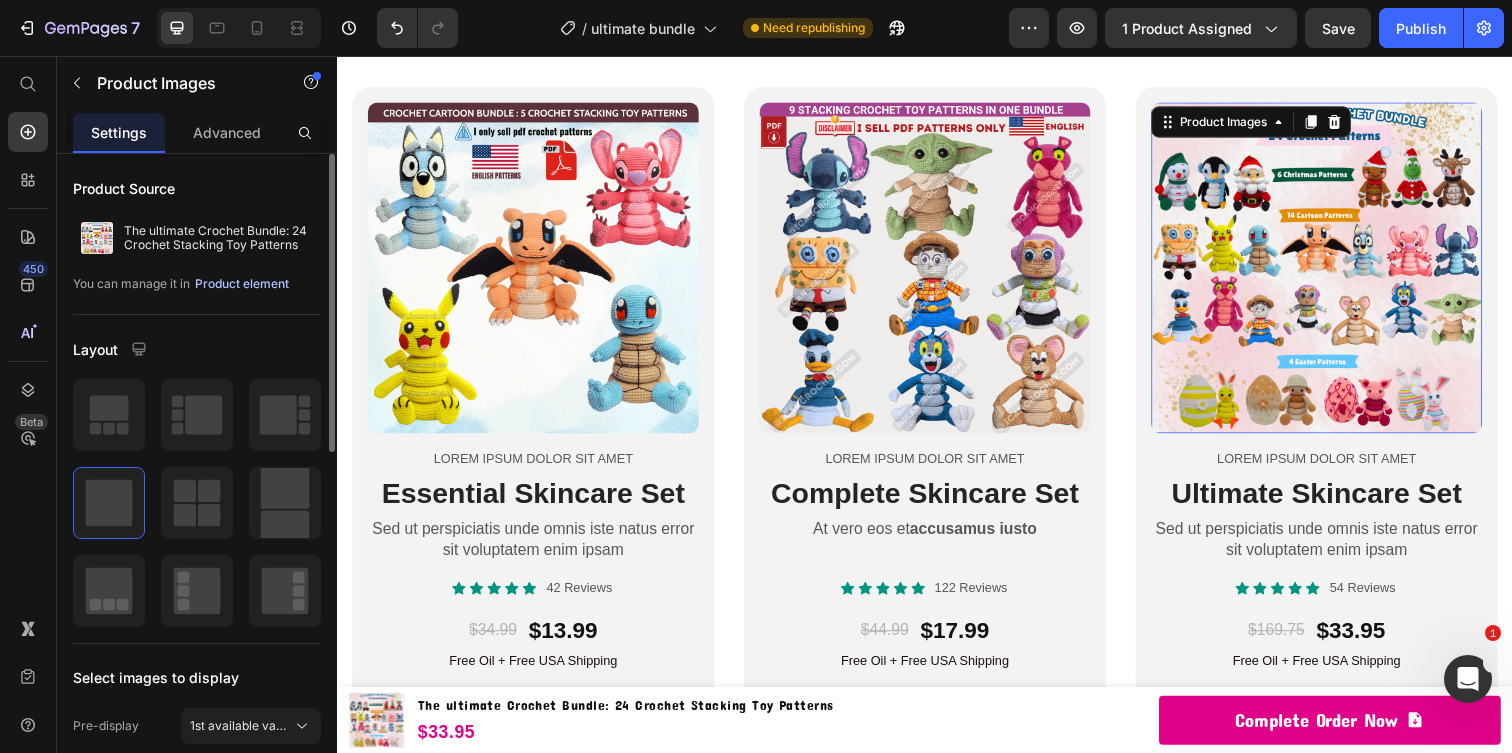 click on "Product element" at bounding box center (242, 284) 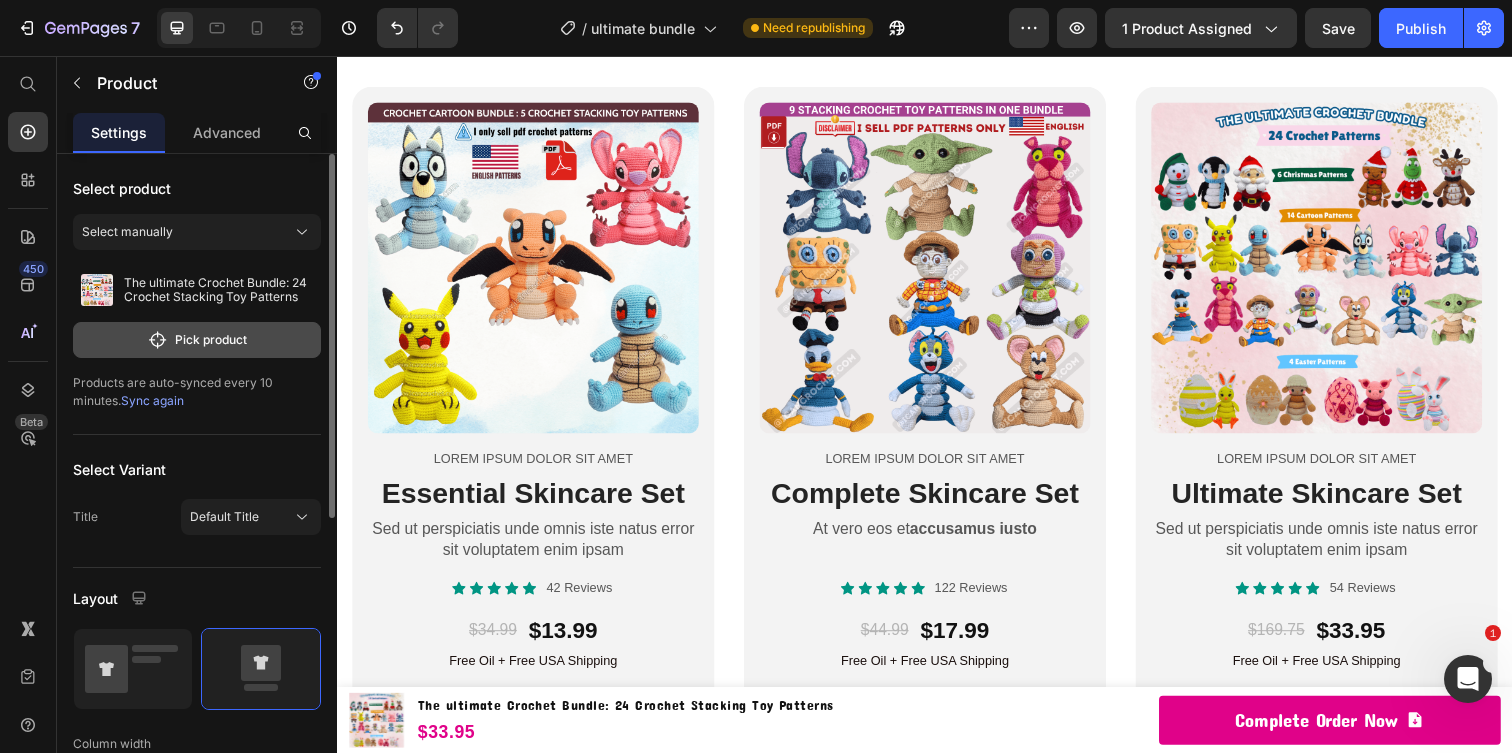 click on "Pick product" at bounding box center [197, 340] 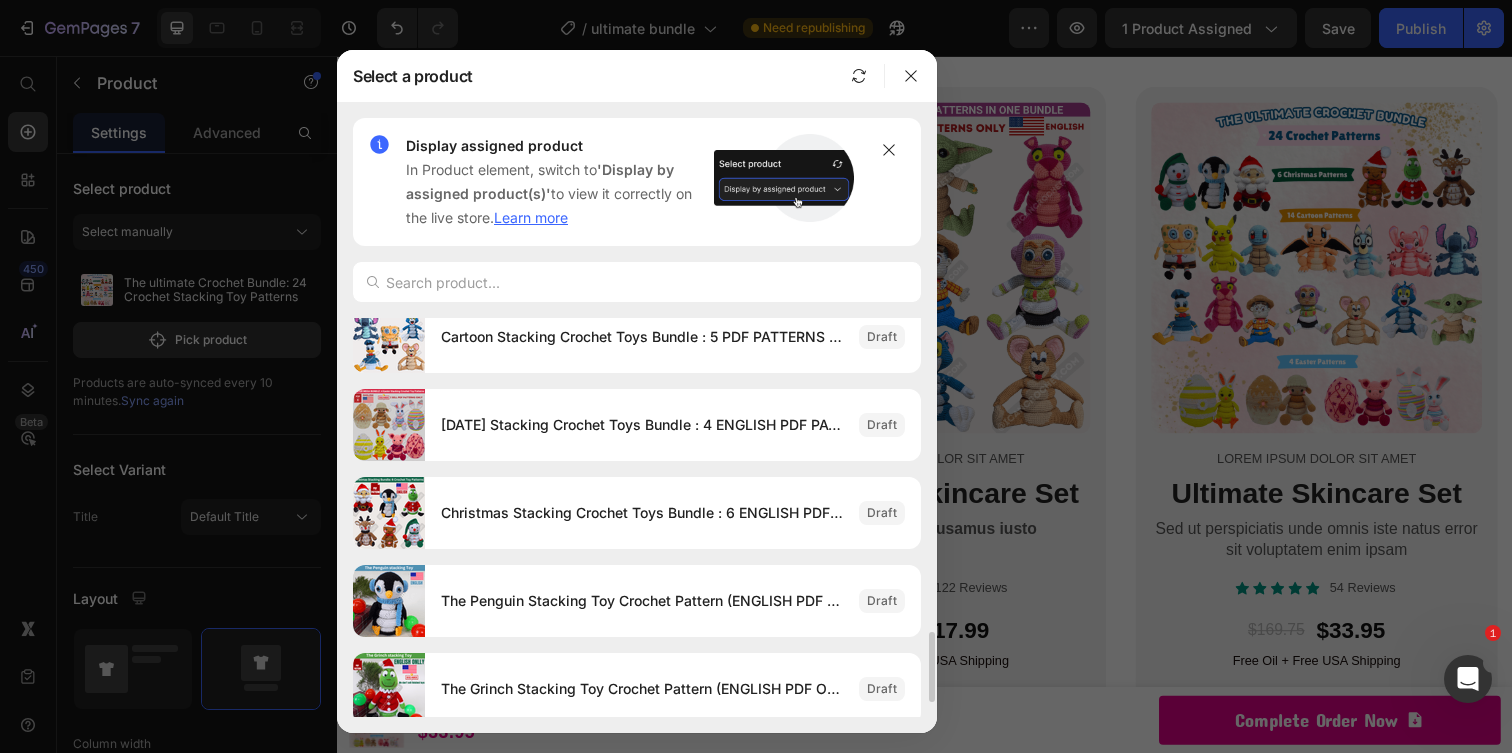 scroll, scrollTop: 1783, scrollLeft: 0, axis: vertical 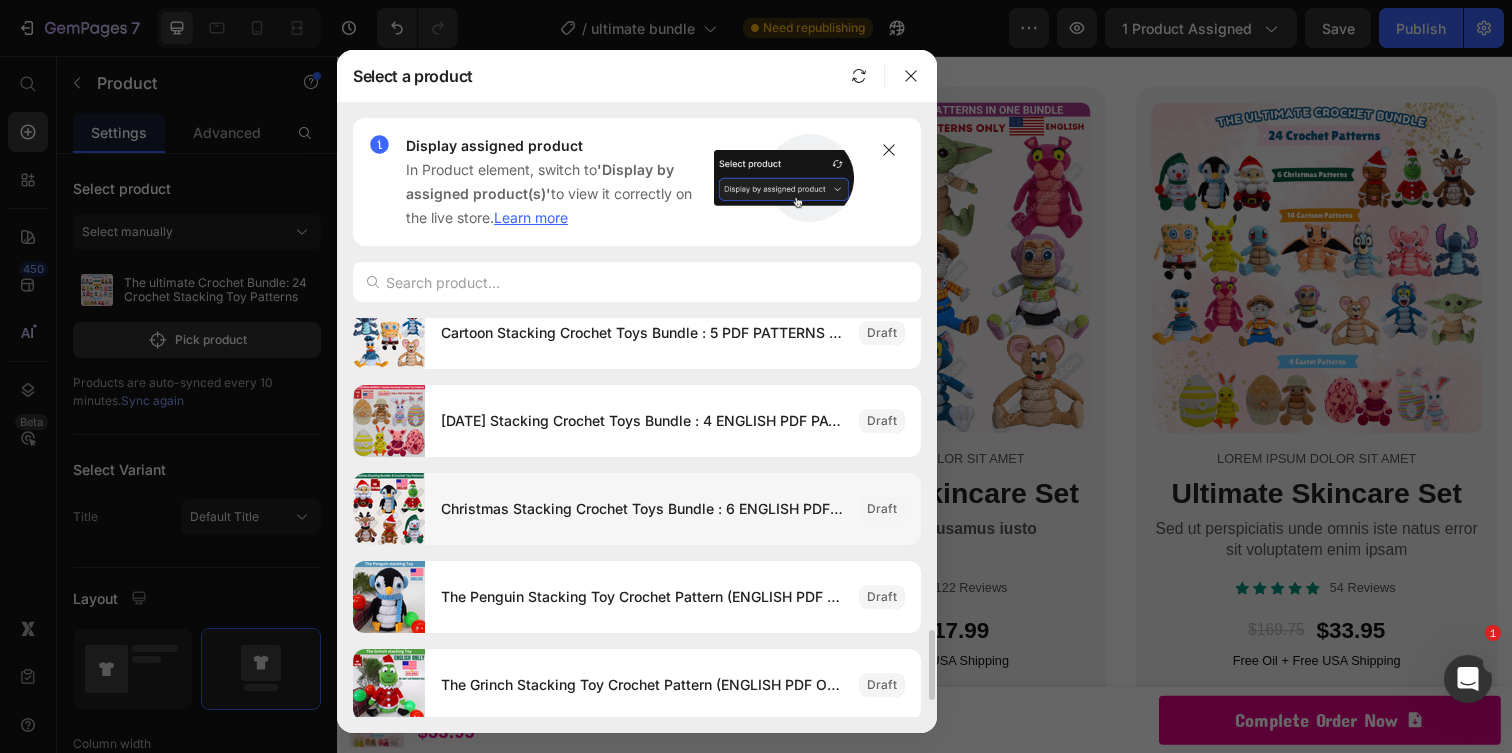 click on "Christmas Stacking Crochet Toys Bundle : 6 ENGLISH PDF PATTERNS (READ DESCRIPTION)" at bounding box center [642, 509] 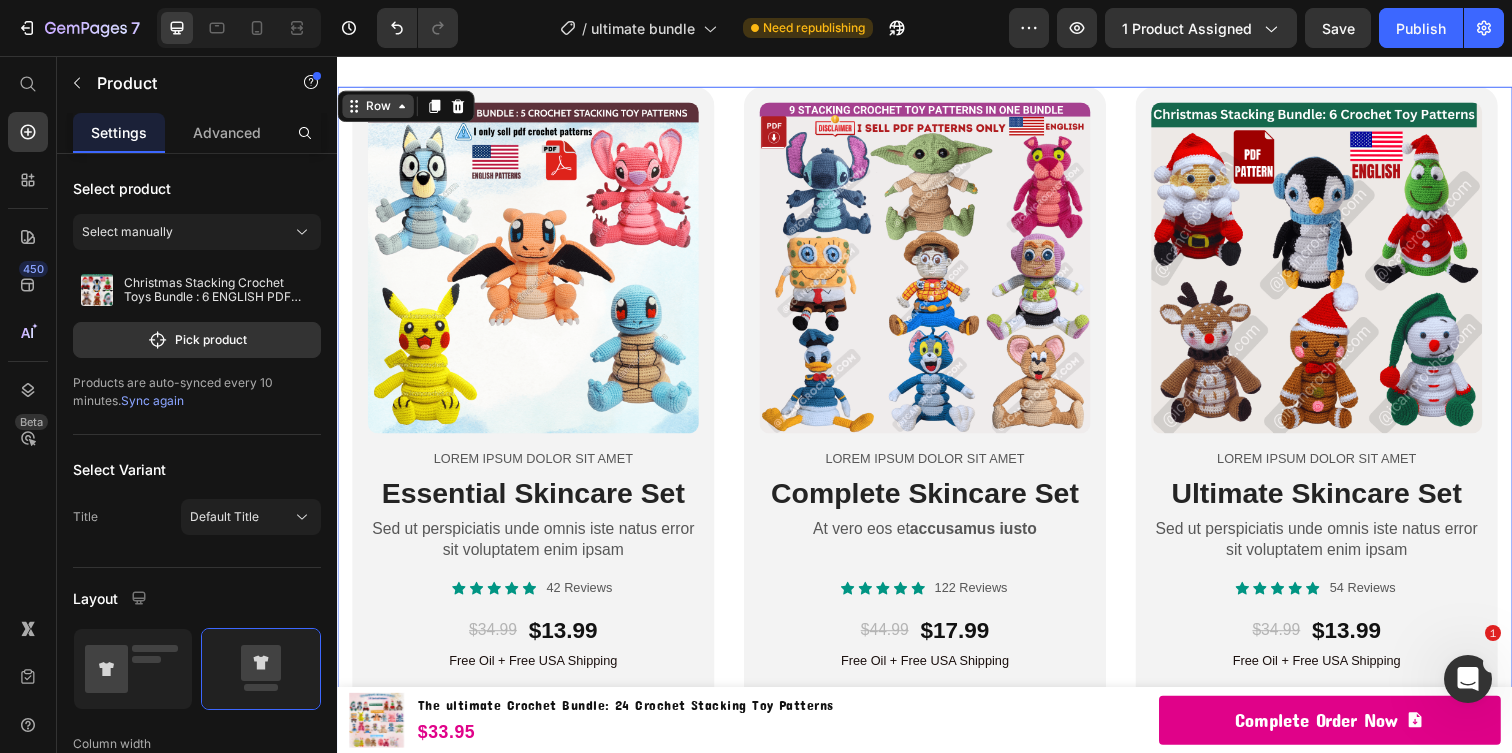 click on "Row" at bounding box center [378, 107] 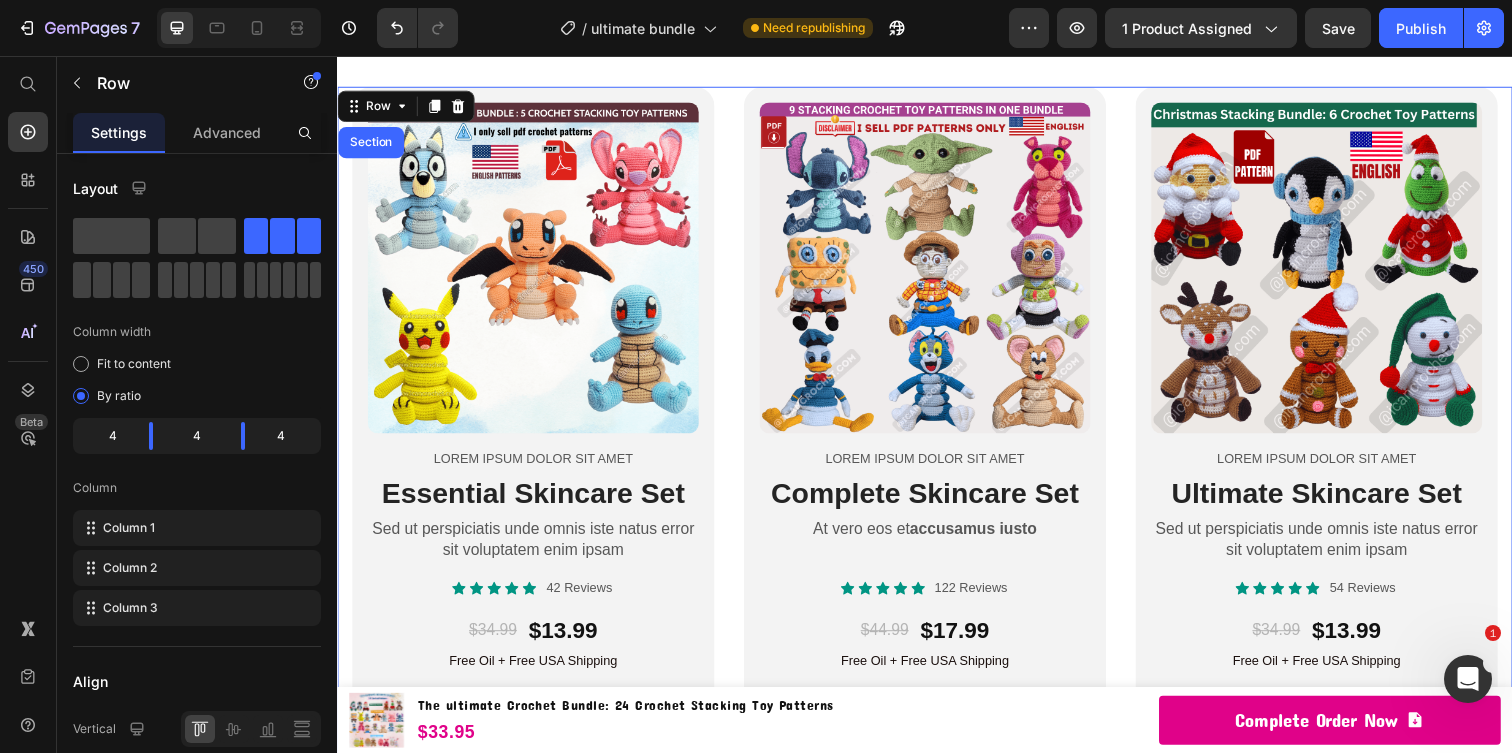 click on "Product Images Lorem ipsum dolor sit amet Text Block Essential Skincare Set Heading Sed ut perspiciatis unde omnis iste natus error sit voluptatem enim ipsam Text Block Icon Icon Icon Icon Icon Icon List 42 Reviews Text Block Row $34.99 Product Price $13.99 Product Price Row Free Oil + Free USA Shipping Text Block 1 Product Quantity Add to cart Add to Cart Row Product Row Product Images Lorem ipsum dolor sit amet Text Block Complete Skincare Set Heading At vero eos et  accusamus iusto   Text Block Icon Icon Icon Icon Icon Icon List 122 Reviews Text Block Row $44.99 Product Price $17.99 Product Price Row Free Oil + Free USA Shipping Text Block 1 Product Quantity Add to cart Add to Cart Row Product Row Product Images Lorem ipsum dolor sit amet Text Block Ultimate Skincare Set Heading Sed ut perspiciatis unde omnis iste natus error sit voluptatem enim ipsam Text Block Icon Icon Icon Icon Icon Icon List 54 Reviews Text Block Row $34.99 Product Price $13.99 Product Price Row Free Oil + Free USA Shipping 1 Row Row" at bounding box center [937, 460] 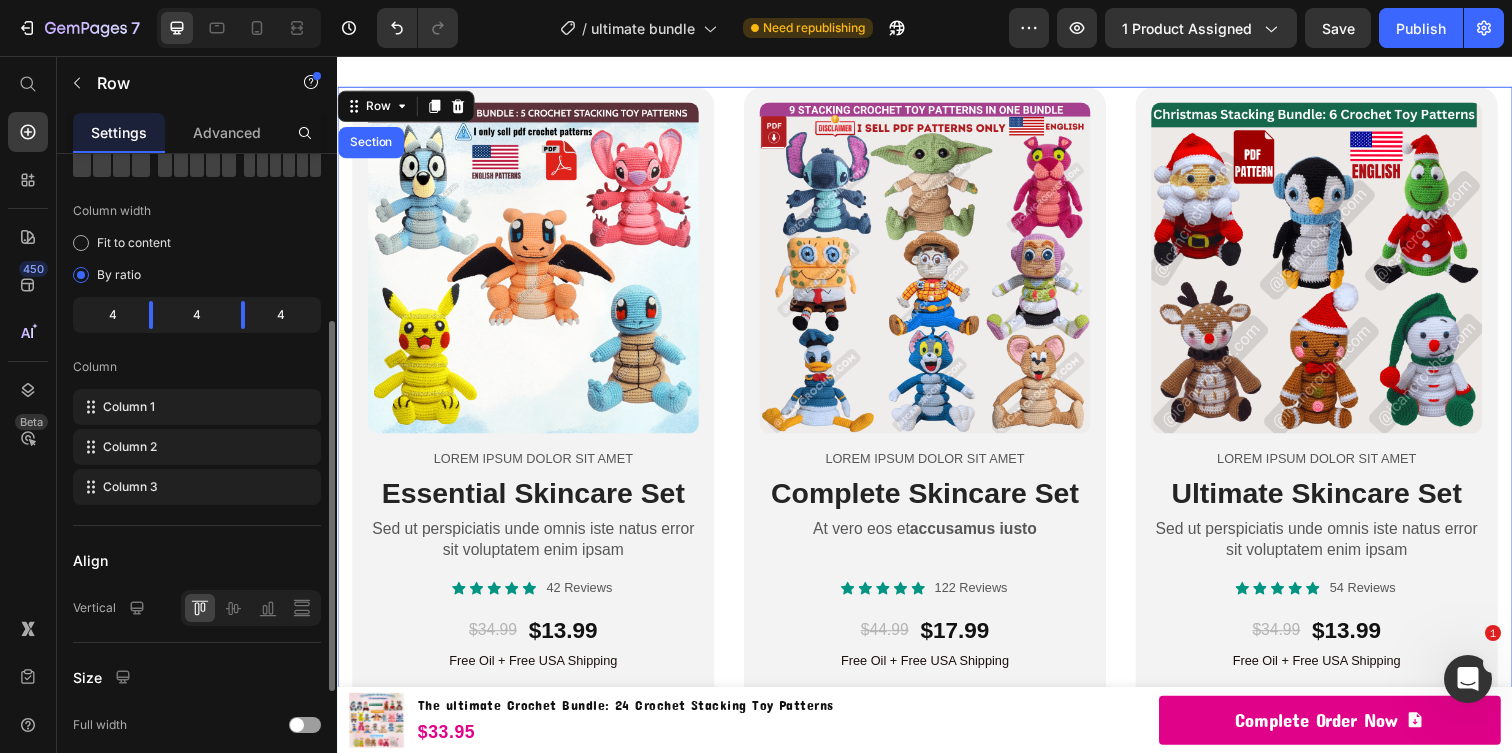 scroll, scrollTop: 184, scrollLeft: 0, axis: vertical 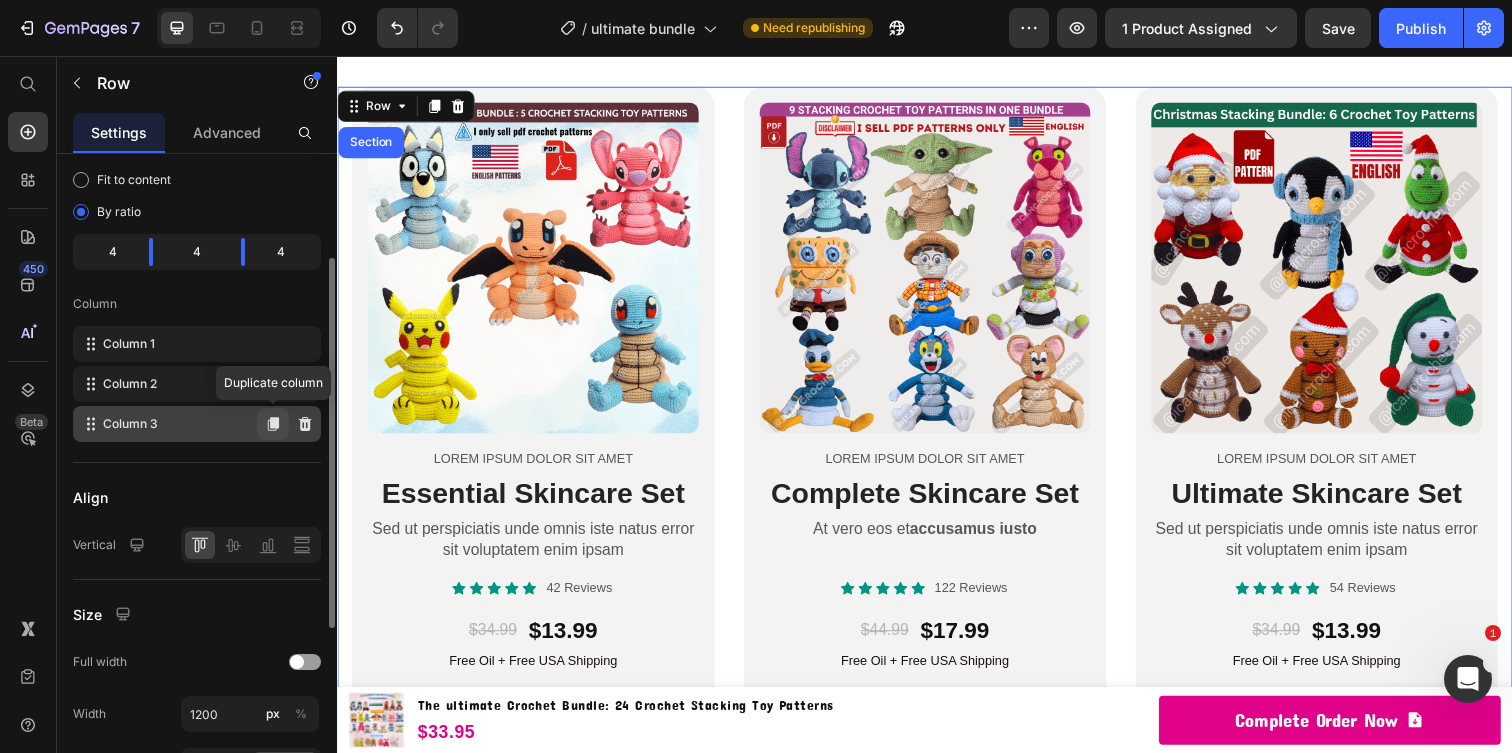click 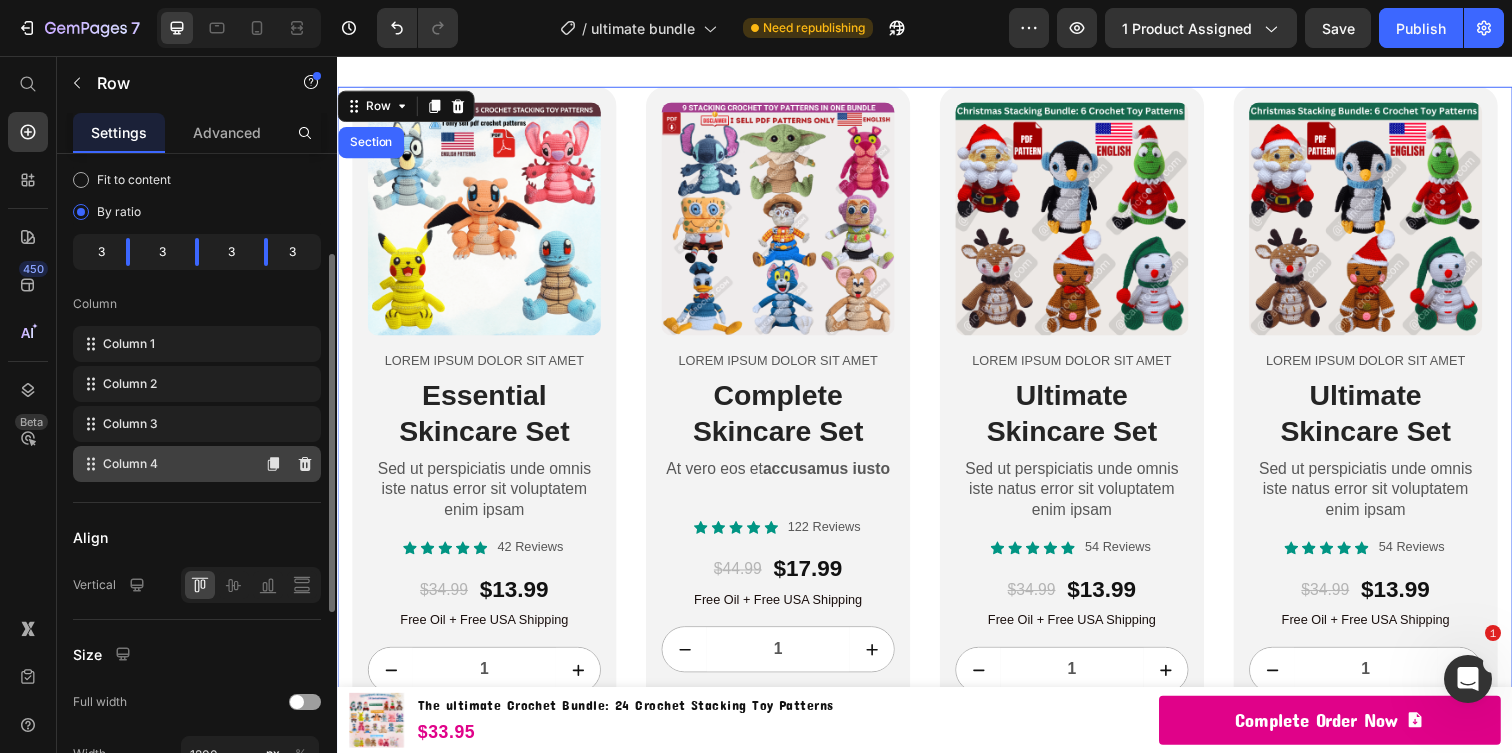 click on "Column 4" 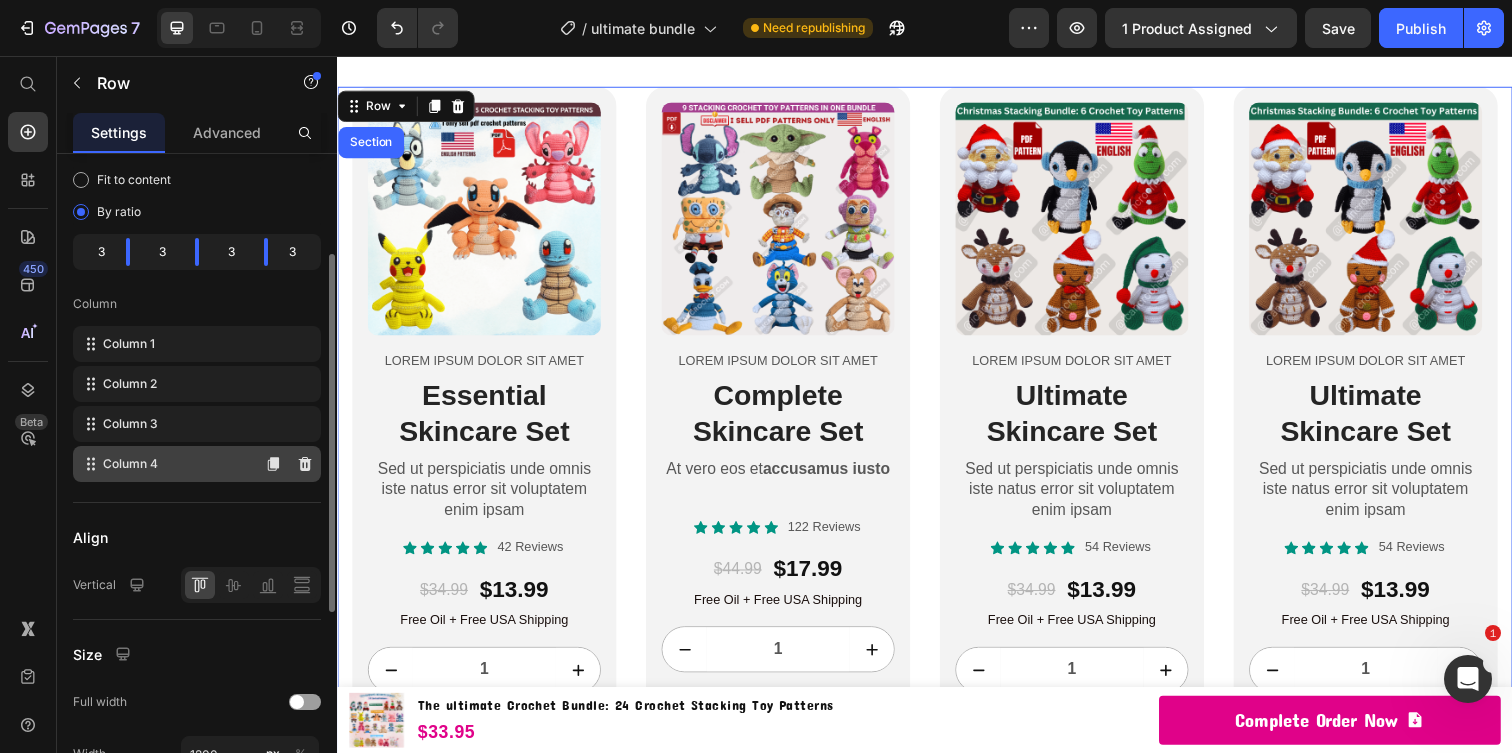 click on "Column 4" 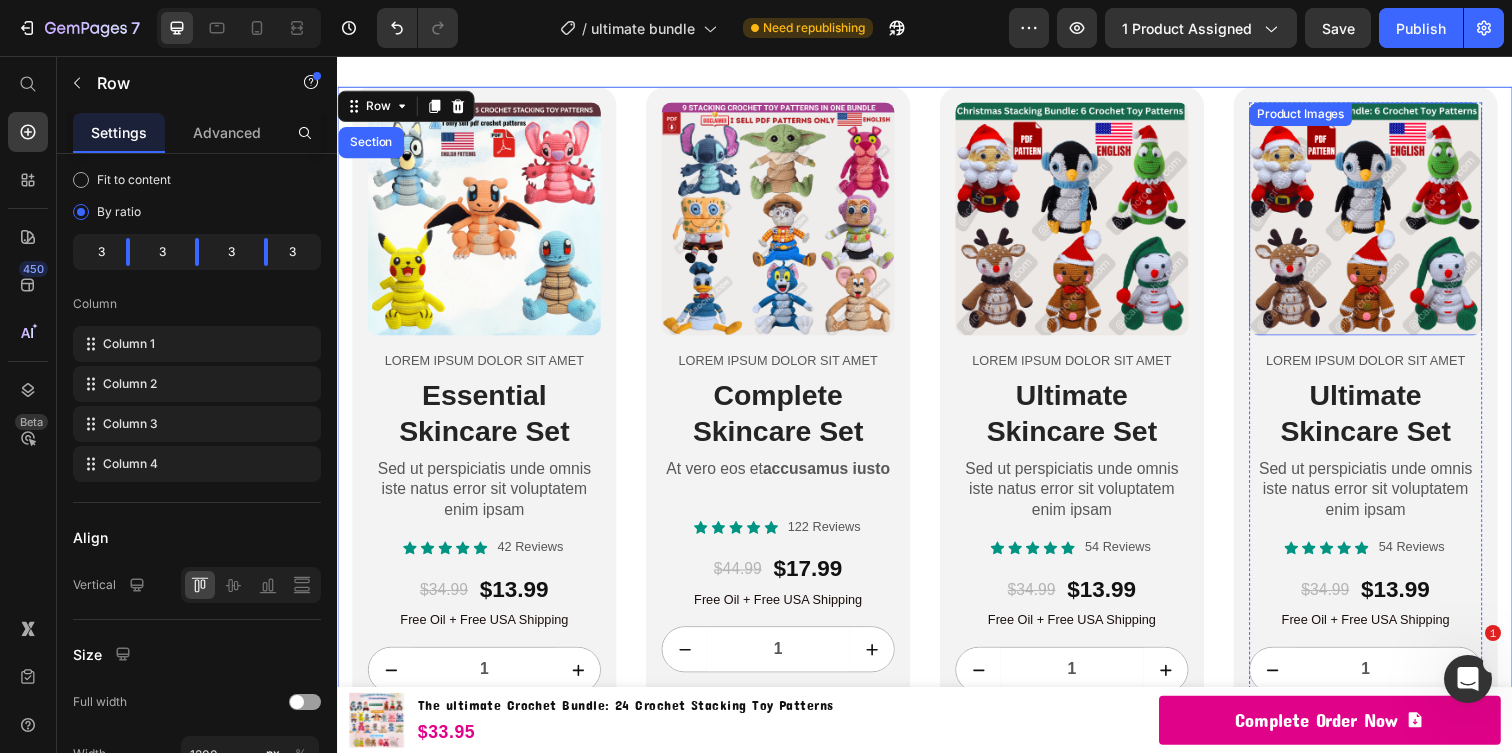 click at bounding box center (1387, 222) 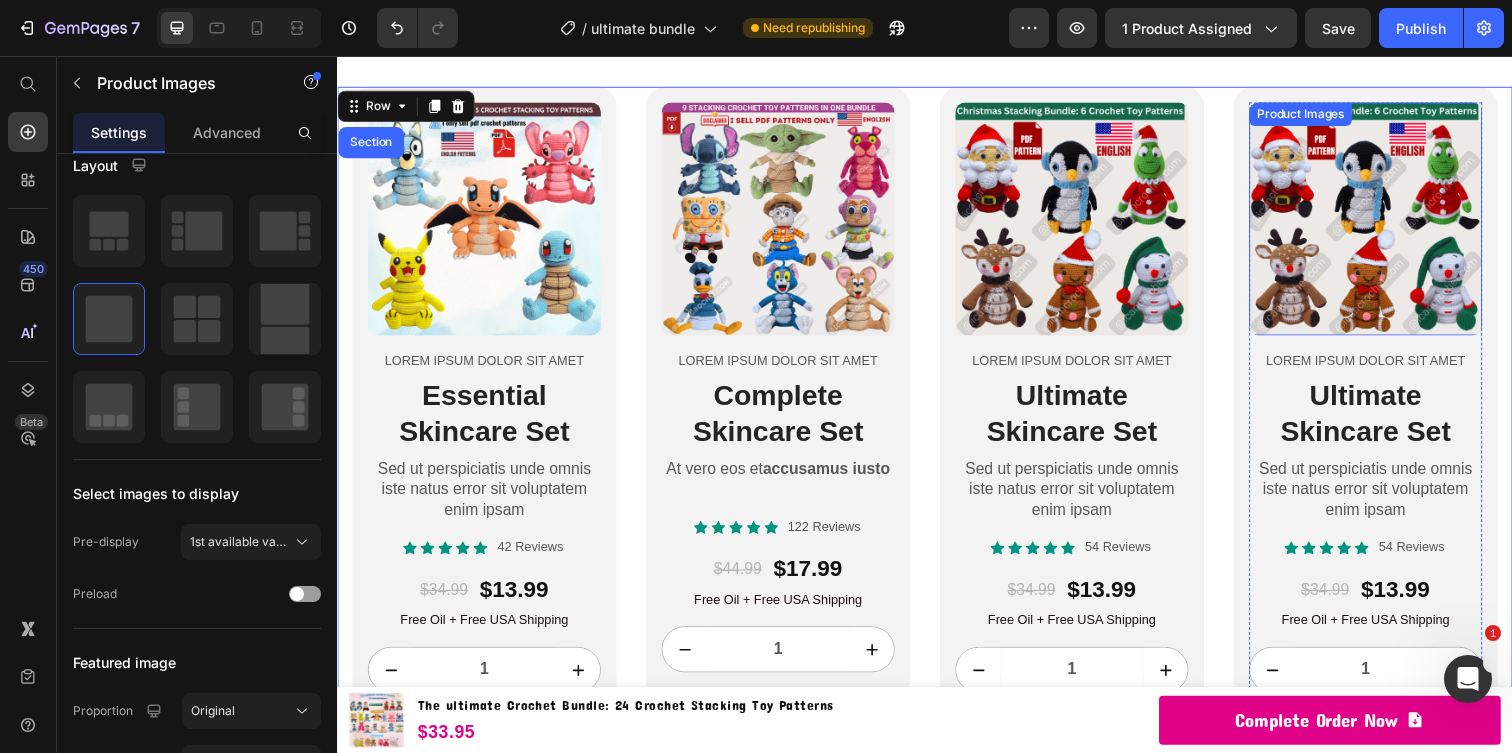 scroll, scrollTop: 0, scrollLeft: 0, axis: both 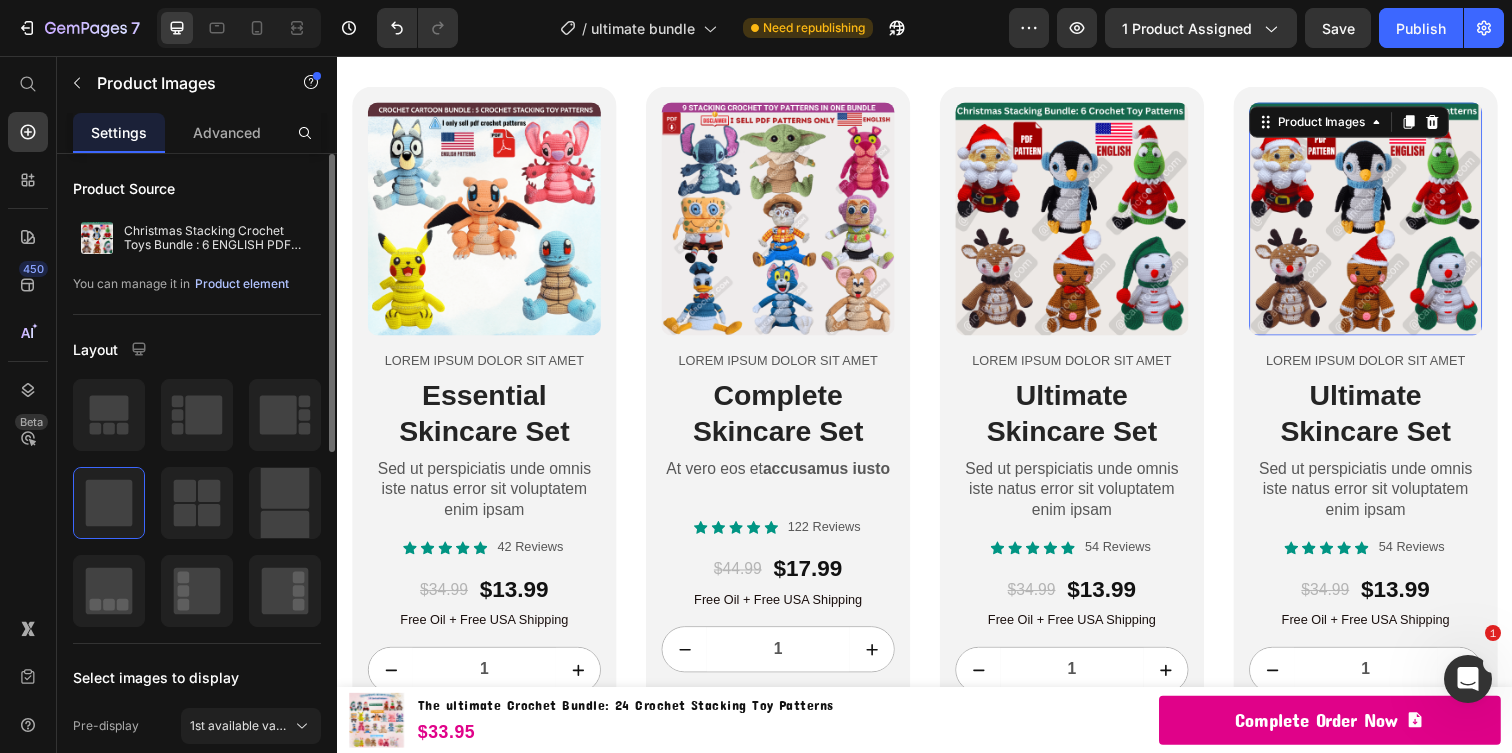 click on "Product element" at bounding box center [242, 284] 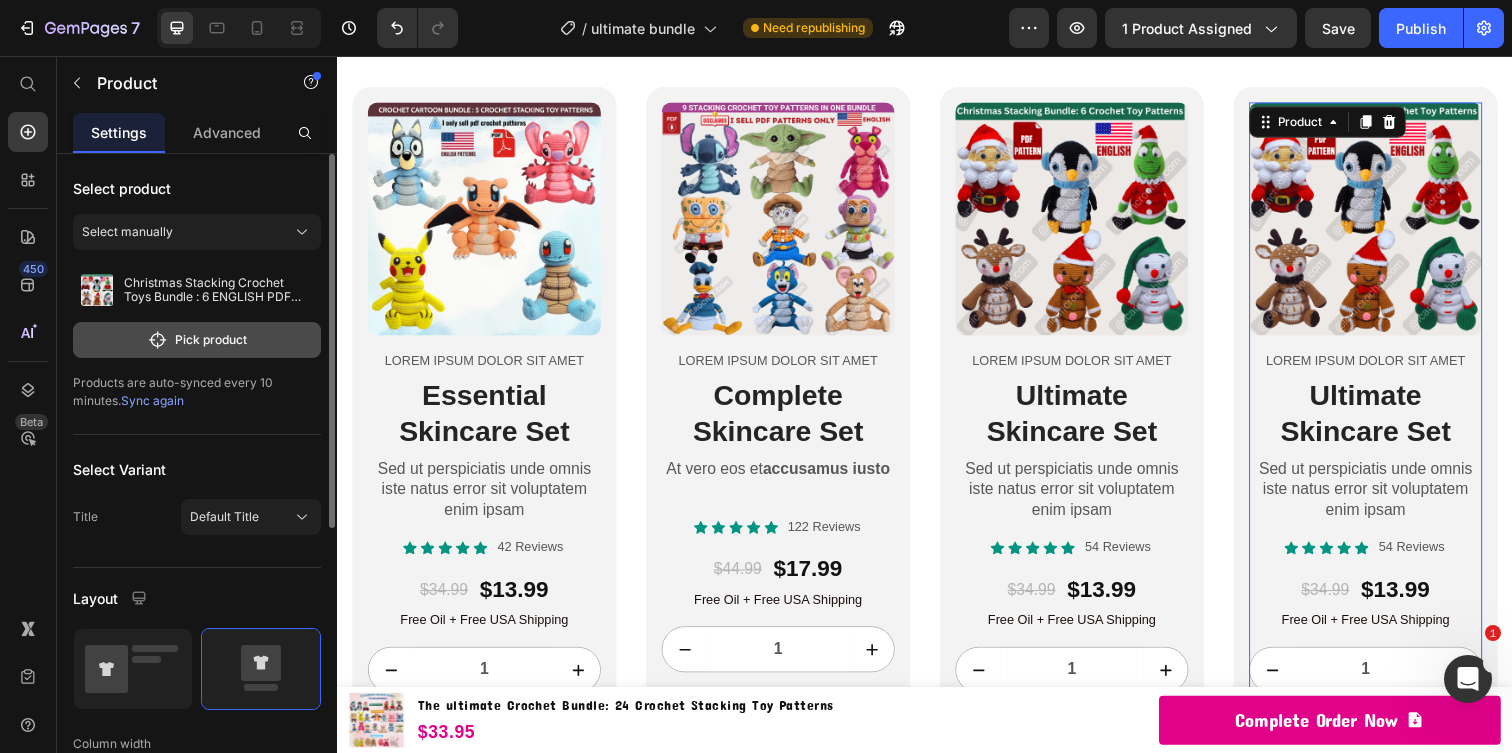 click on "Pick product" at bounding box center (197, 340) 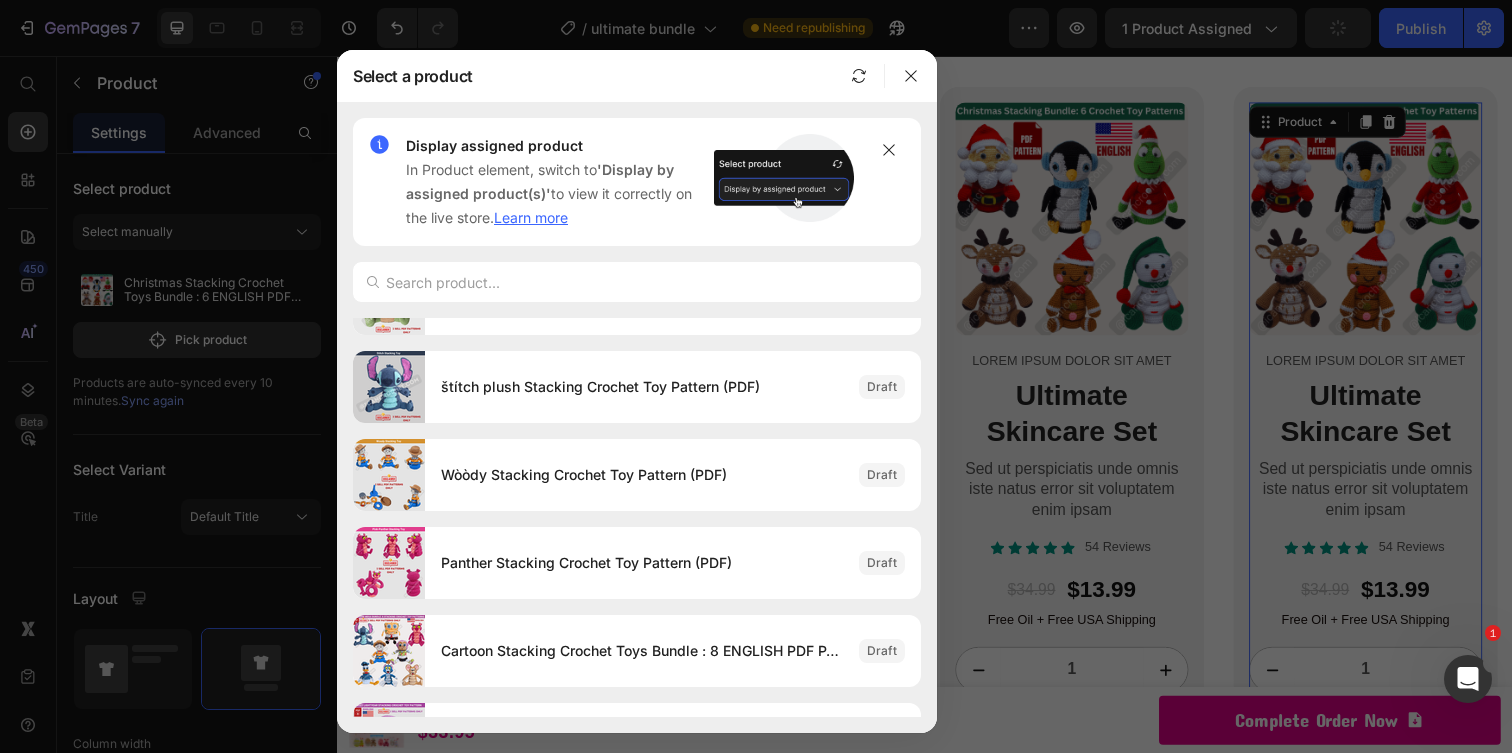 scroll, scrollTop: 1875, scrollLeft: 0, axis: vertical 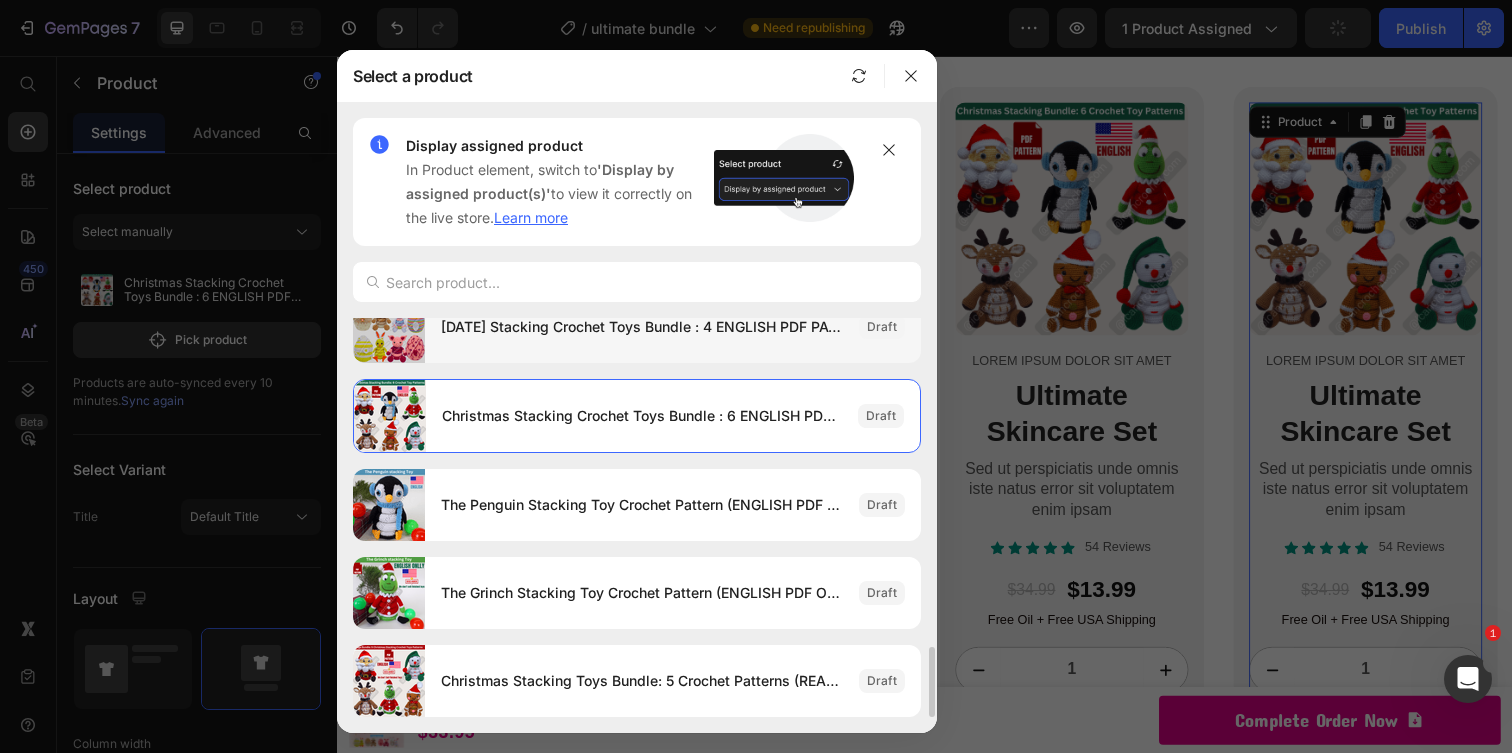 click on "Easter Stacking Crochet Toys Bundle : 4 ENGLISH PDF PATTERNS (READ DESCRIPTION)" at bounding box center [642, 327] 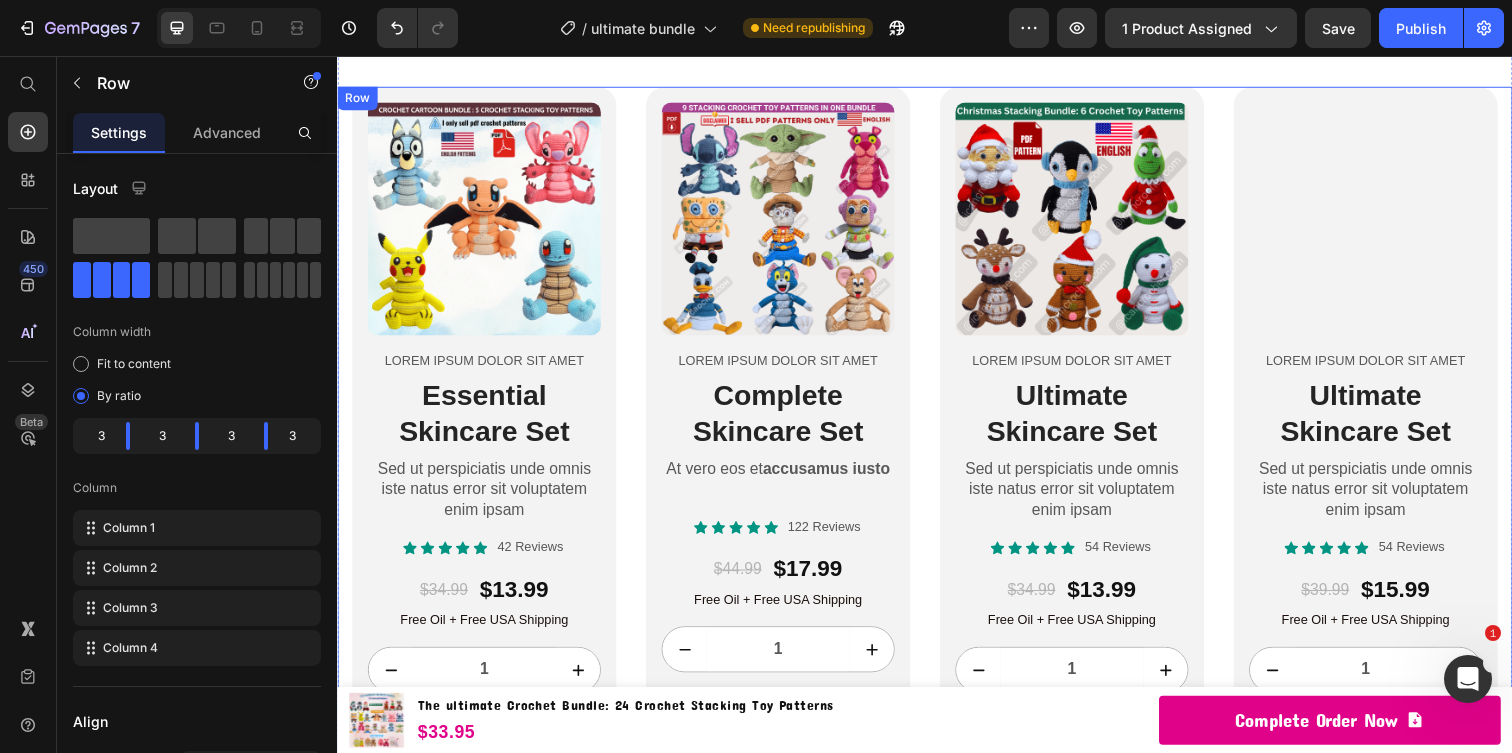 click on "Product Images Lorem ipsum dolor sit amet Text Block Essential Skincare Set Heading Sed ut perspiciatis unde omnis iste natus error sit voluptatem enim ipsam Text Block Icon Icon Icon Icon Icon Icon List 42 Reviews Text Block Row $34.99 Product Price $13.99 Product Price Row Free Oil + Free USA Shipping Text Block 1 Product Quantity Add to cart Add to Cart Row Product Row Product Images Lorem ipsum dolor sit amet Text Block Complete Skincare Set Heading At vero eos et  accusamus iusto   Text Block Icon Icon Icon Icon Icon Icon List 122 Reviews Text Block Row $44.99 Product Price $17.99 Product Price Row Free Oil + Free USA Shipping Text Block 1 Product Quantity Add to cart Add to Cart Row Product Row Product Images Lorem ipsum dolor sit amet Text Block Ultimate Skincare Set Heading Sed ut perspiciatis unde omnis iste natus error sit voluptatem enim ipsam Text Block Icon Icon Icon Icon Icon Icon List 54 Reviews Text Block Row $34.99 Product Price $13.99 Product Price Row Free Oil + Free USA Shipping 1 Row Row" at bounding box center [937, 439] 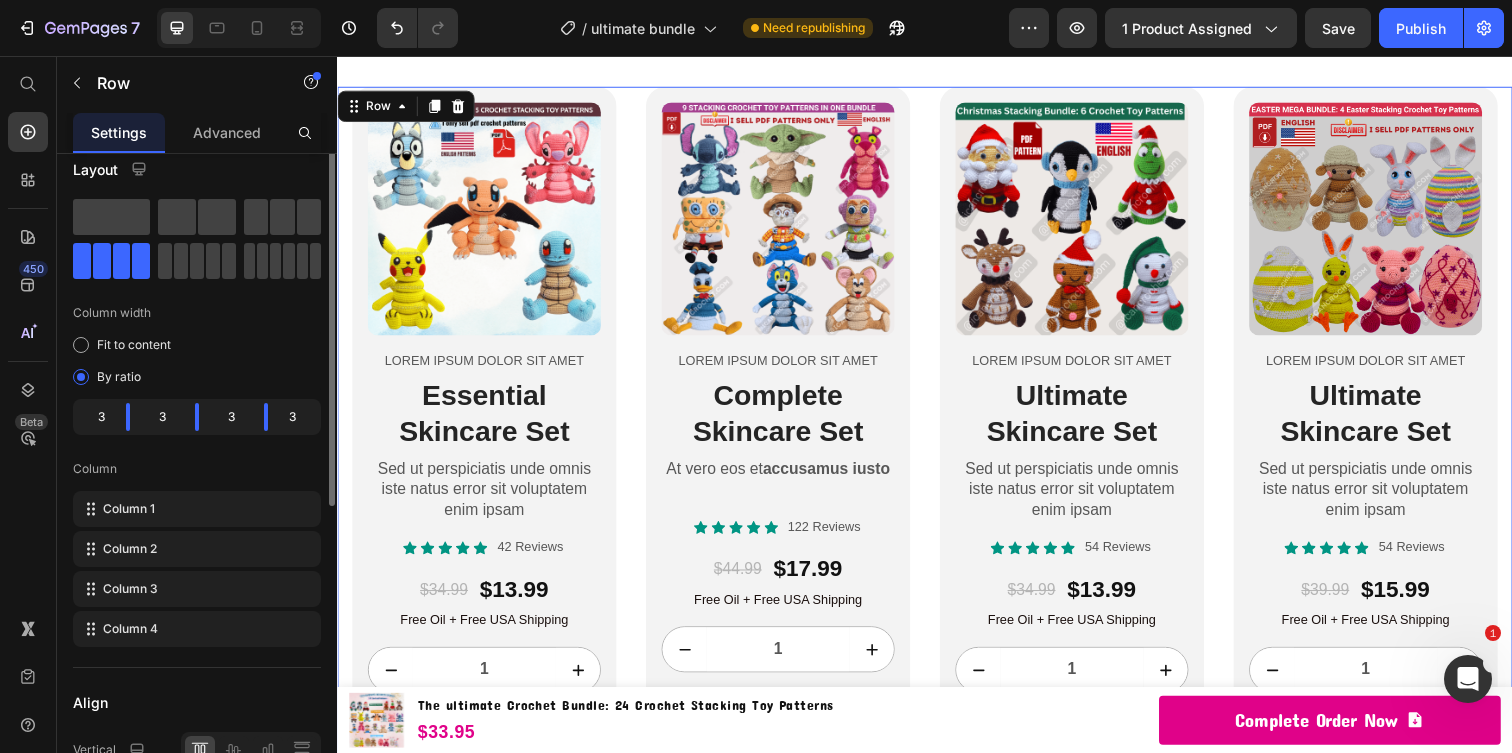 scroll, scrollTop: 0, scrollLeft: 0, axis: both 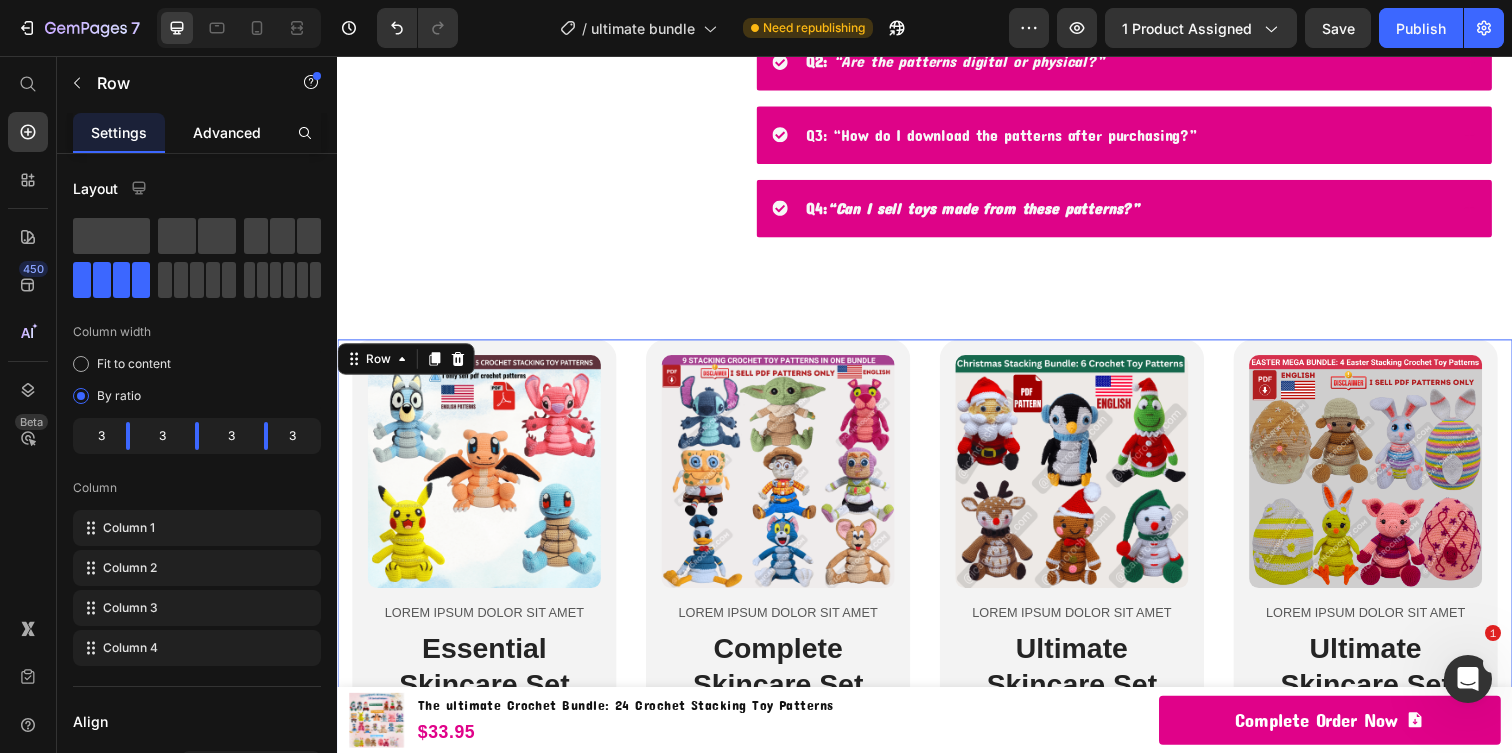 click on "Advanced" at bounding box center [227, 132] 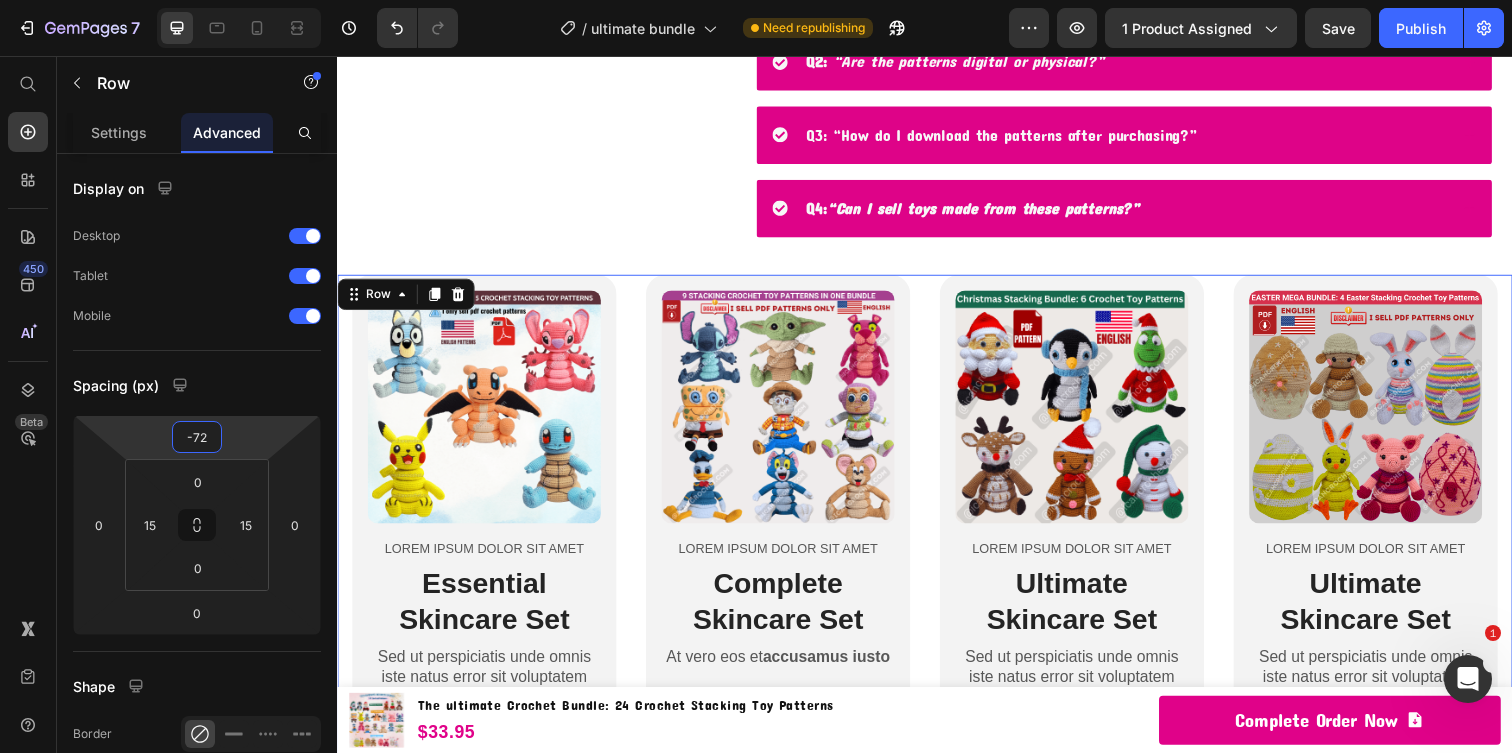 type on "-74" 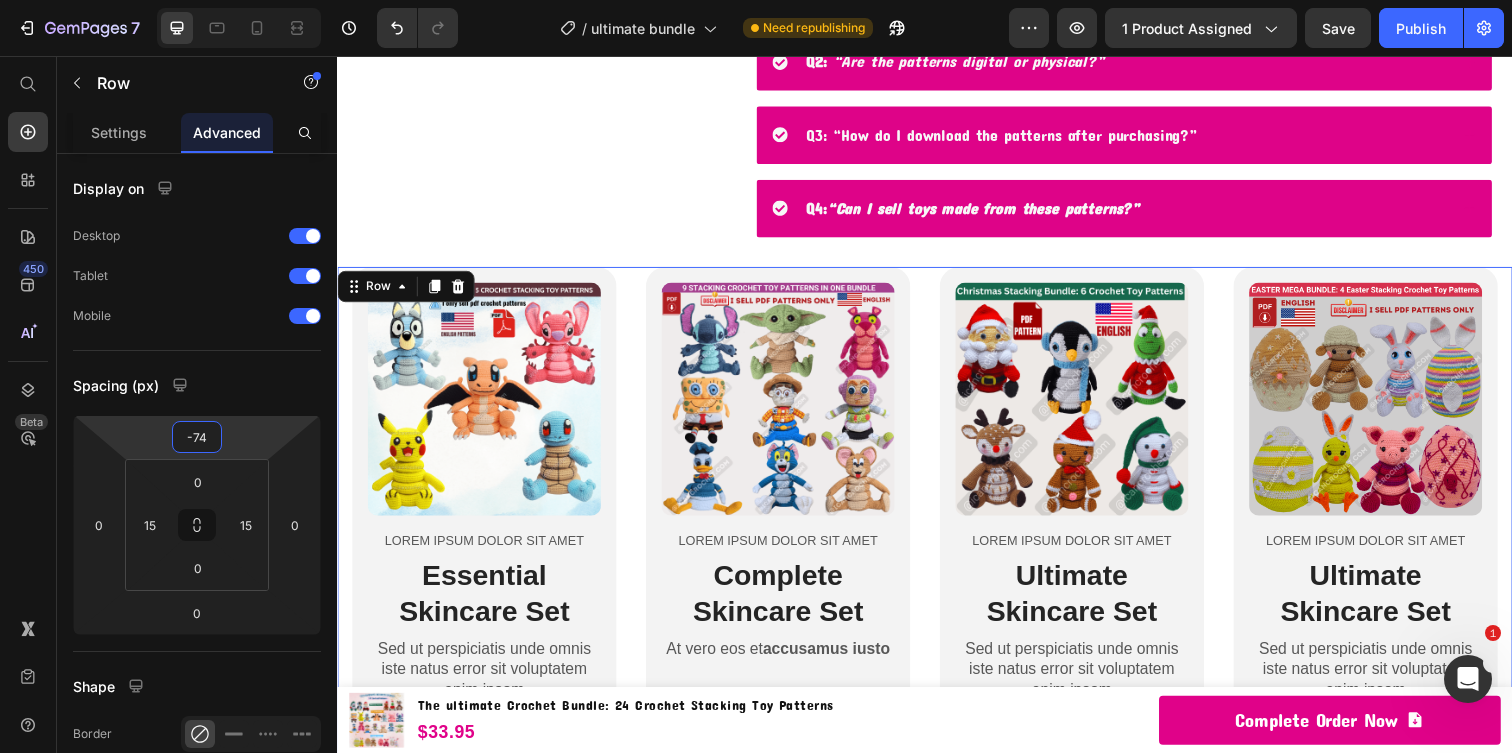 drag, startPoint x: 243, startPoint y: 429, endPoint x: 239, endPoint y: 466, distance: 37.215588 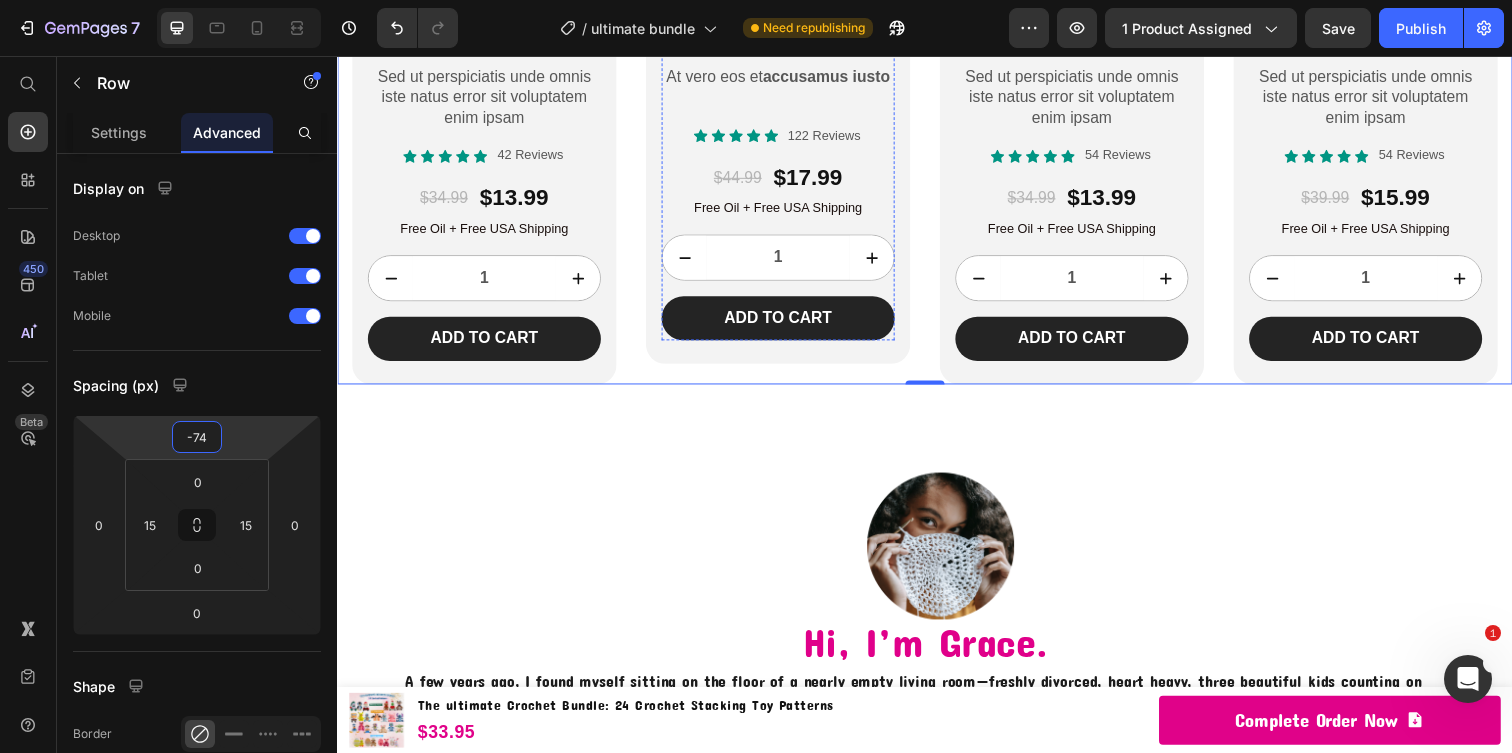 scroll, scrollTop: 4400, scrollLeft: 0, axis: vertical 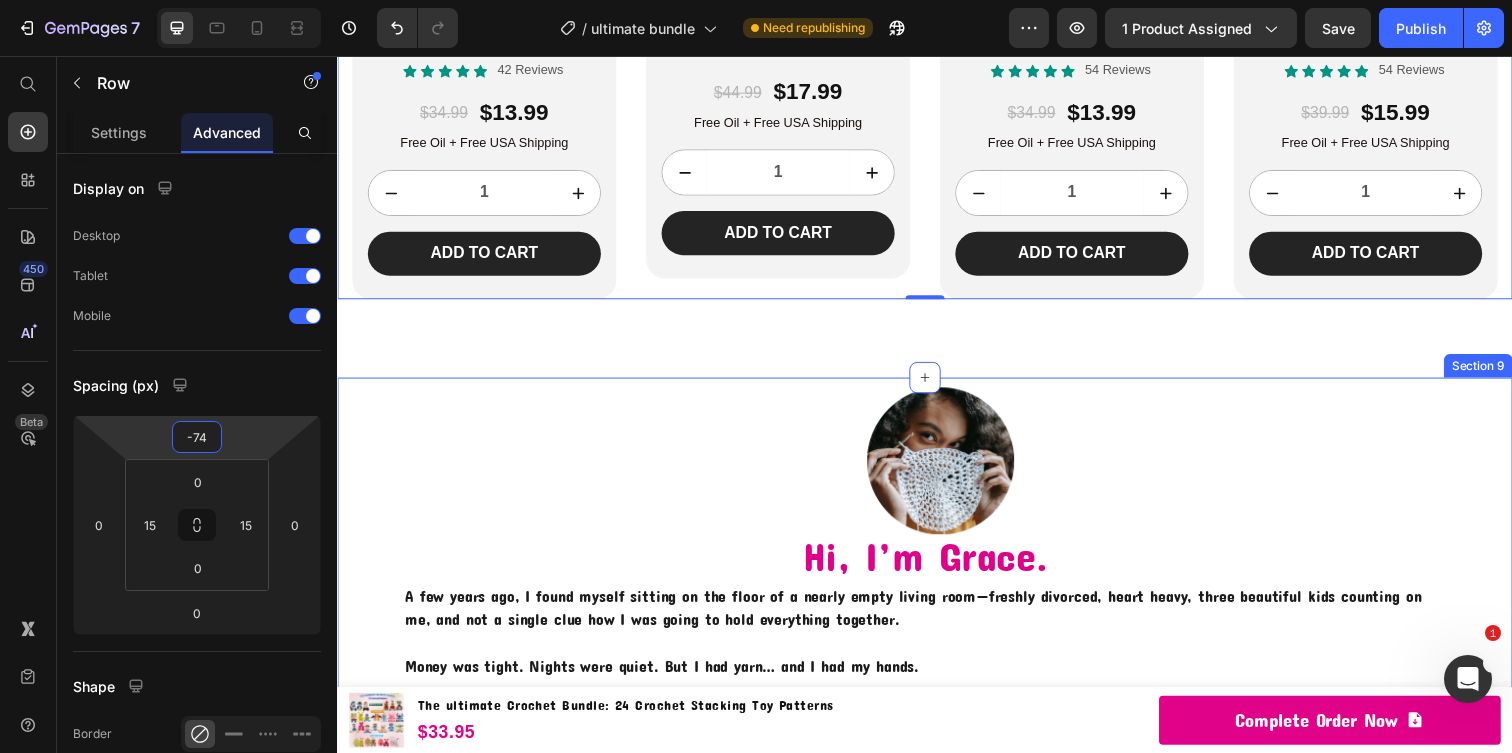 click on "Image Hi, I’m Grace. Heading A few years ago, I found myself sitting on the floor of a nearly empty living room—freshly divorced, heart heavy, three beautiful kids counting on me, and not a single clue how I was going to hold everything together.   Money was tight. Nights were quiet. But I had yarn… and I had my hands.   That’s when I started crocheting stacking toys. Not just to sell—but to survive. Every stitch became a silent prayer. A little hope. A way to give my children something soft, joyful, and handmade. And somehow, those toys gave me back my strength too.   Today, I share these patterns with the world—not because they’re just cute (though they are!)—but because they’re filled with the kind of love, healing, and resilience only crochet can hold.   If you’re a crocheter, you get it. This isn’t just a hobby—it’s a lifeline. 💛 Grace 💛 Text Block Row Vitals - Product Reviews Vitals Section 9" at bounding box center (937, 753) 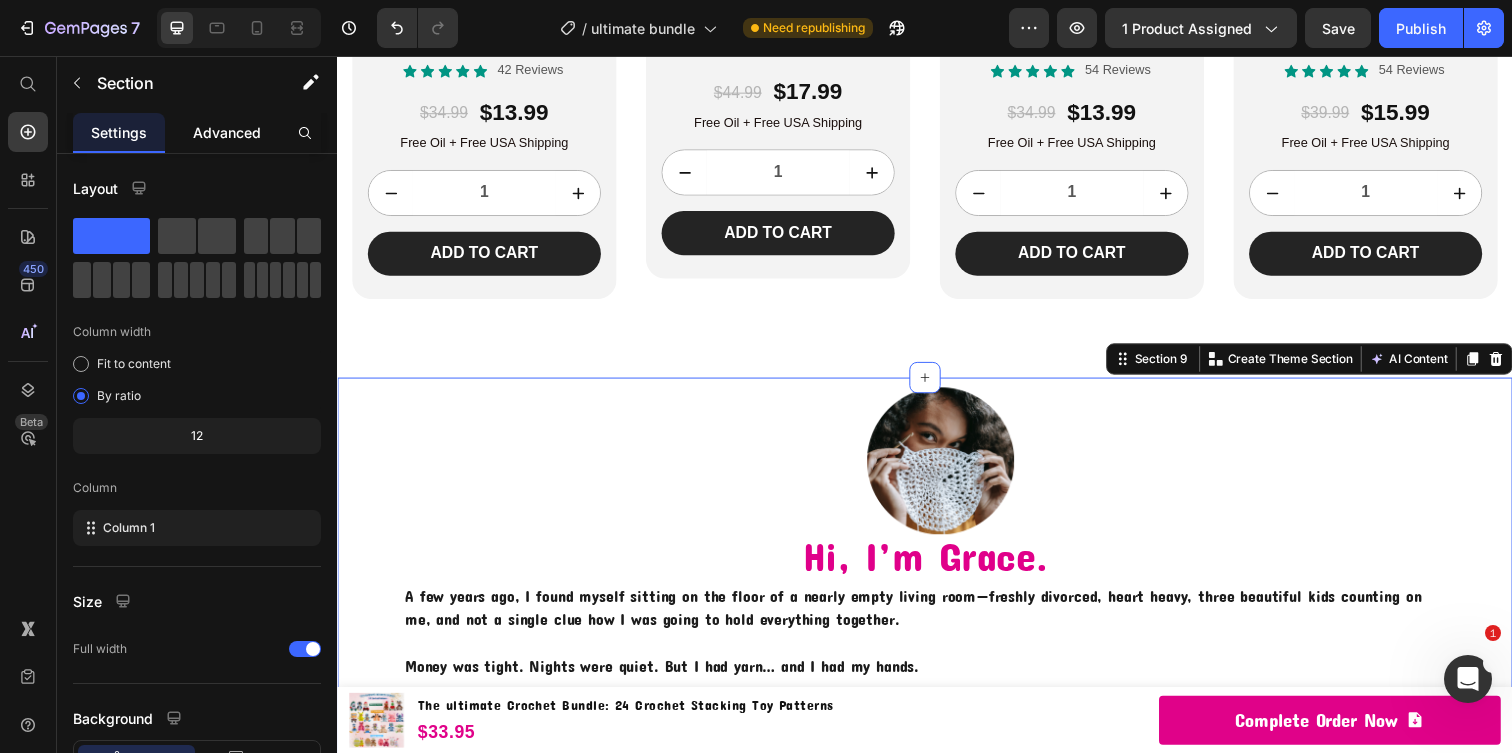 click on "Advanced" at bounding box center (227, 132) 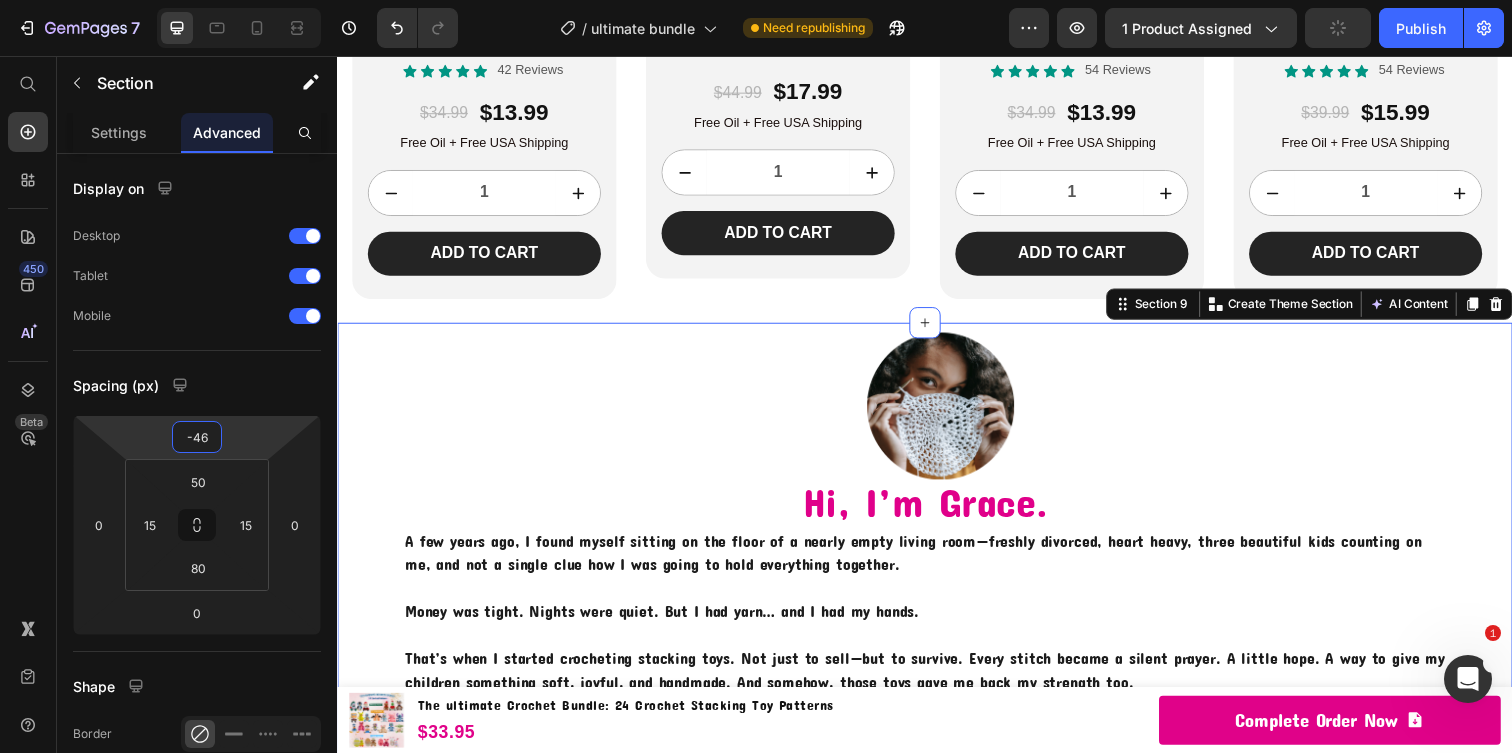 type on "-44" 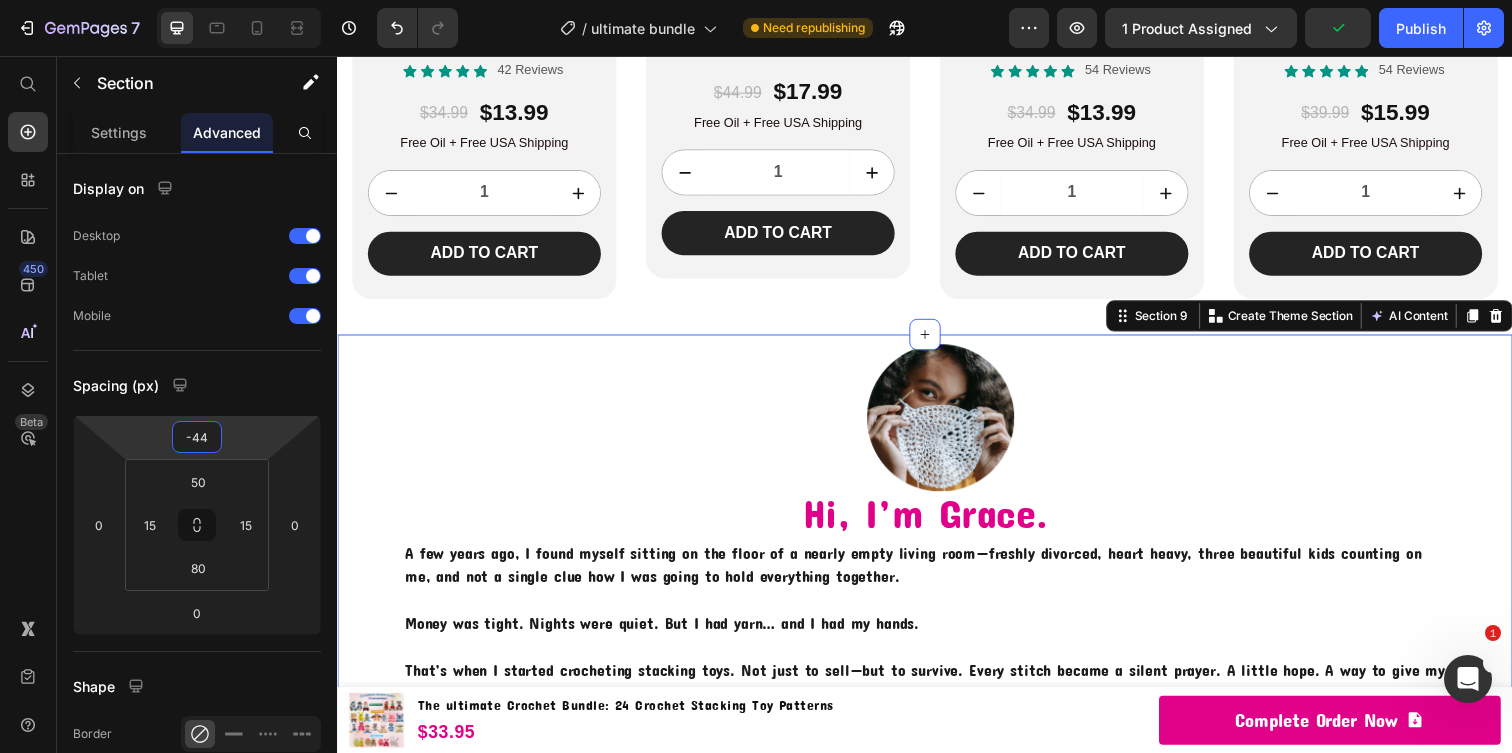 drag, startPoint x: 239, startPoint y: 425, endPoint x: 237, endPoint y: 447, distance: 22.090721 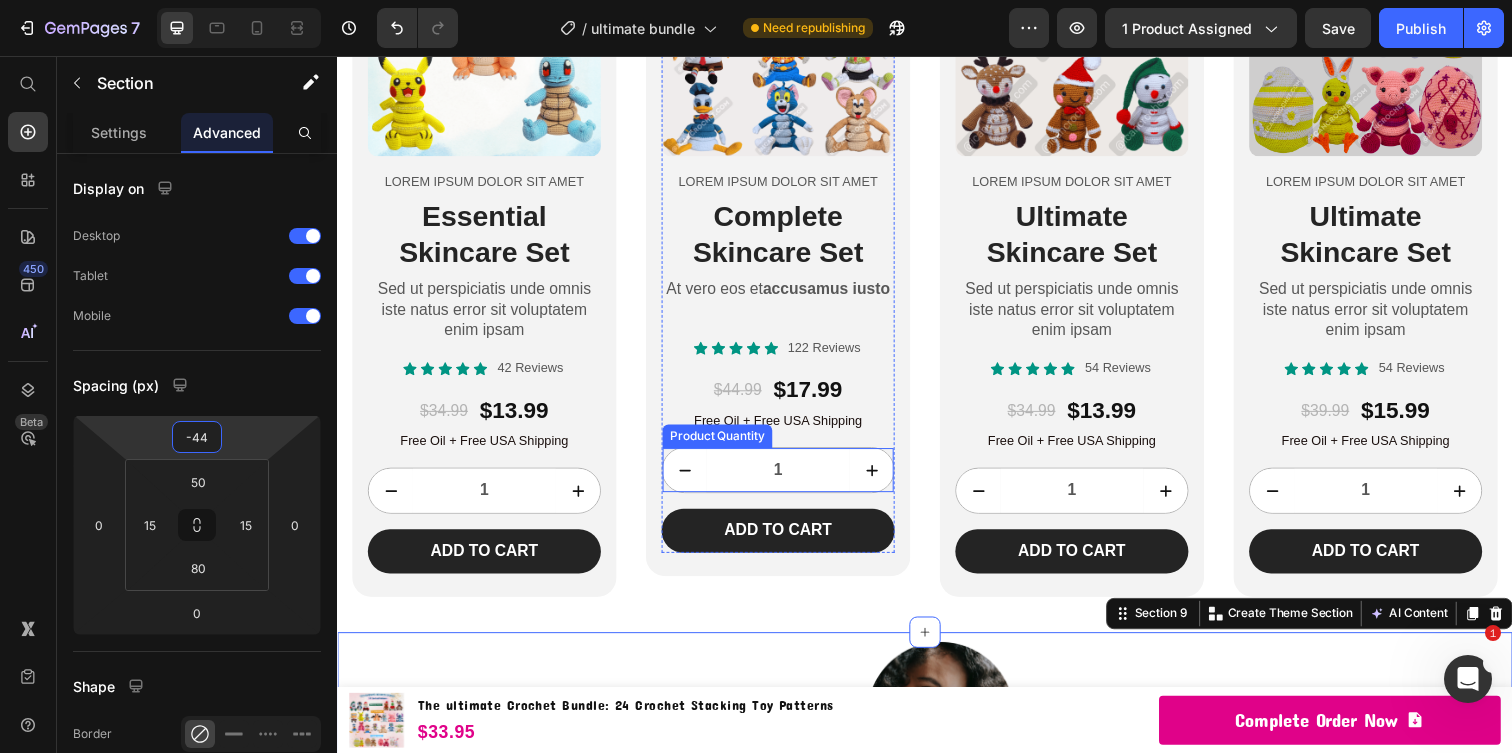 scroll, scrollTop: 4063, scrollLeft: 0, axis: vertical 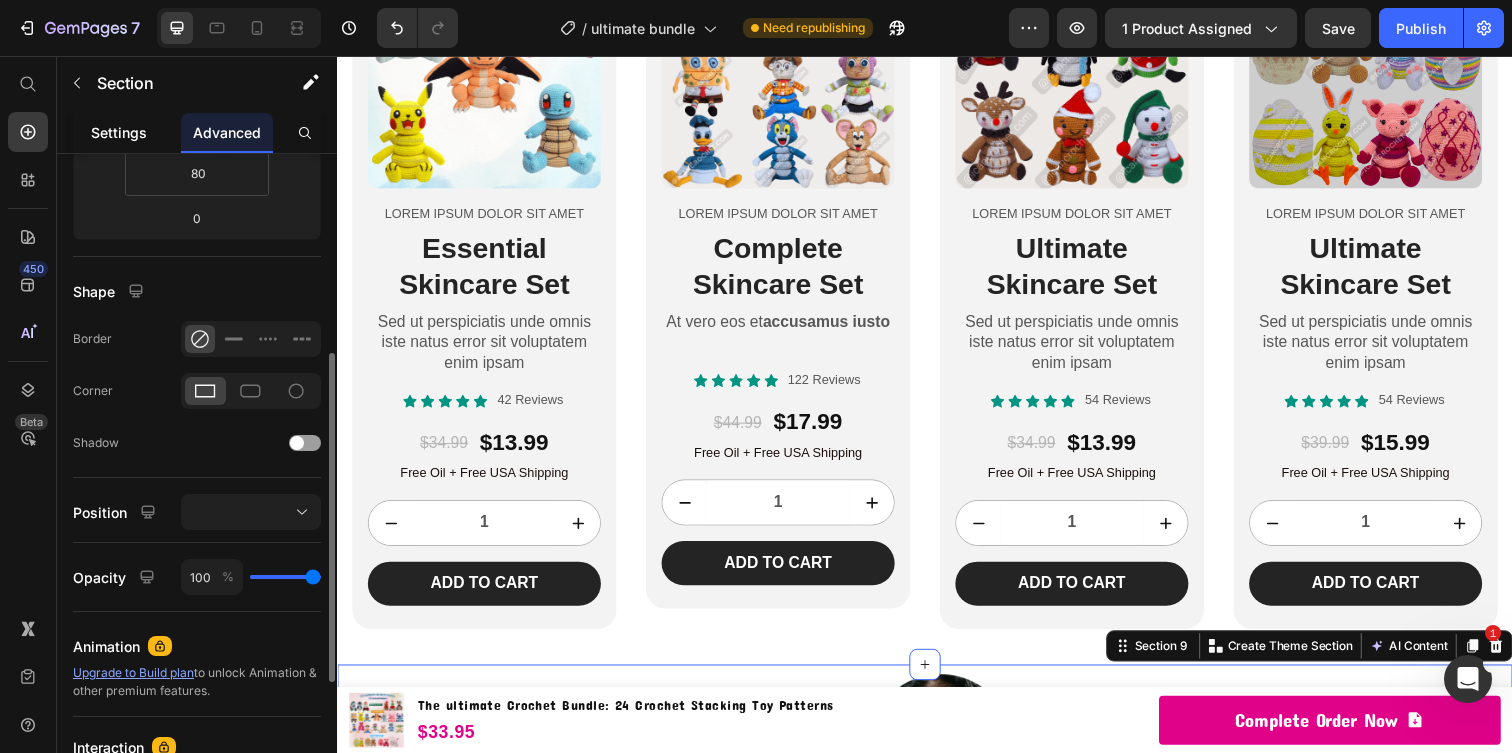 click on "Settings" 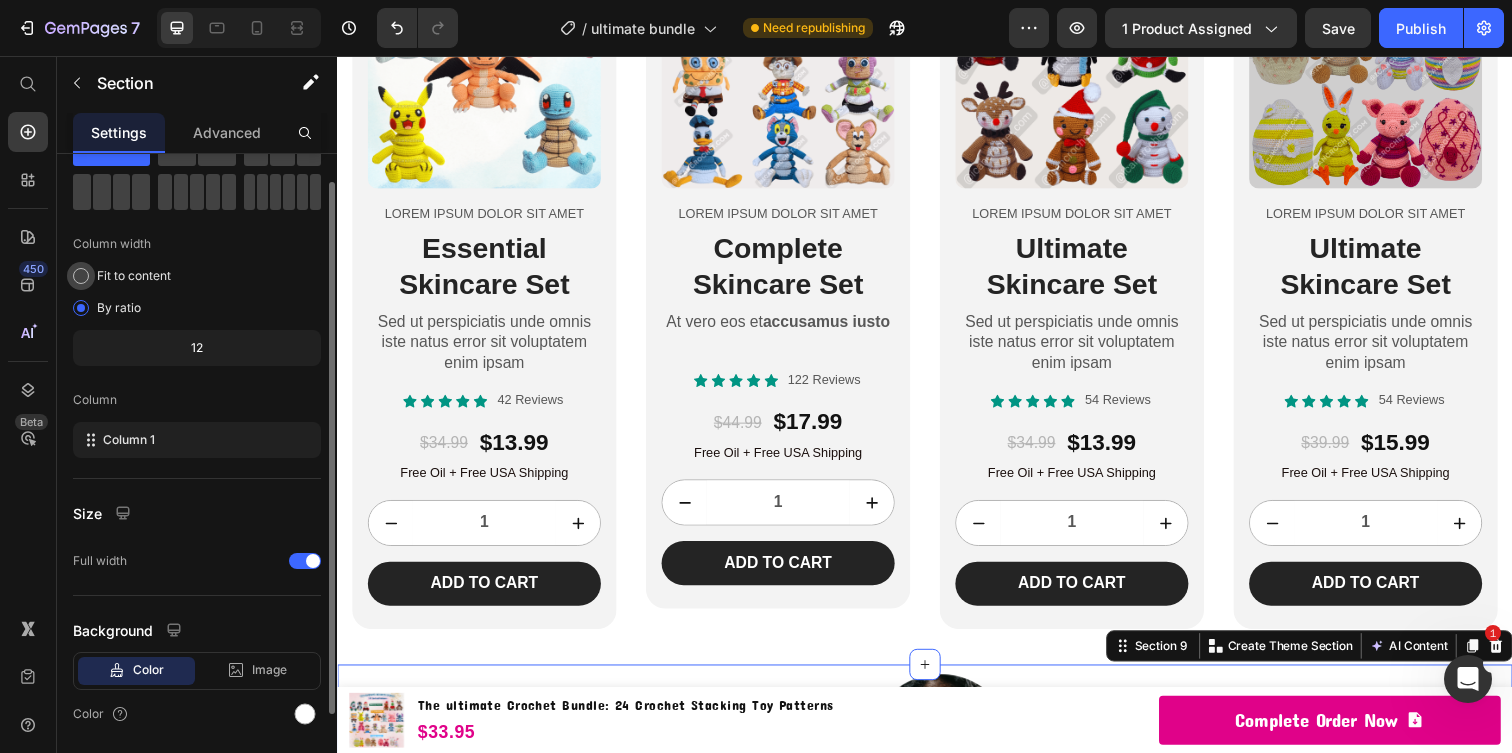 scroll, scrollTop: 152, scrollLeft: 0, axis: vertical 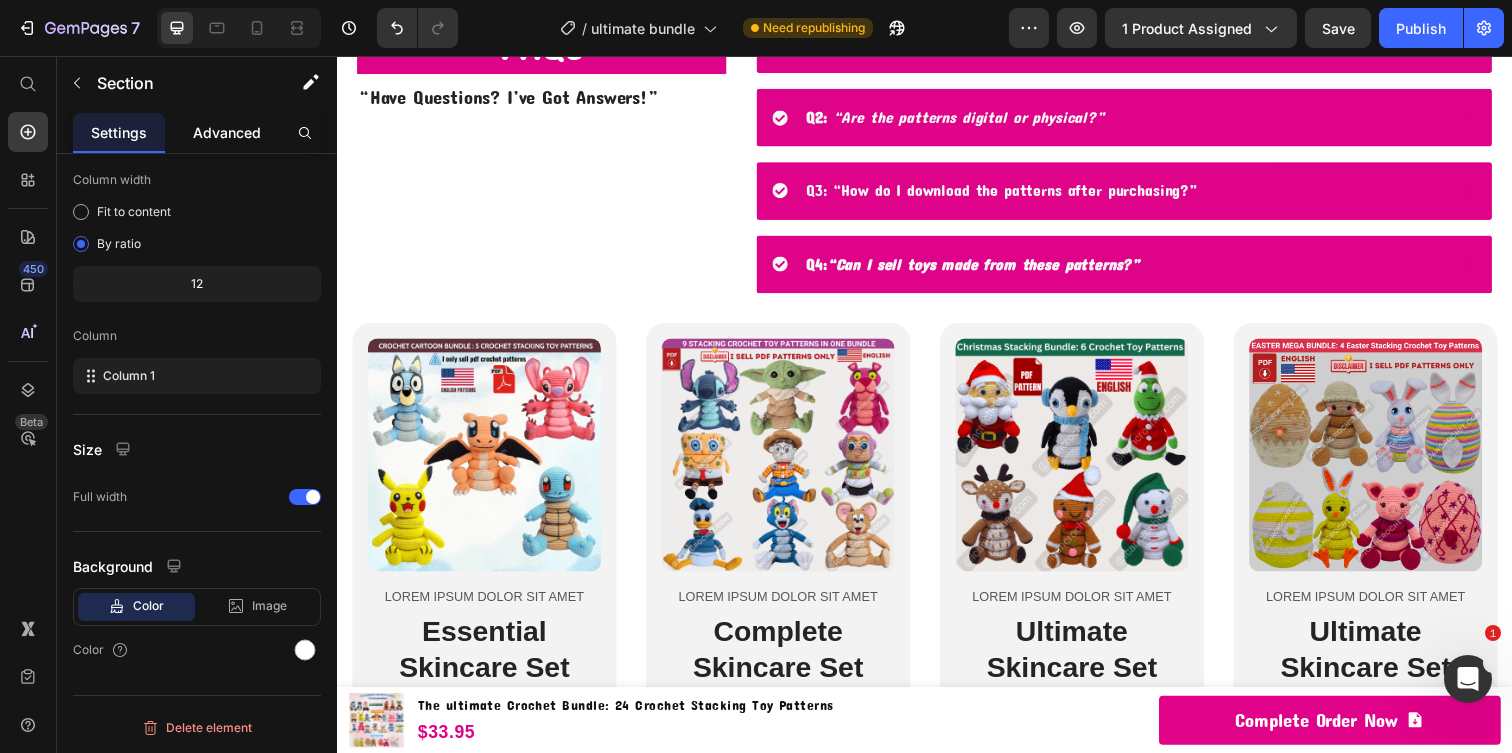 click on "Advanced" at bounding box center (227, 132) 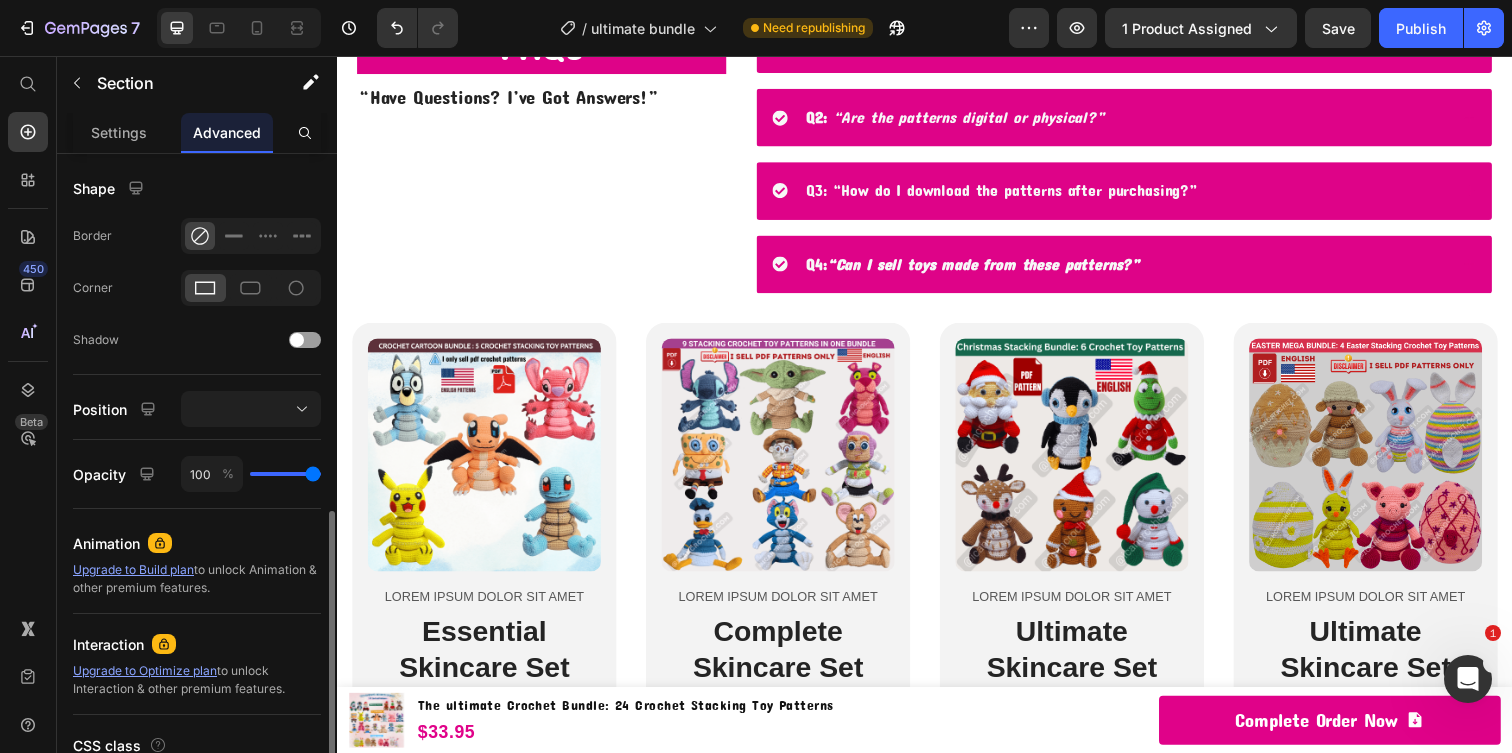 scroll, scrollTop: 649, scrollLeft: 0, axis: vertical 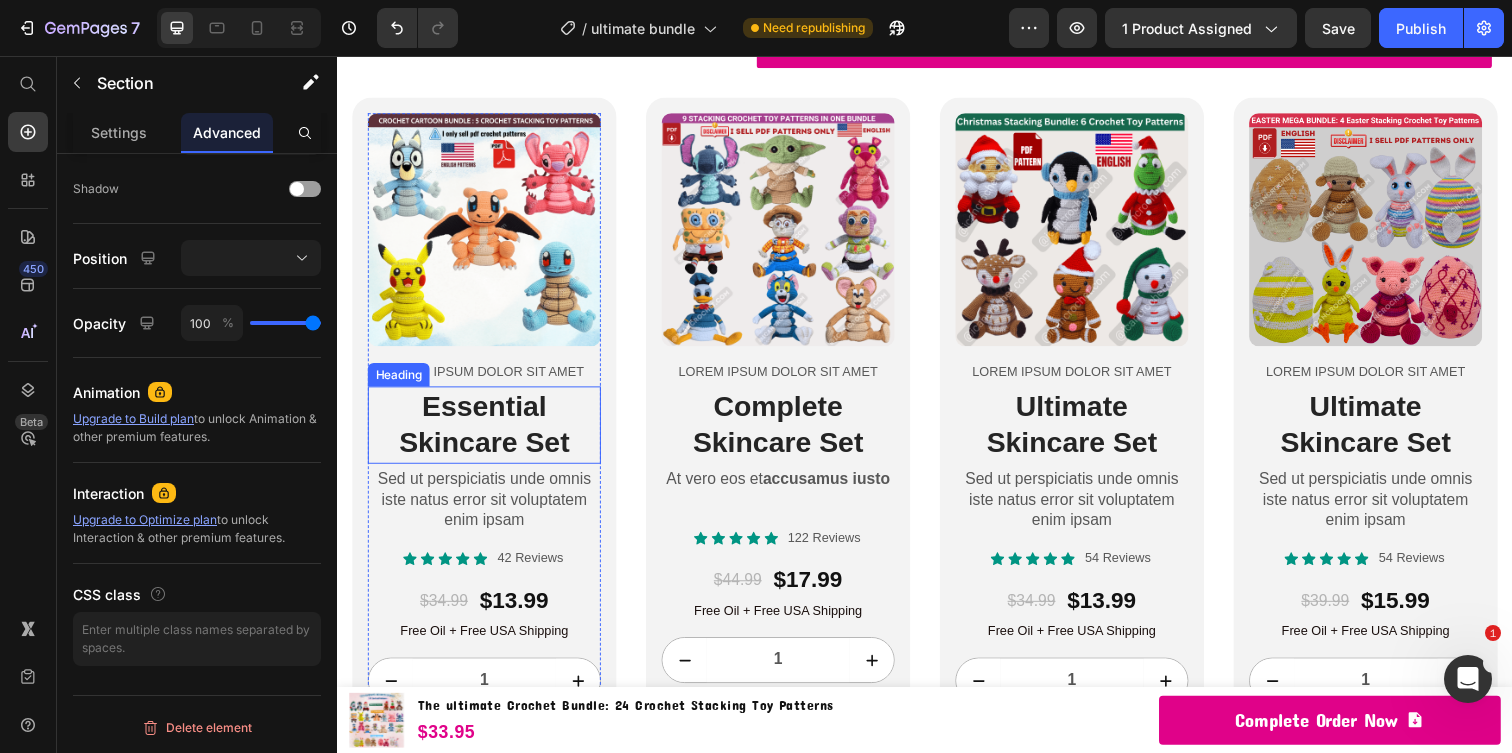 click on "Essential Skincare Set" at bounding box center [487, 432] 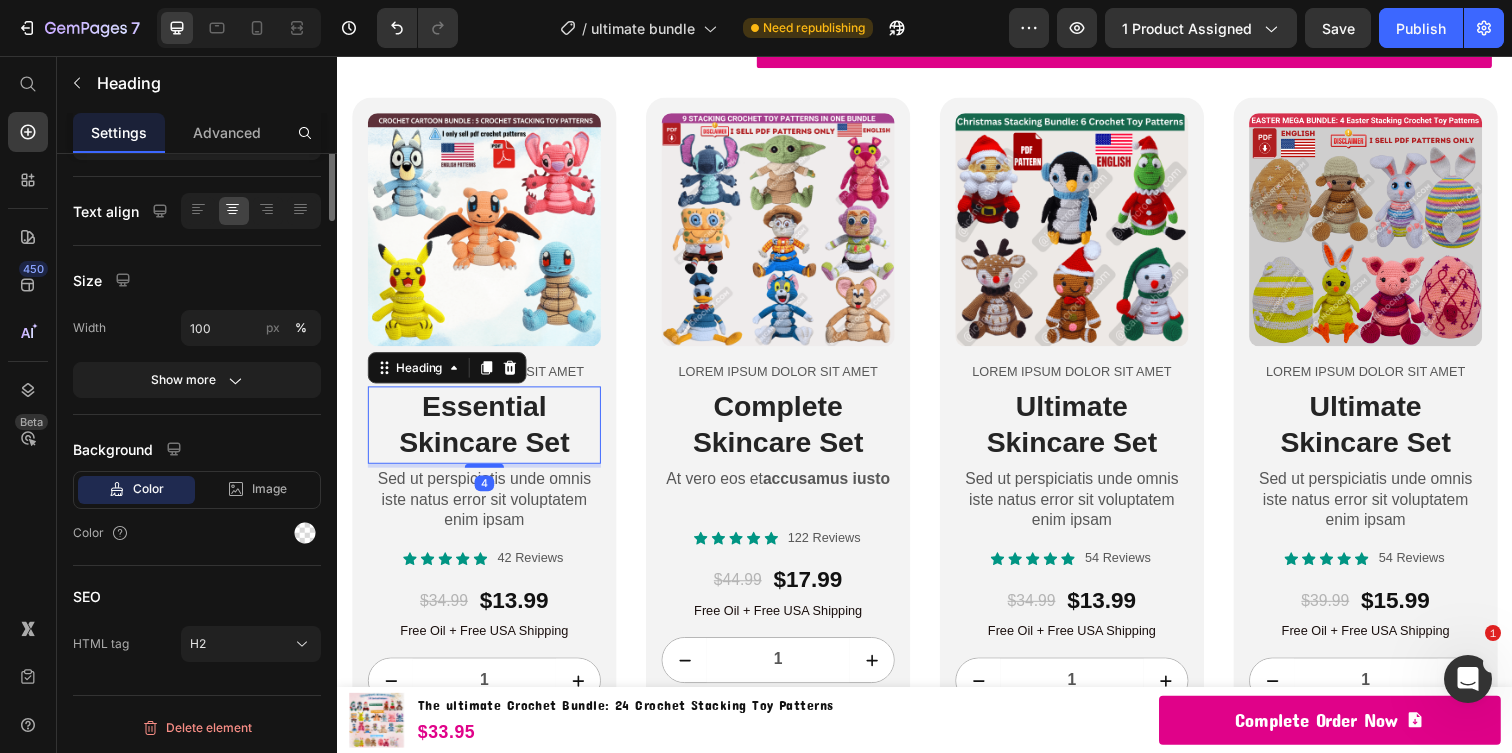 scroll, scrollTop: 0, scrollLeft: 0, axis: both 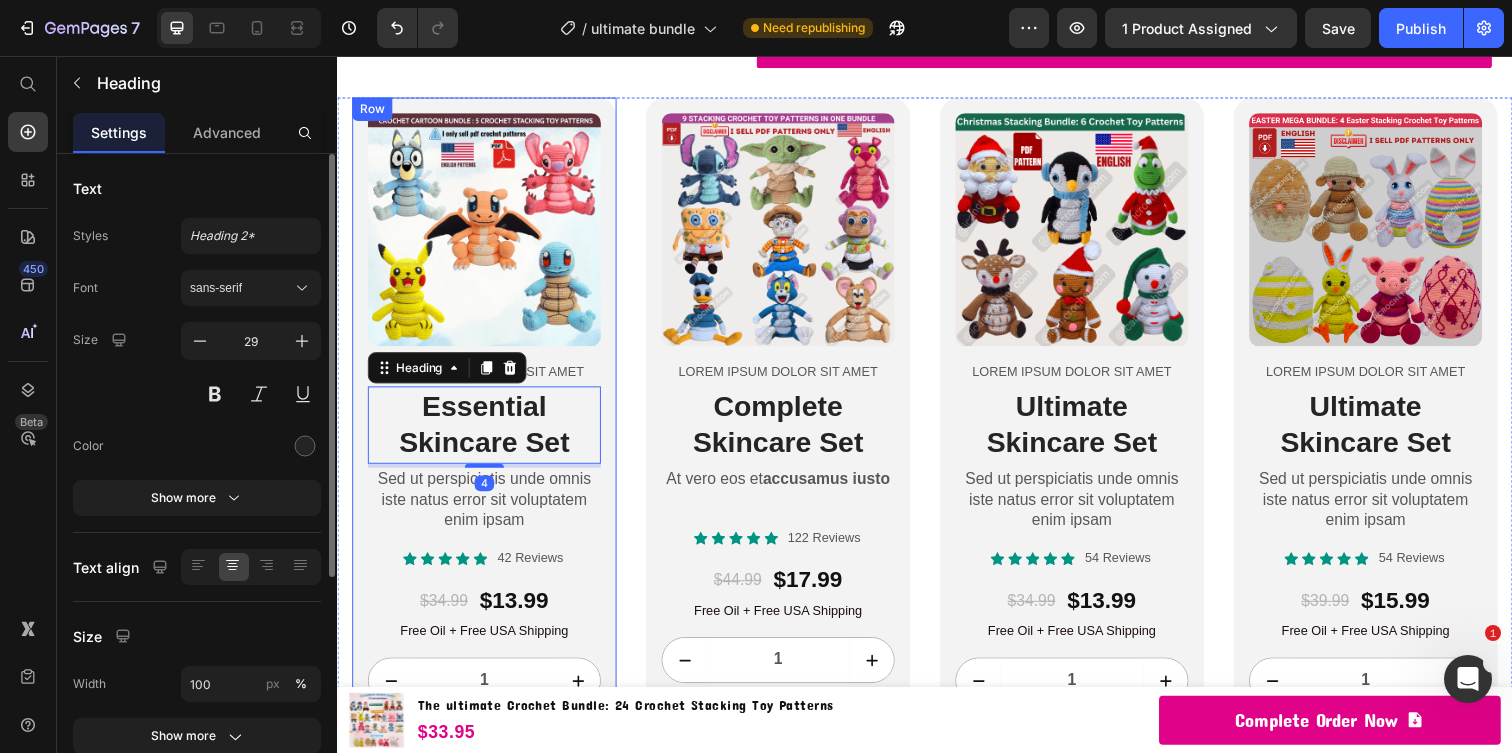 click on "Product Images Lorem ipsum dolor sit amet Text Block Essential Skincare Set Heading   4 Sed ut perspiciatis unde omnis iste natus error sit voluptatem enim ipsam Text Block Icon Icon Icon Icon Icon Icon List 42 Reviews Text Block Row $34.99 Product Price $13.99 Product Price Row Free Oil + Free USA Shipping Text Block 1 Product Quantity Add to cart Add to Cart Row Product Row" at bounding box center (487, 450) 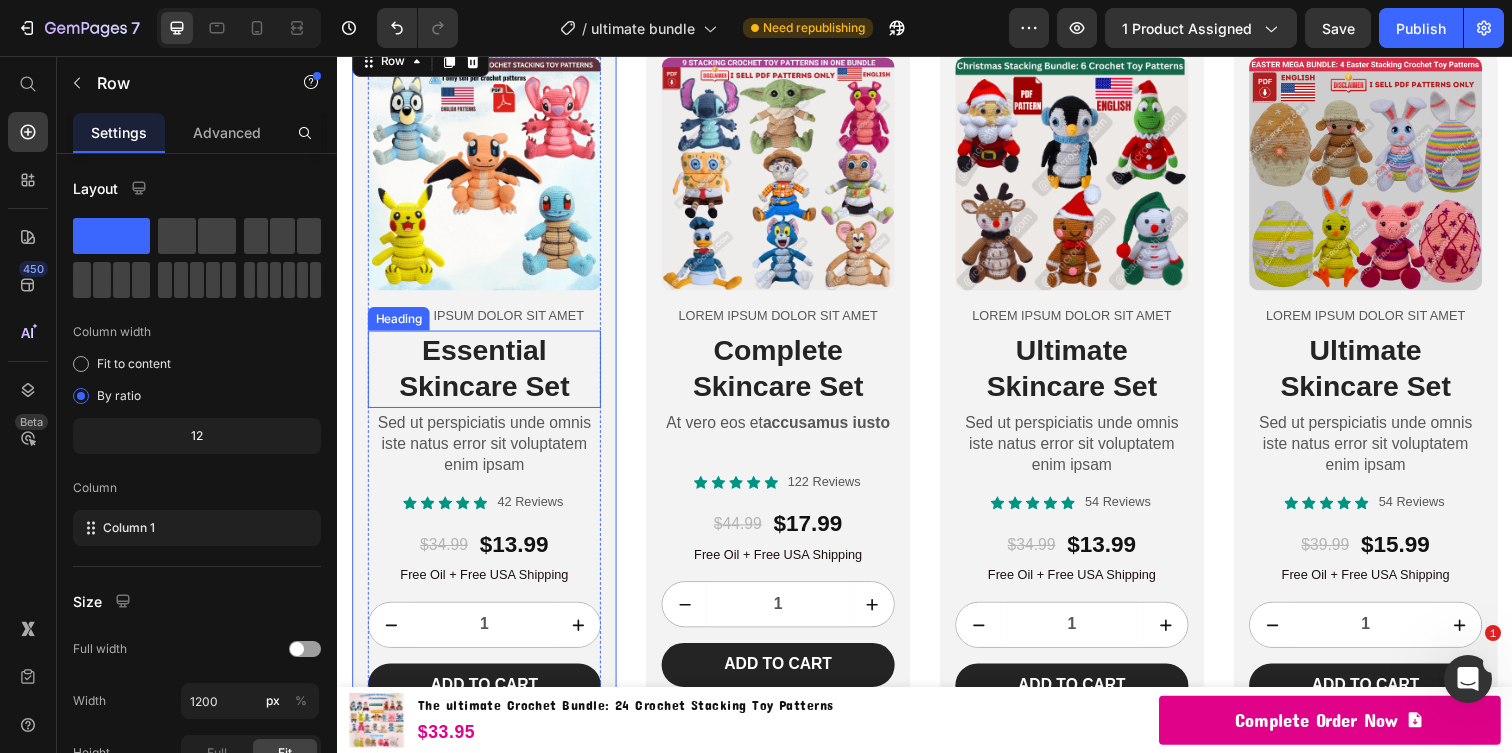 scroll, scrollTop: 3997, scrollLeft: 0, axis: vertical 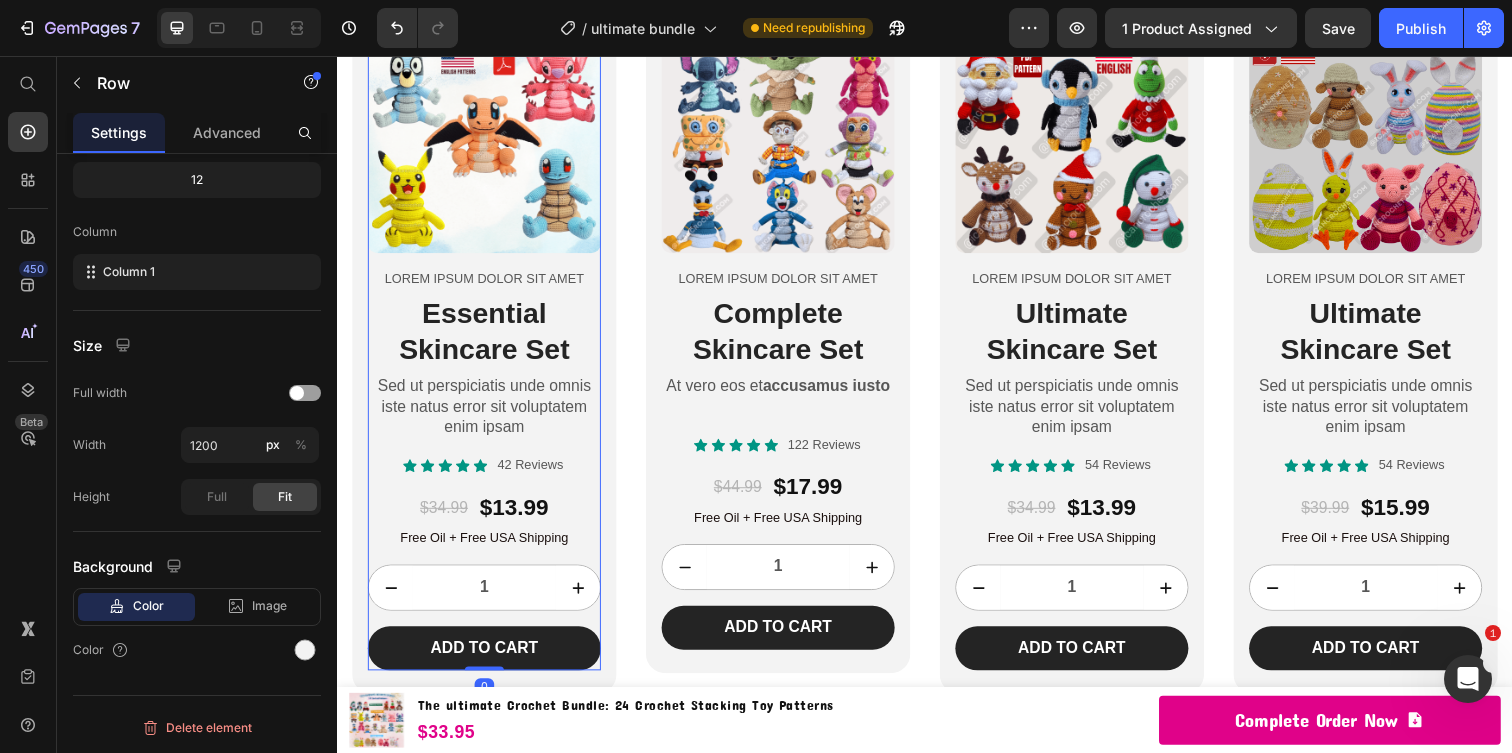 click on "Product Images Lorem ipsum dolor sit amet Text Block Essential Skincare Set Heading Sed ut perspiciatis unde omnis iste natus error sit voluptatem enim ipsam Text Block" at bounding box center (487, 241) 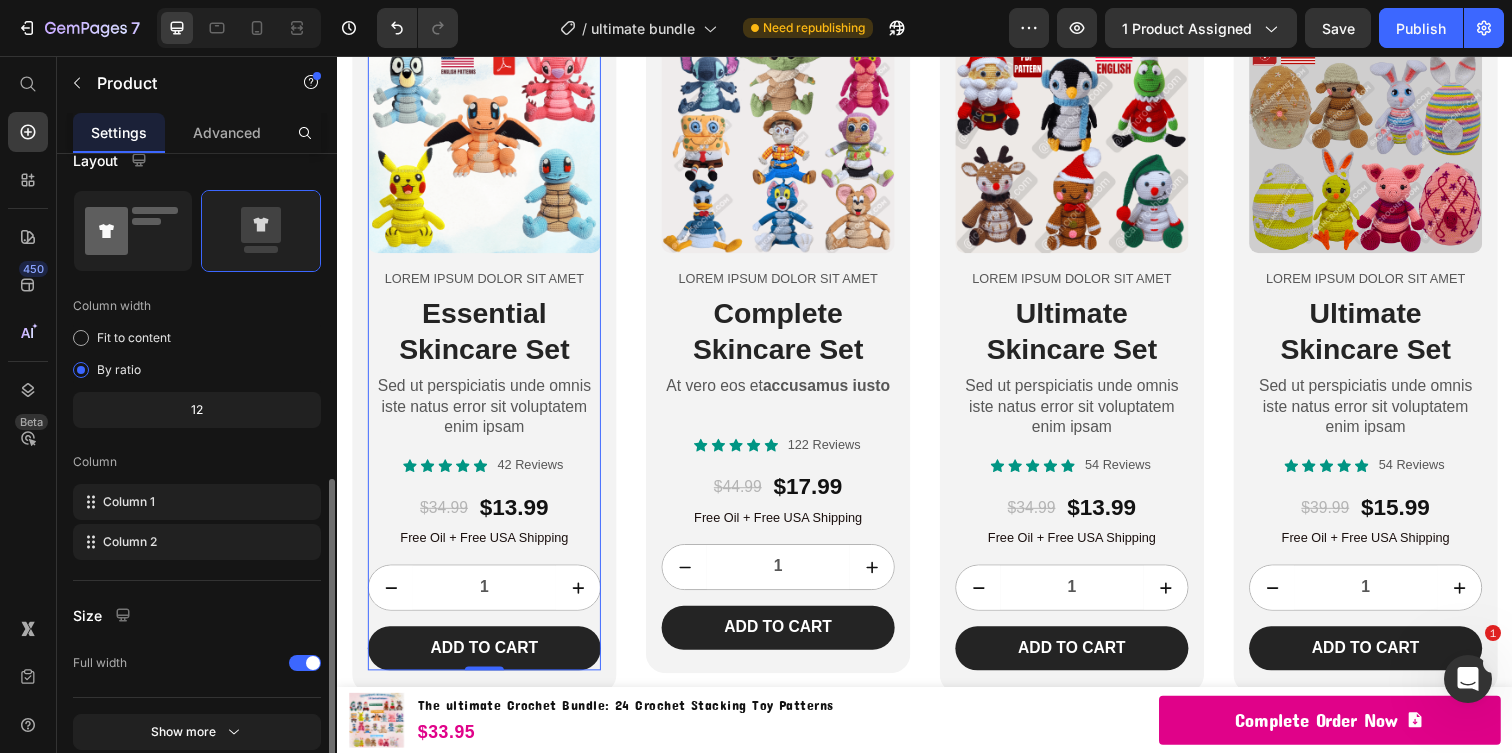 scroll, scrollTop: 526, scrollLeft: 0, axis: vertical 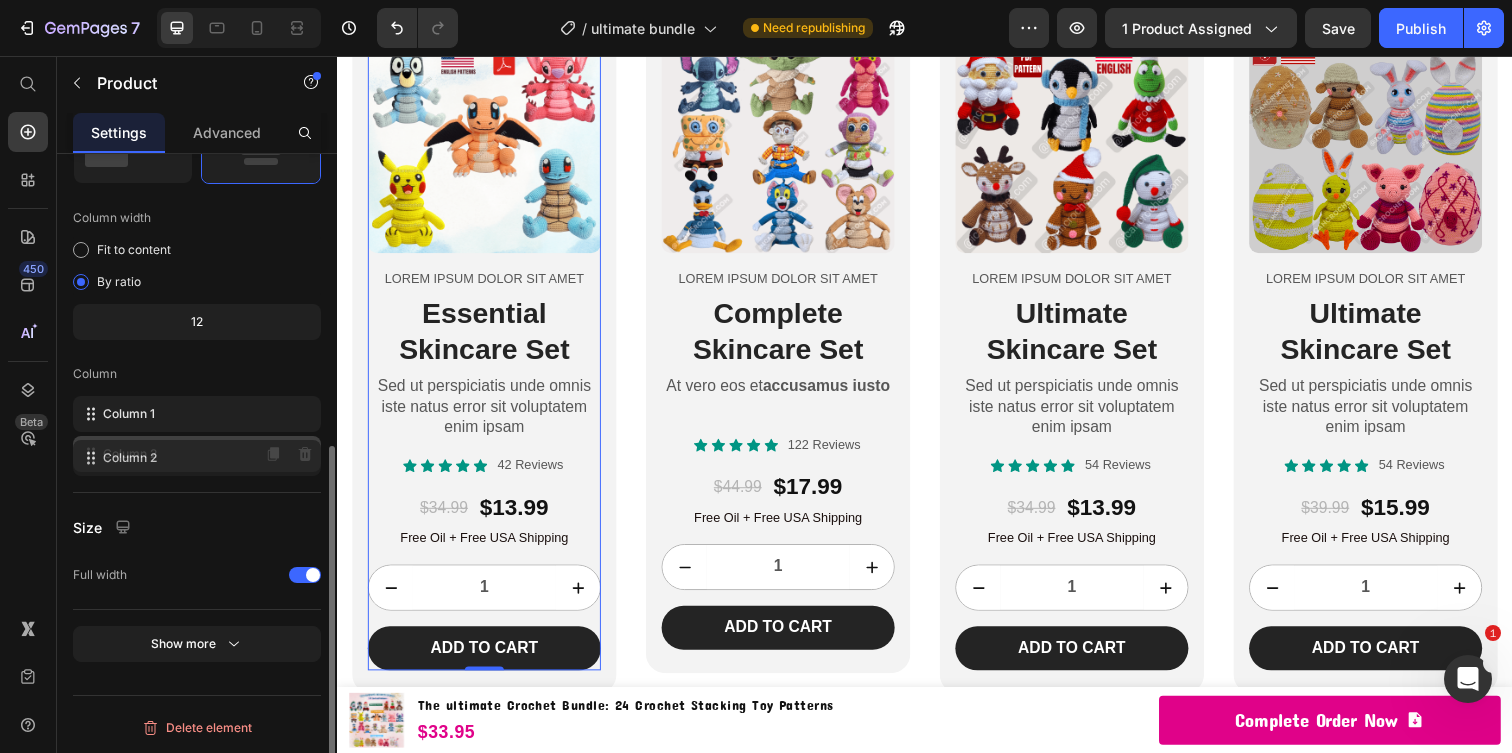click on "Column 2" 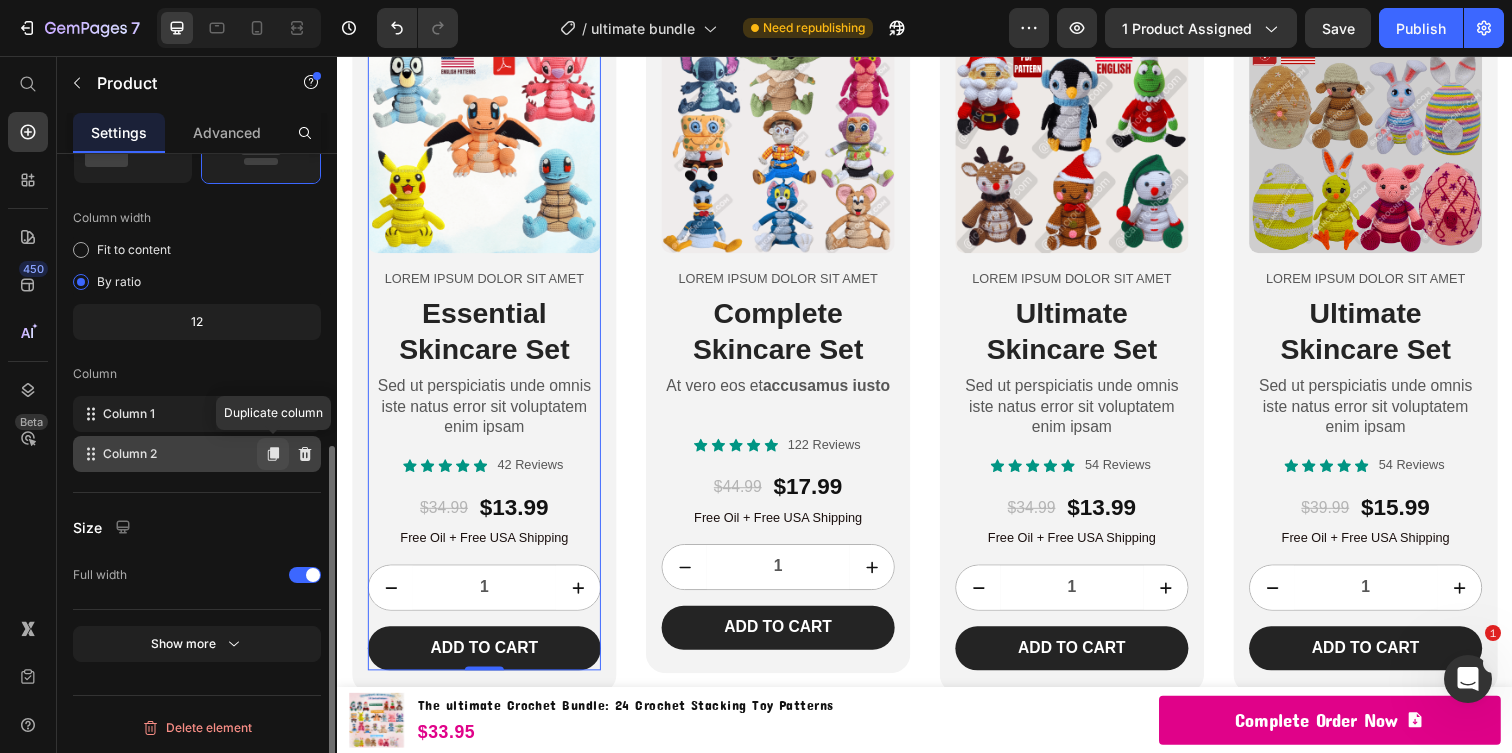 click 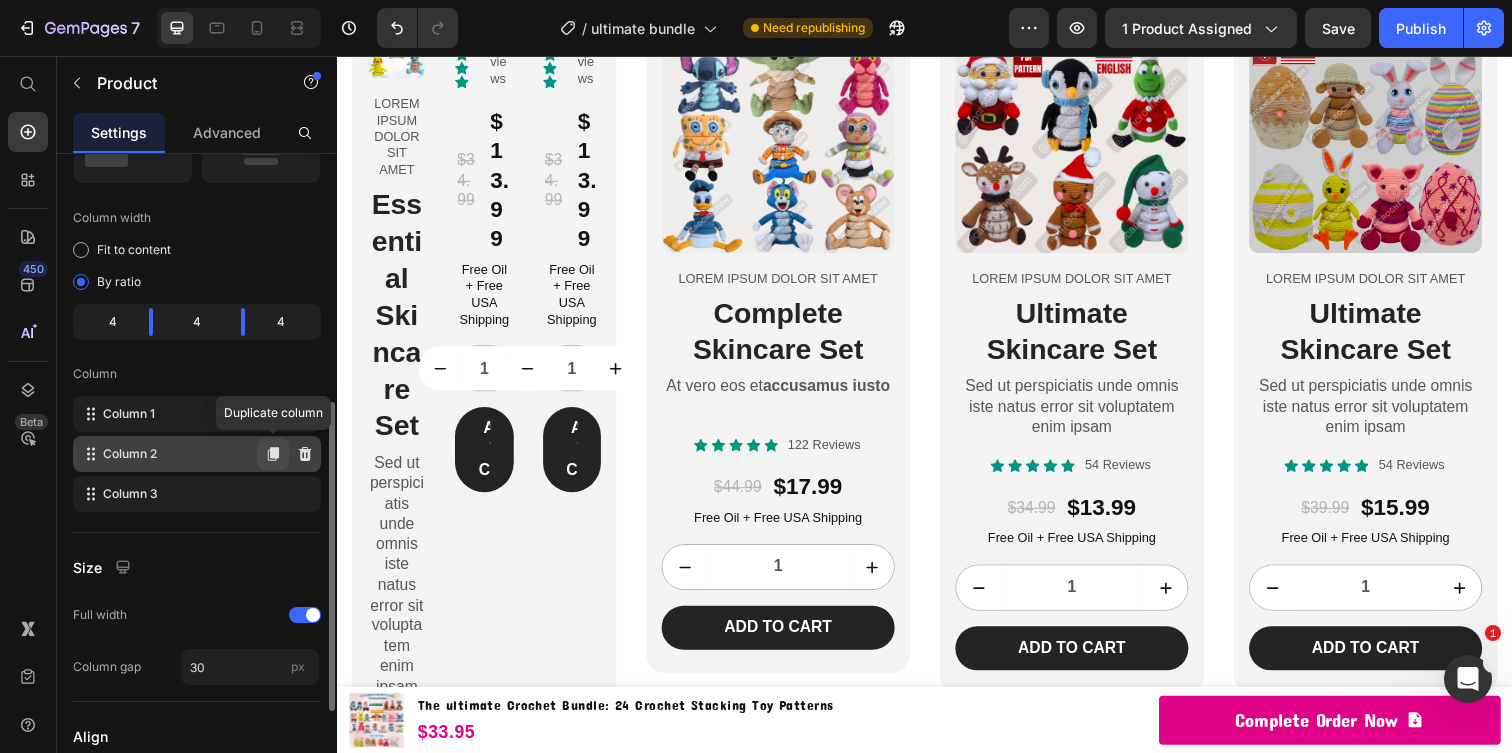 type 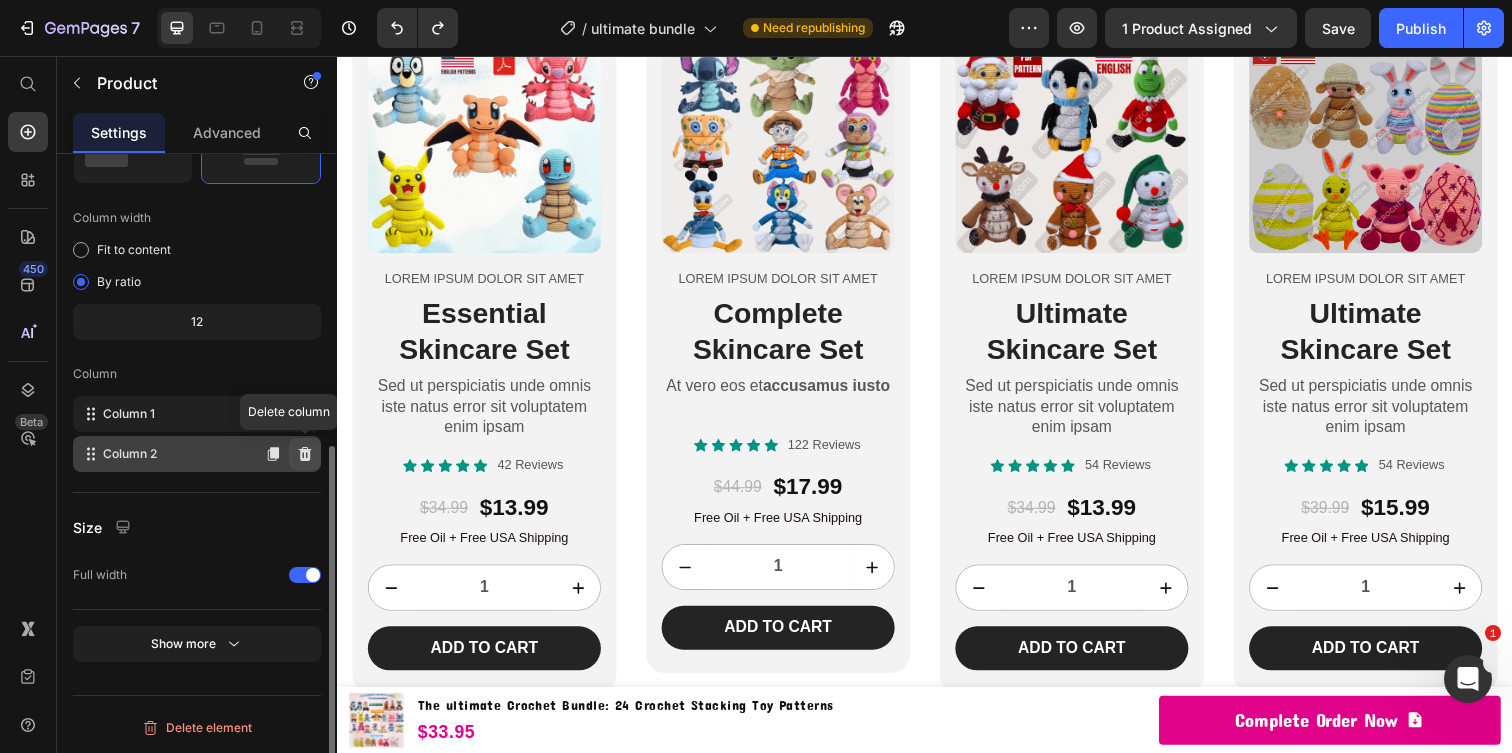 click 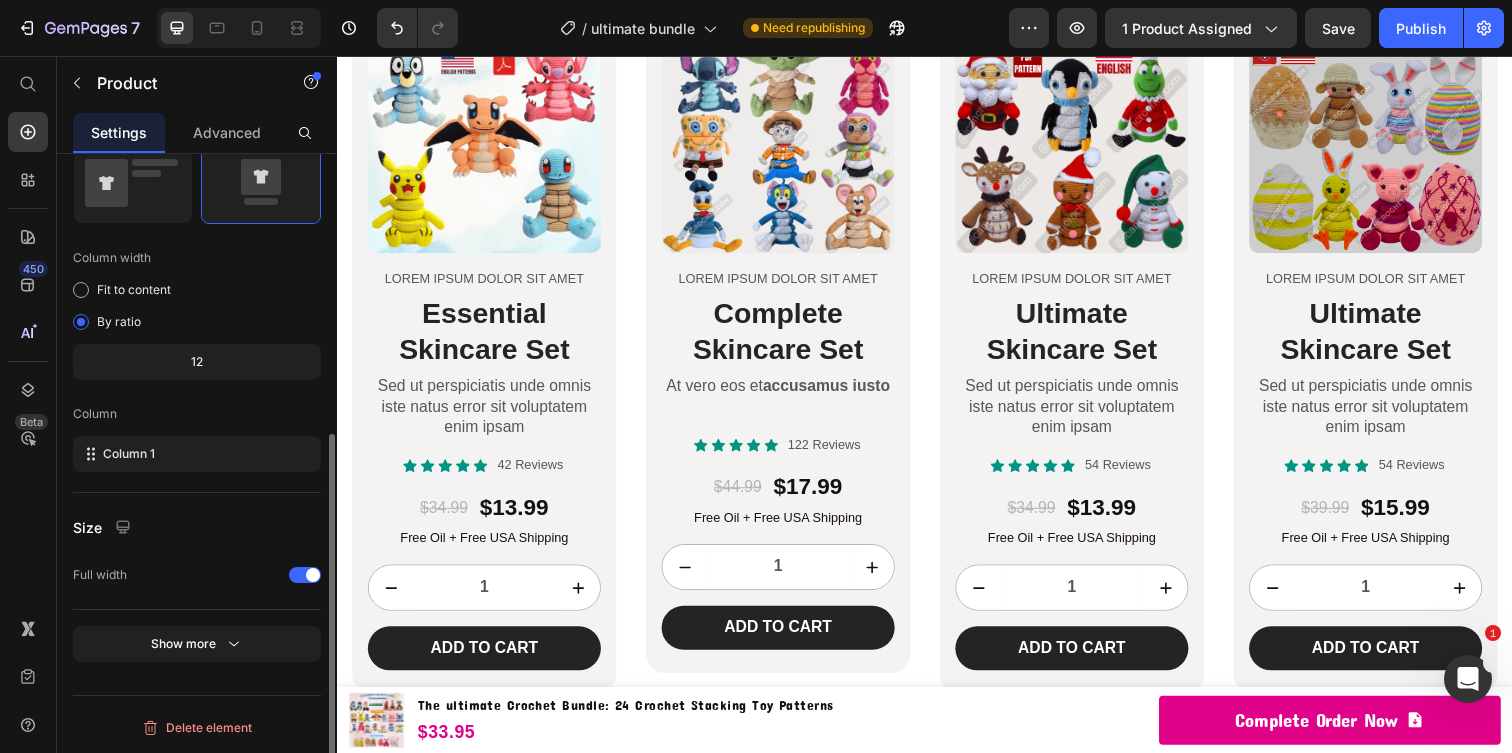 scroll, scrollTop: 486, scrollLeft: 0, axis: vertical 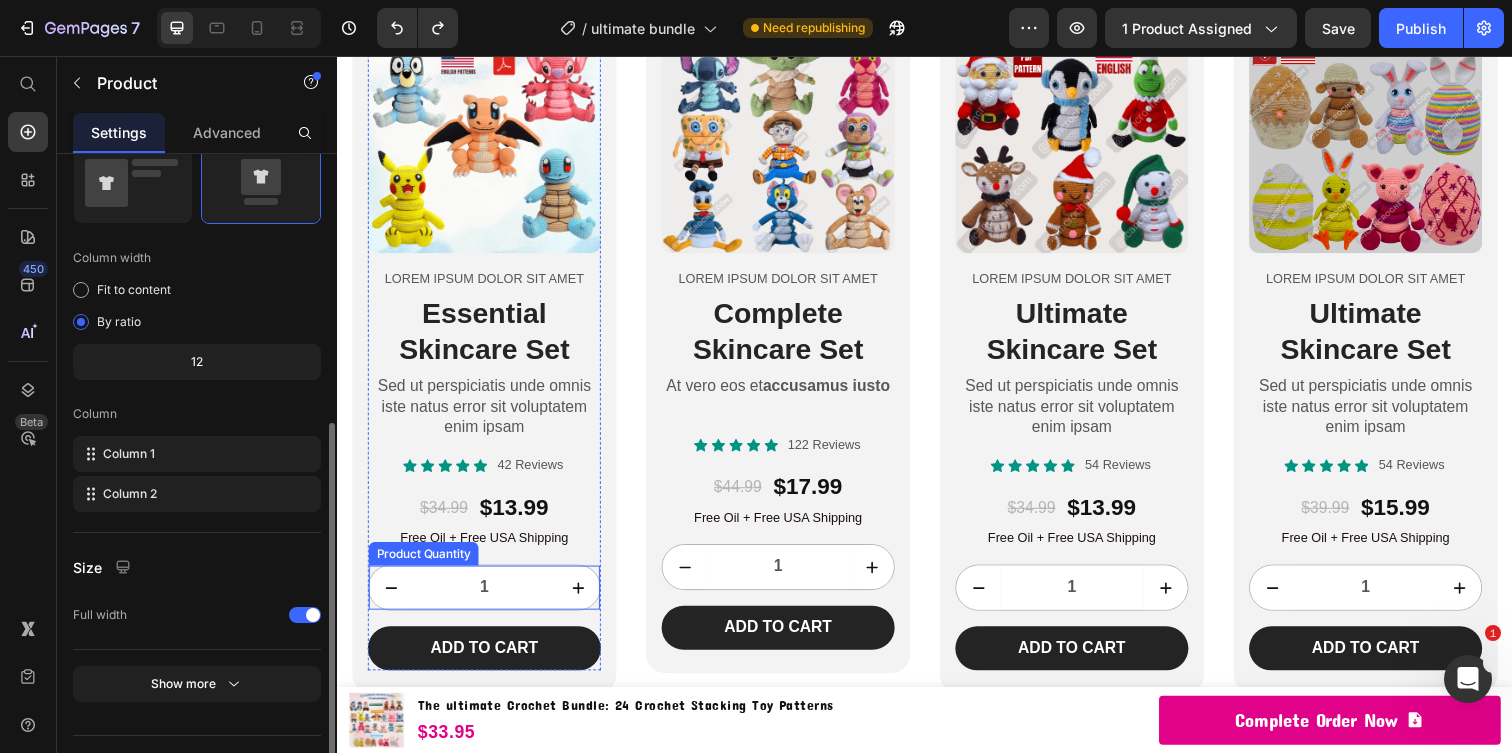 click on "1" at bounding box center (487, 598) 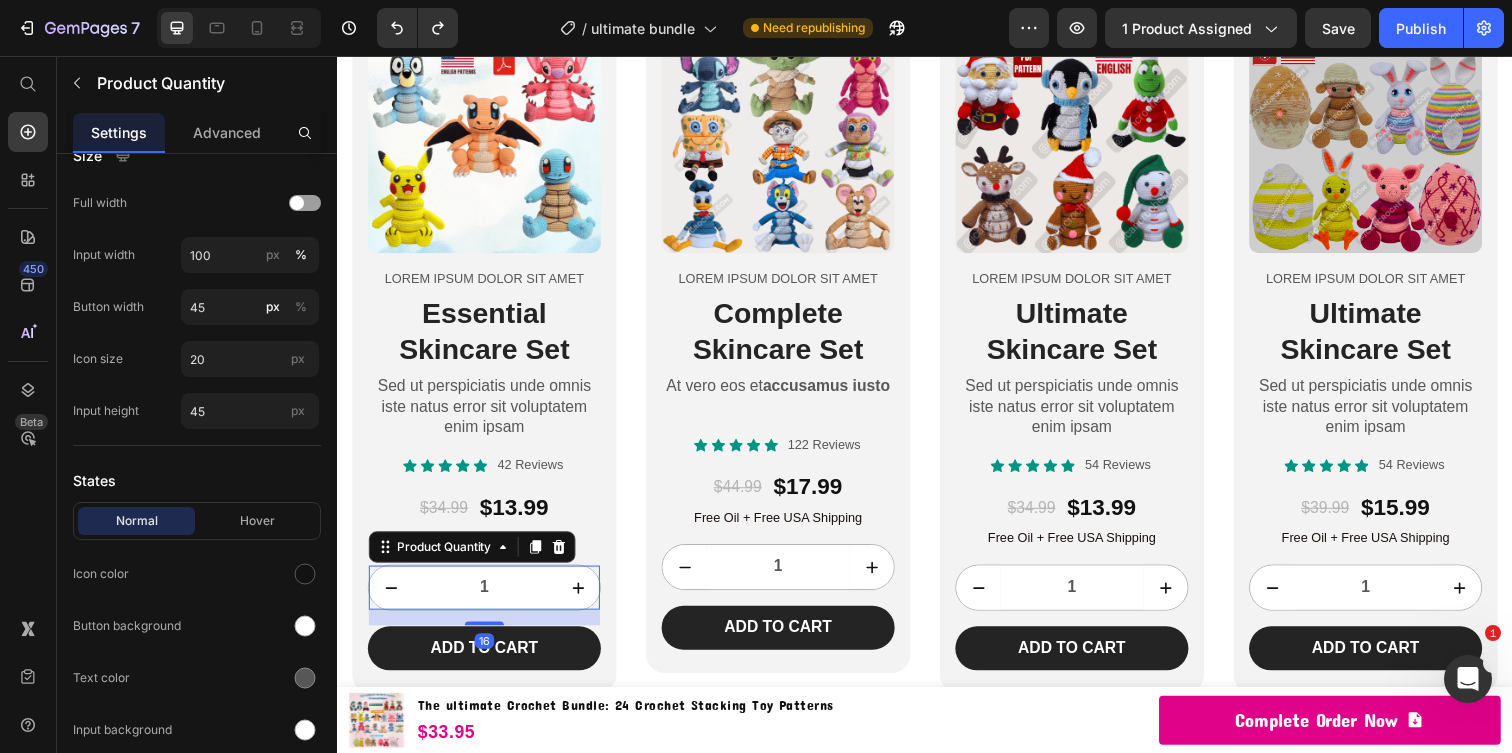 scroll, scrollTop: 0, scrollLeft: 0, axis: both 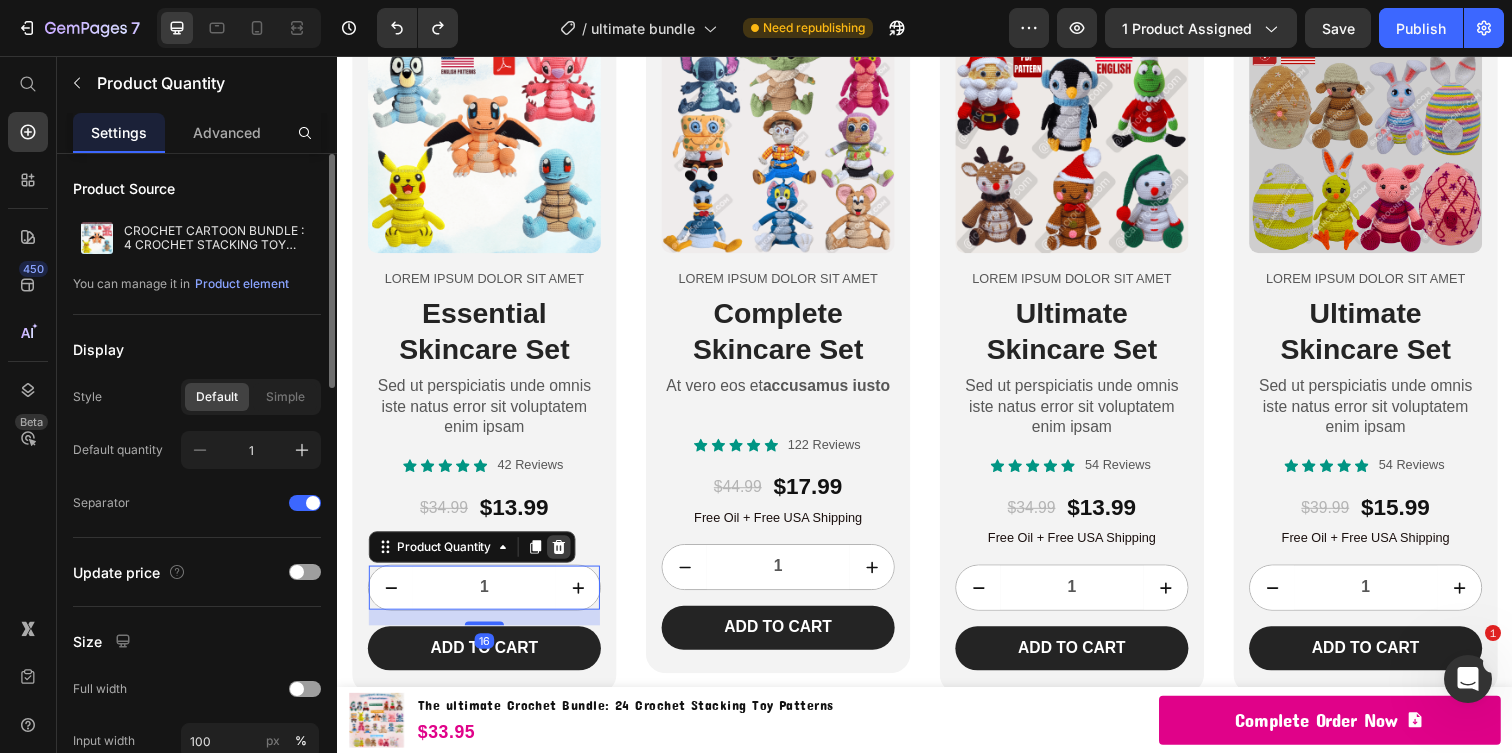 click 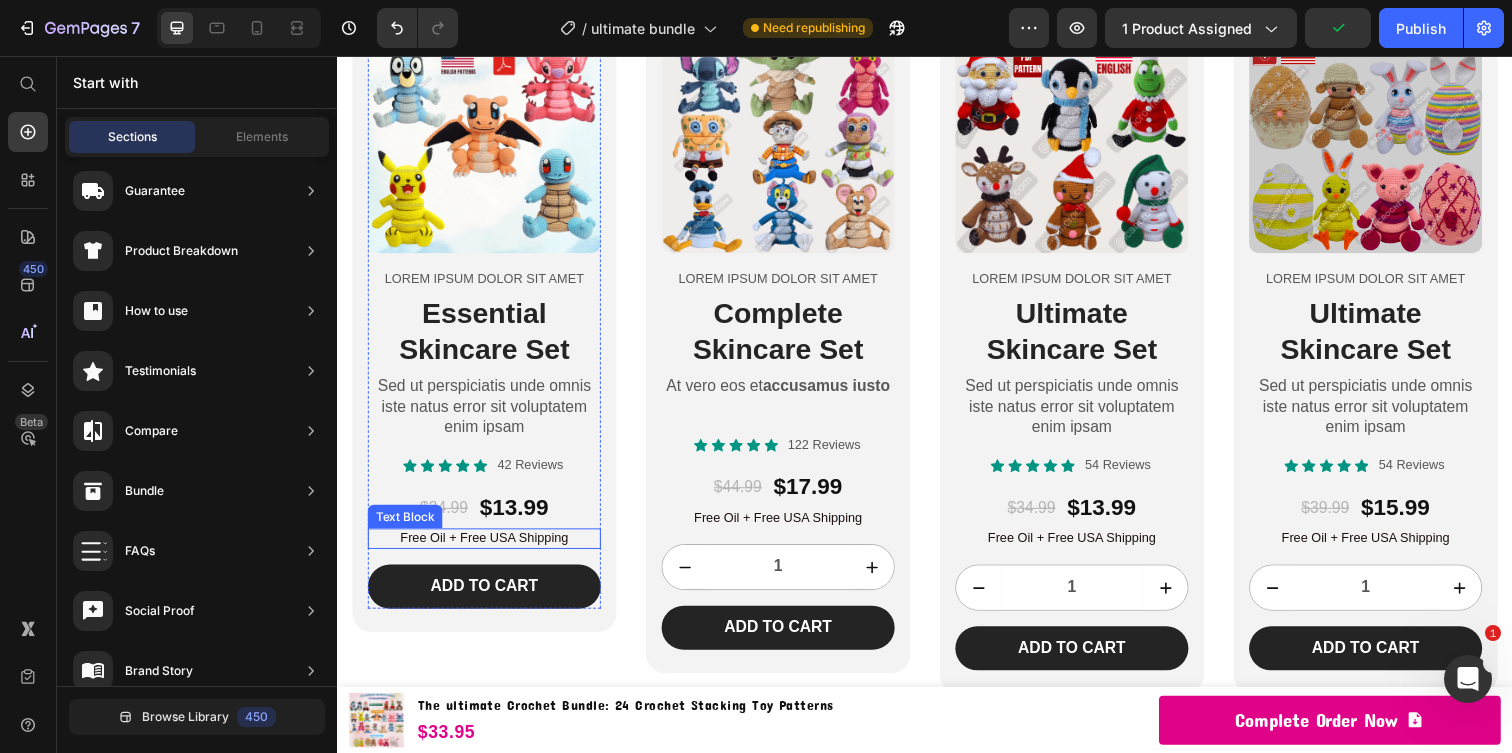 click on "Free Oil + Free USA Shipping" at bounding box center [487, 548] 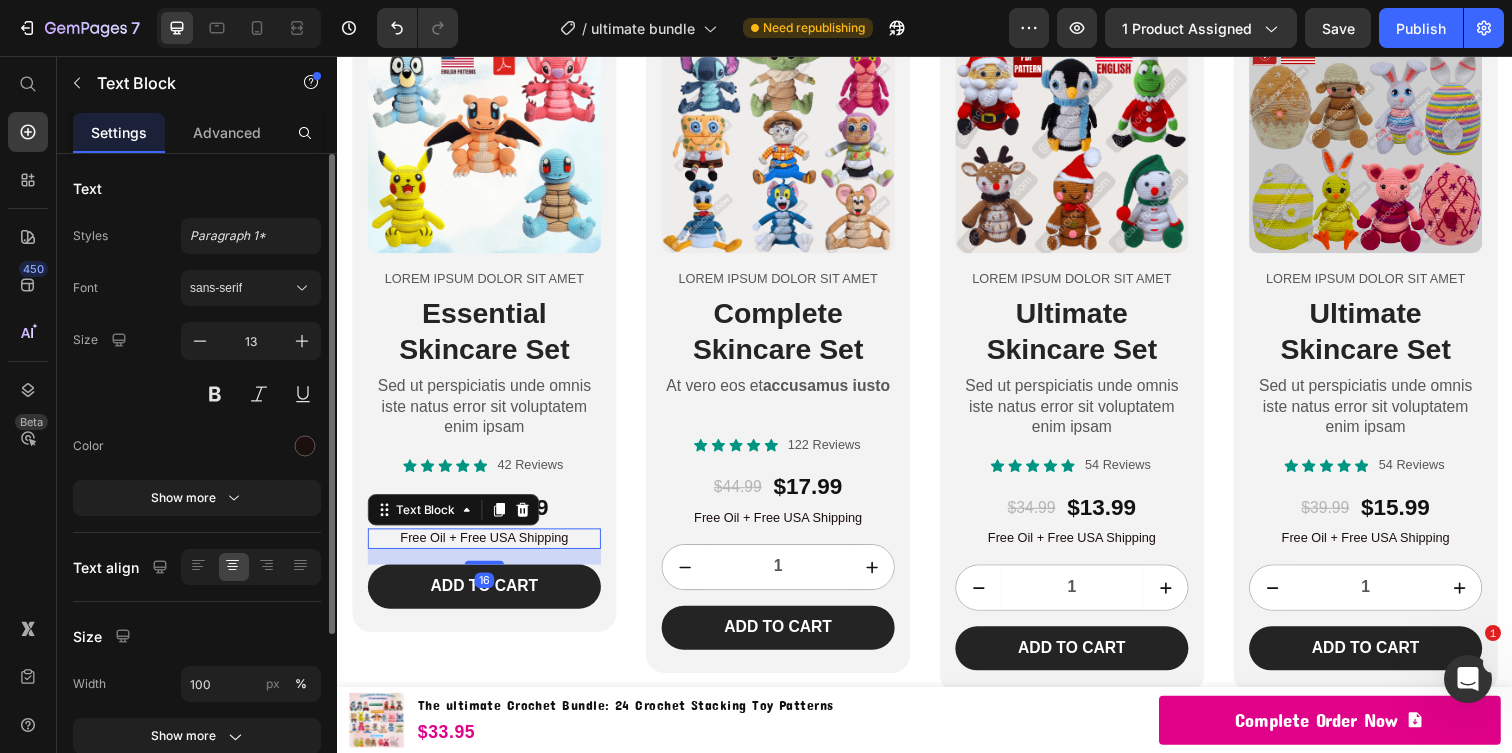 click on "Free Oil + Free USA Shipping" at bounding box center [487, 548] 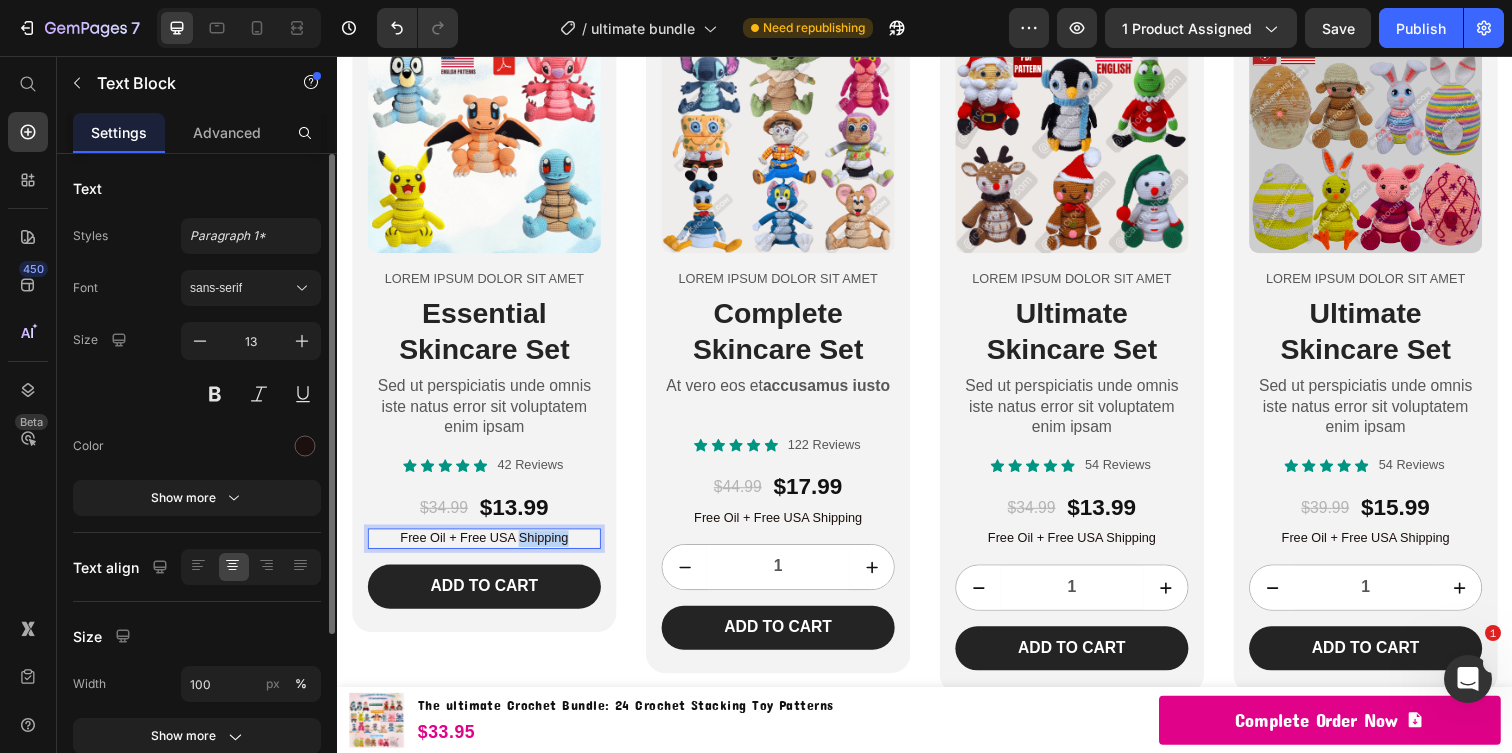 click on "Free Oil + Free USA Shipping" at bounding box center [487, 548] 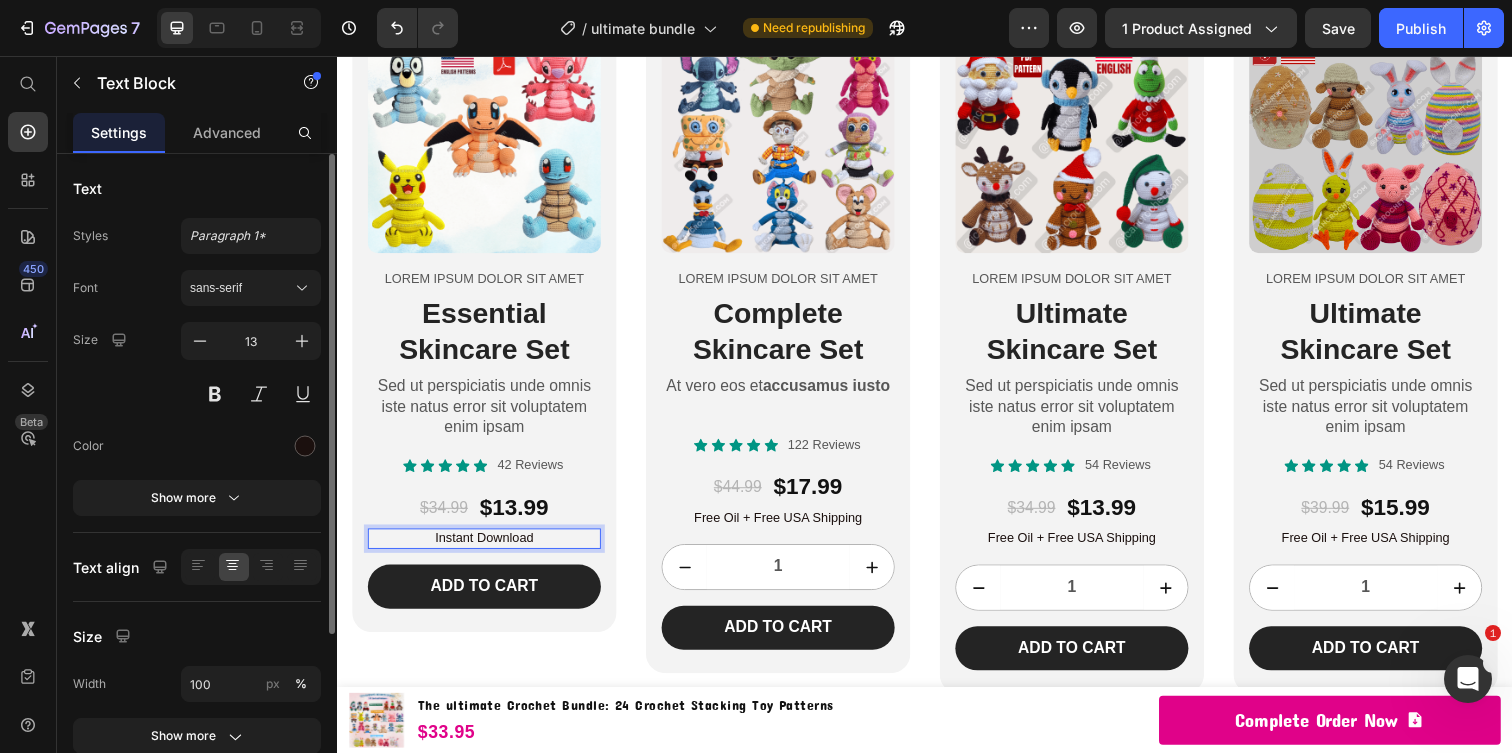 click on "Instant Download" at bounding box center (487, 548) 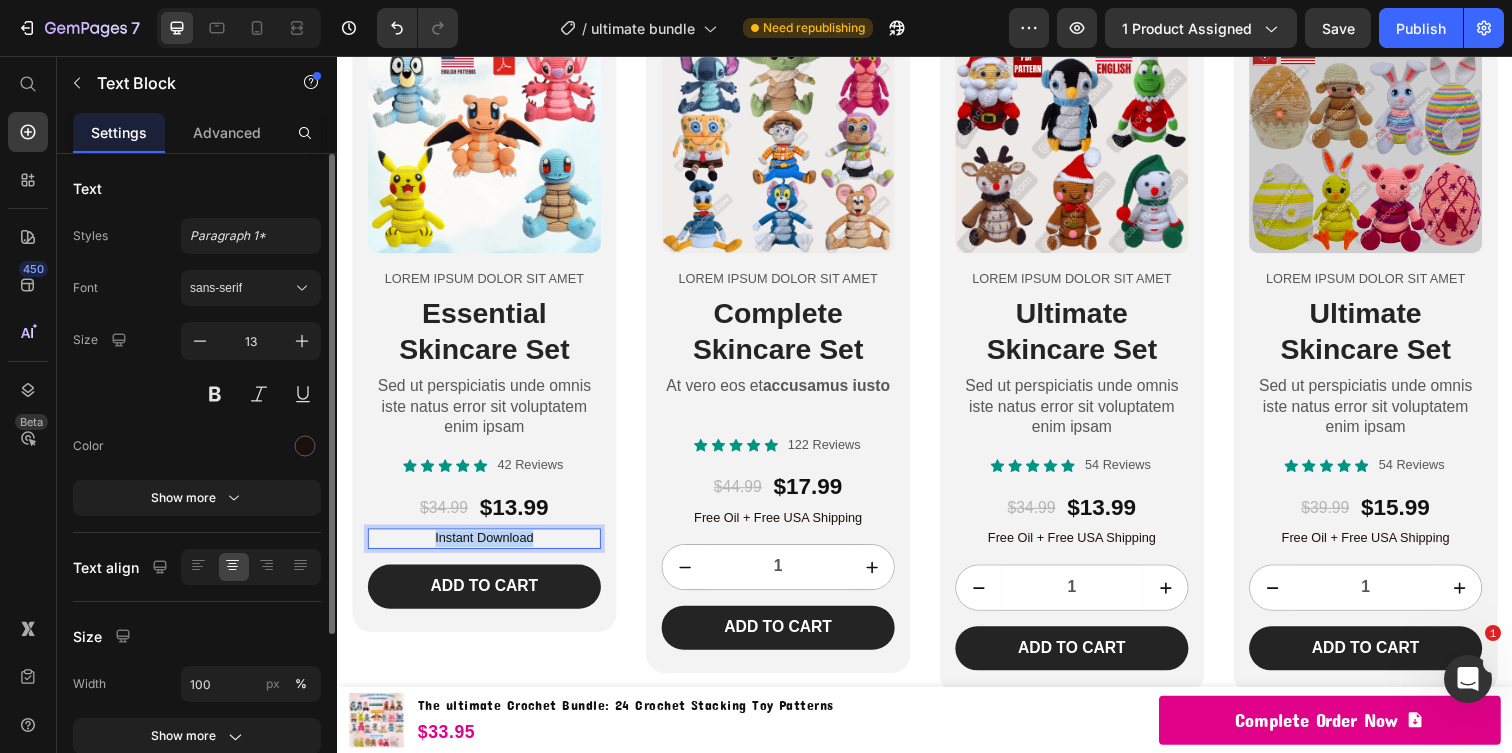 click on "Instant Download" at bounding box center [487, 548] 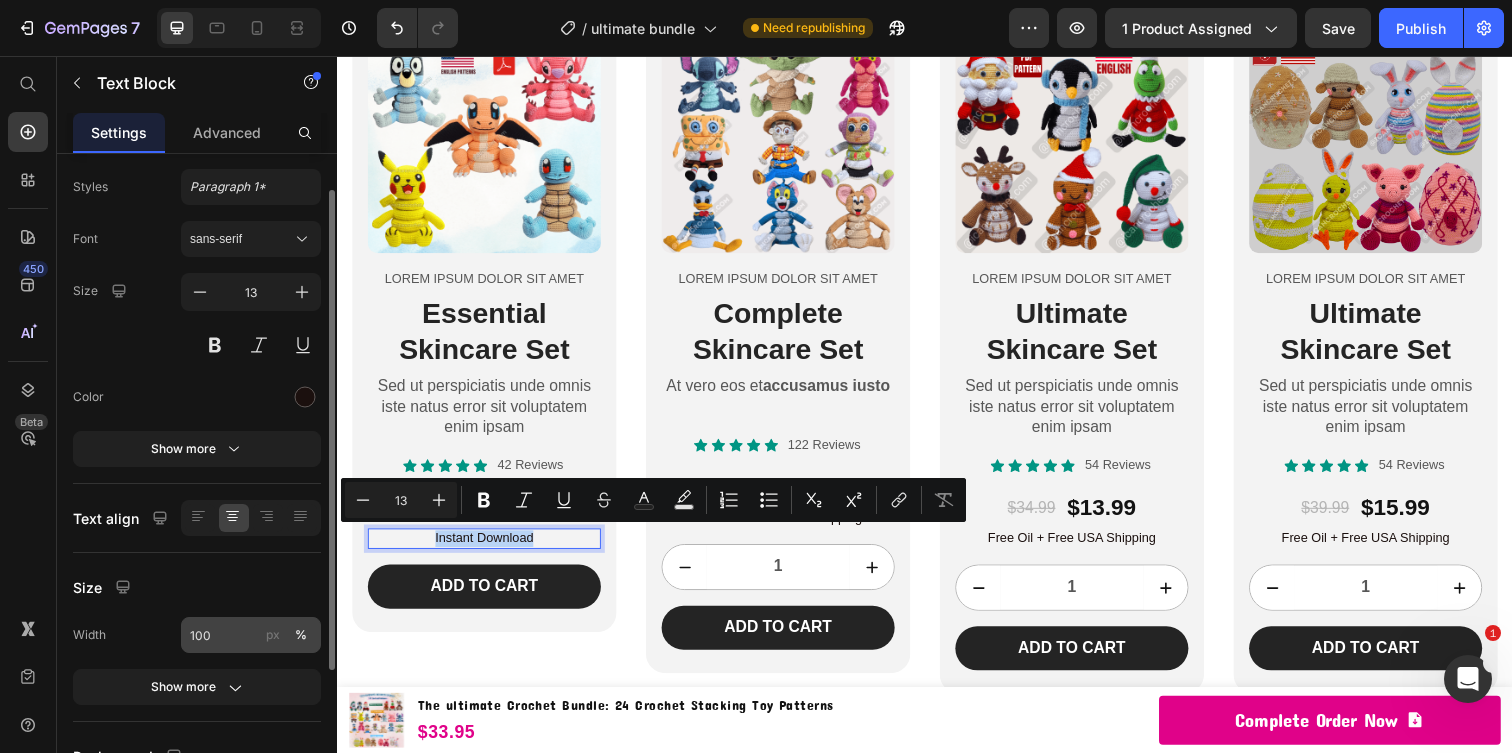 scroll, scrollTop: 118, scrollLeft: 0, axis: vertical 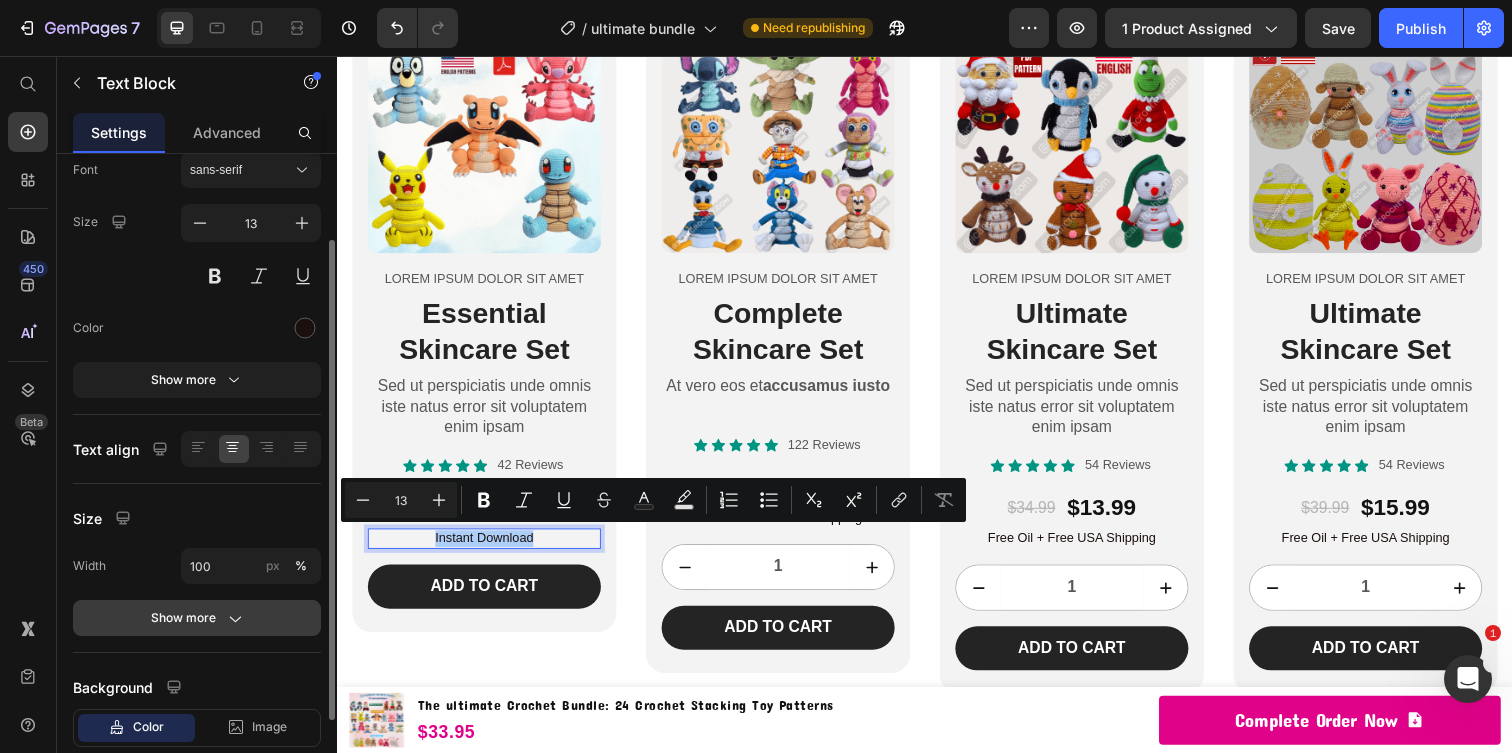 click 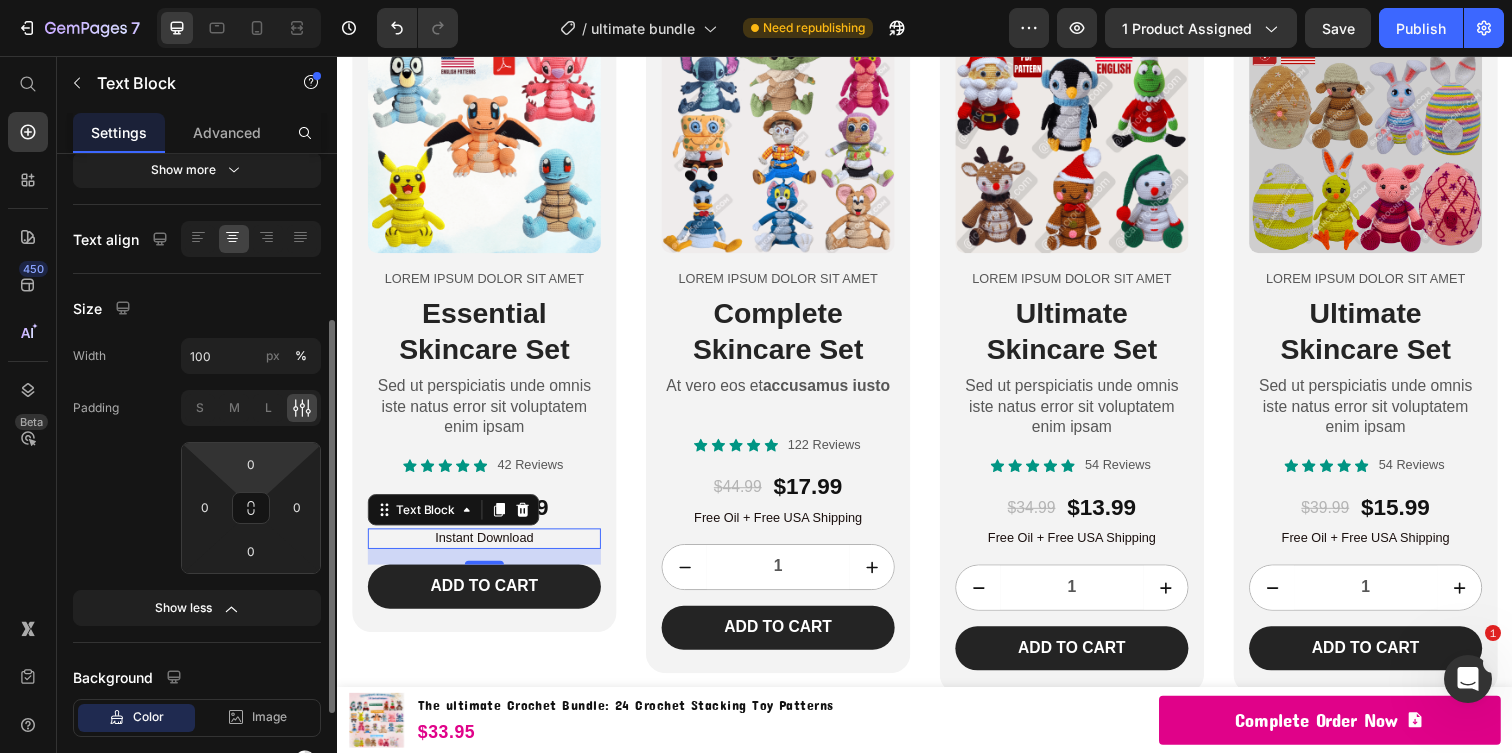 scroll, scrollTop: 0, scrollLeft: 0, axis: both 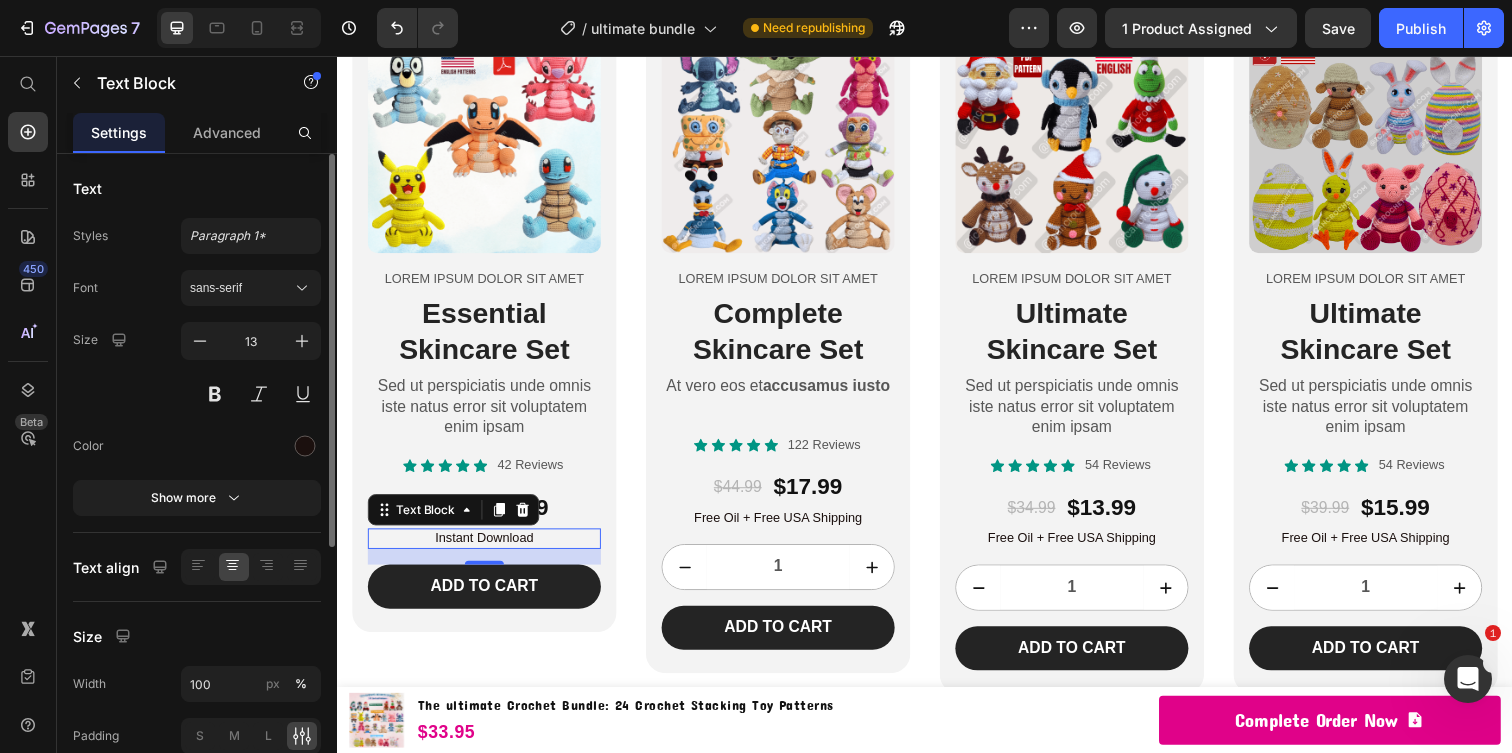 click on "Text Styles Paragraph 1* Font sans-serif Size 13 Color Show more" 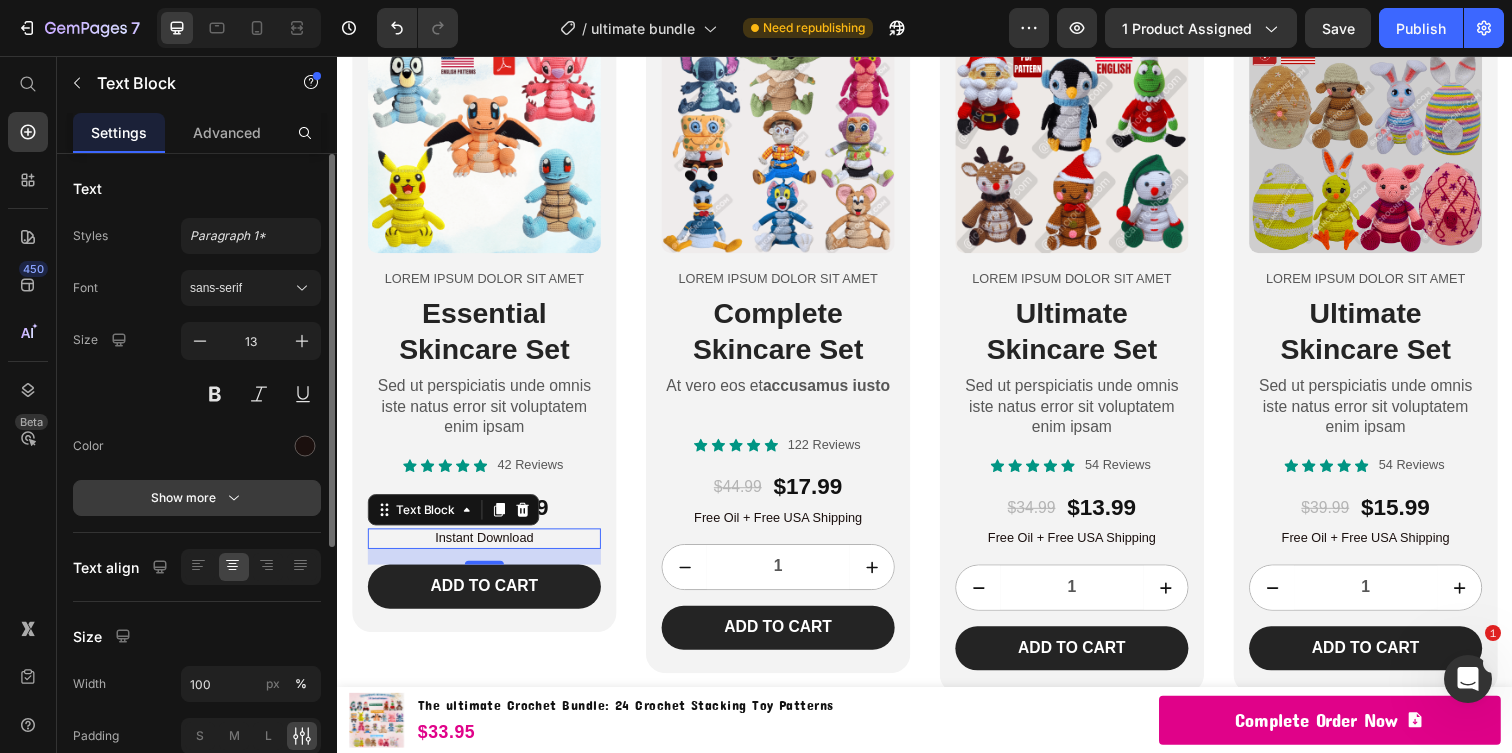 click on "Show more" at bounding box center [197, 498] 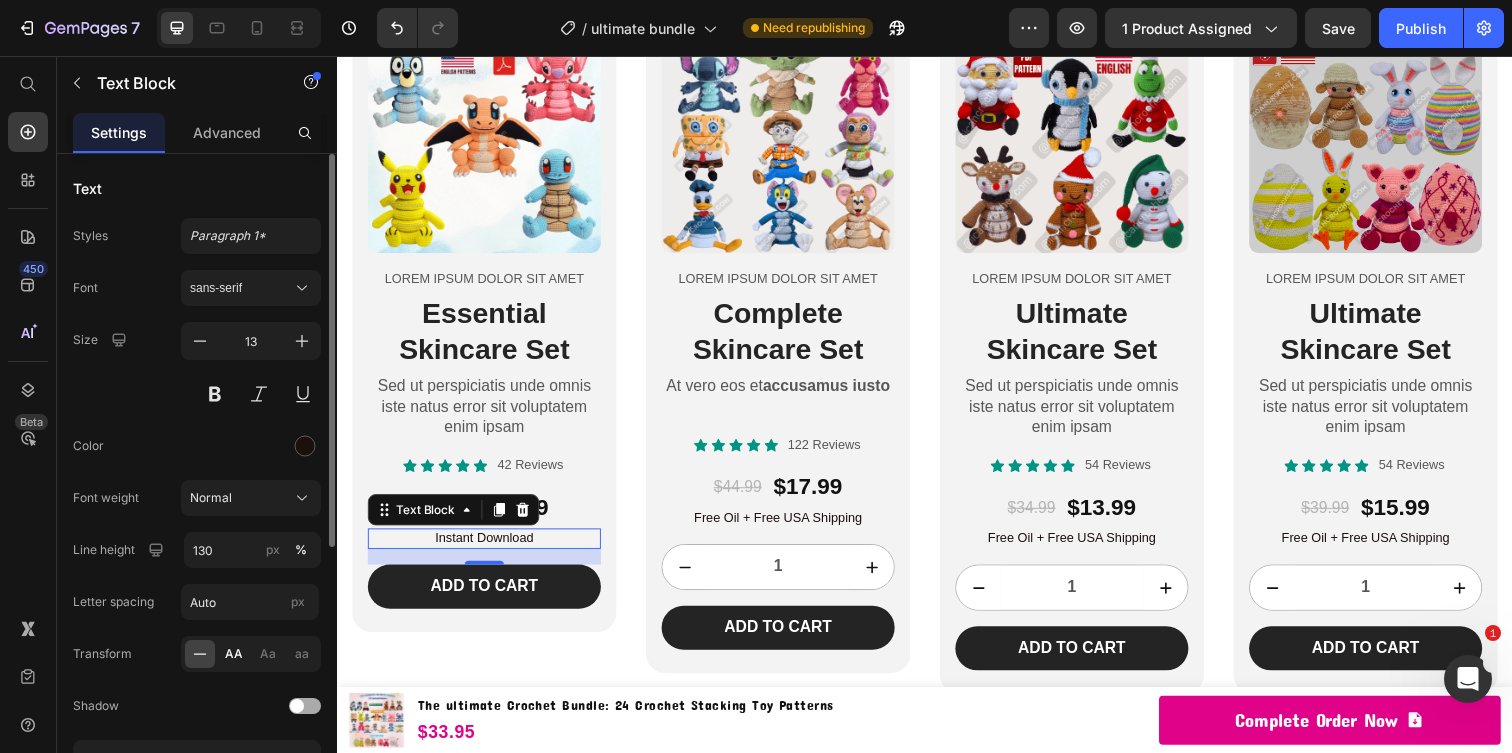 click on "AA" 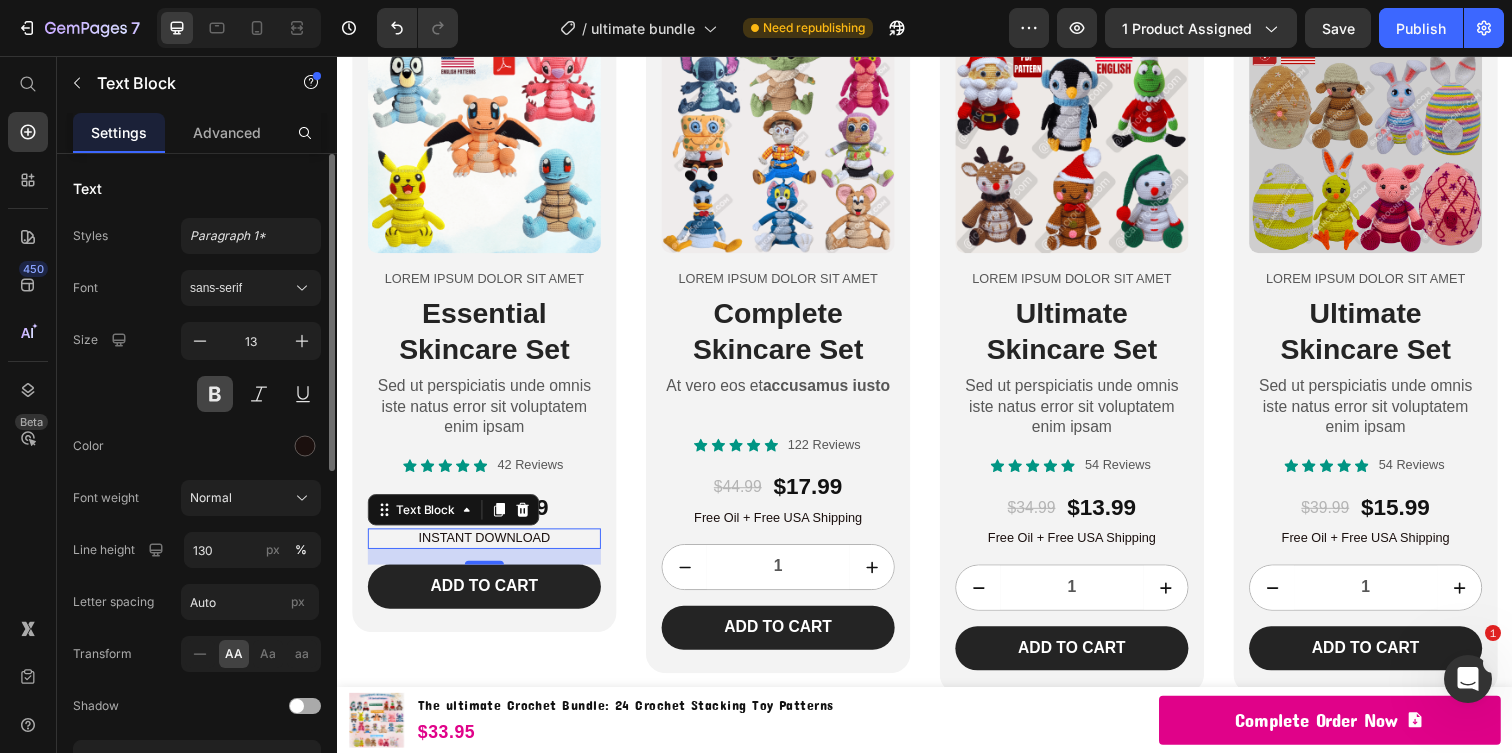 click at bounding box center (215, 394) 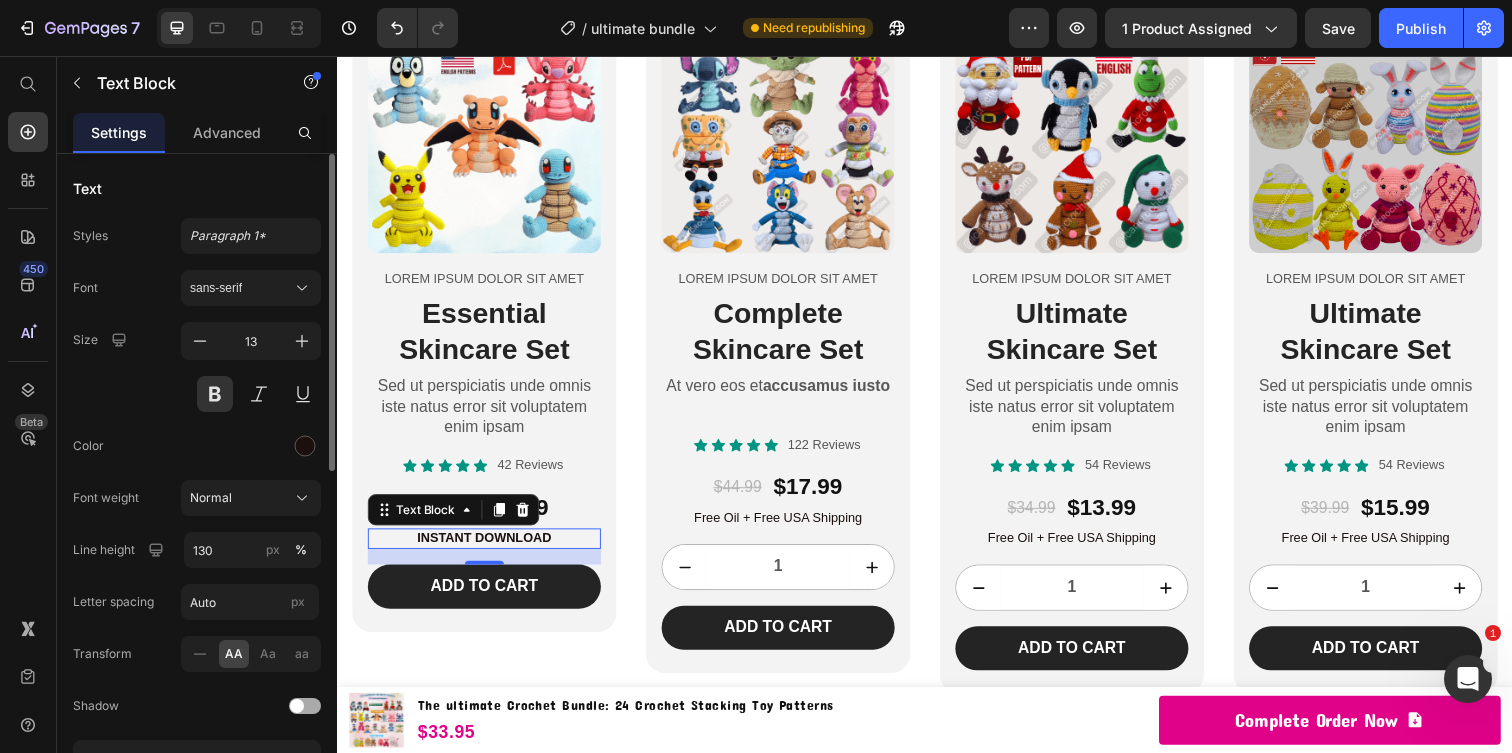 click on "Font sans-serif Size 13 Color Font weight Normal Line height 130 px % Letter spacing Auto px Transform
AA Aa aa Shadow Show less" at bounding box center [197, 523] 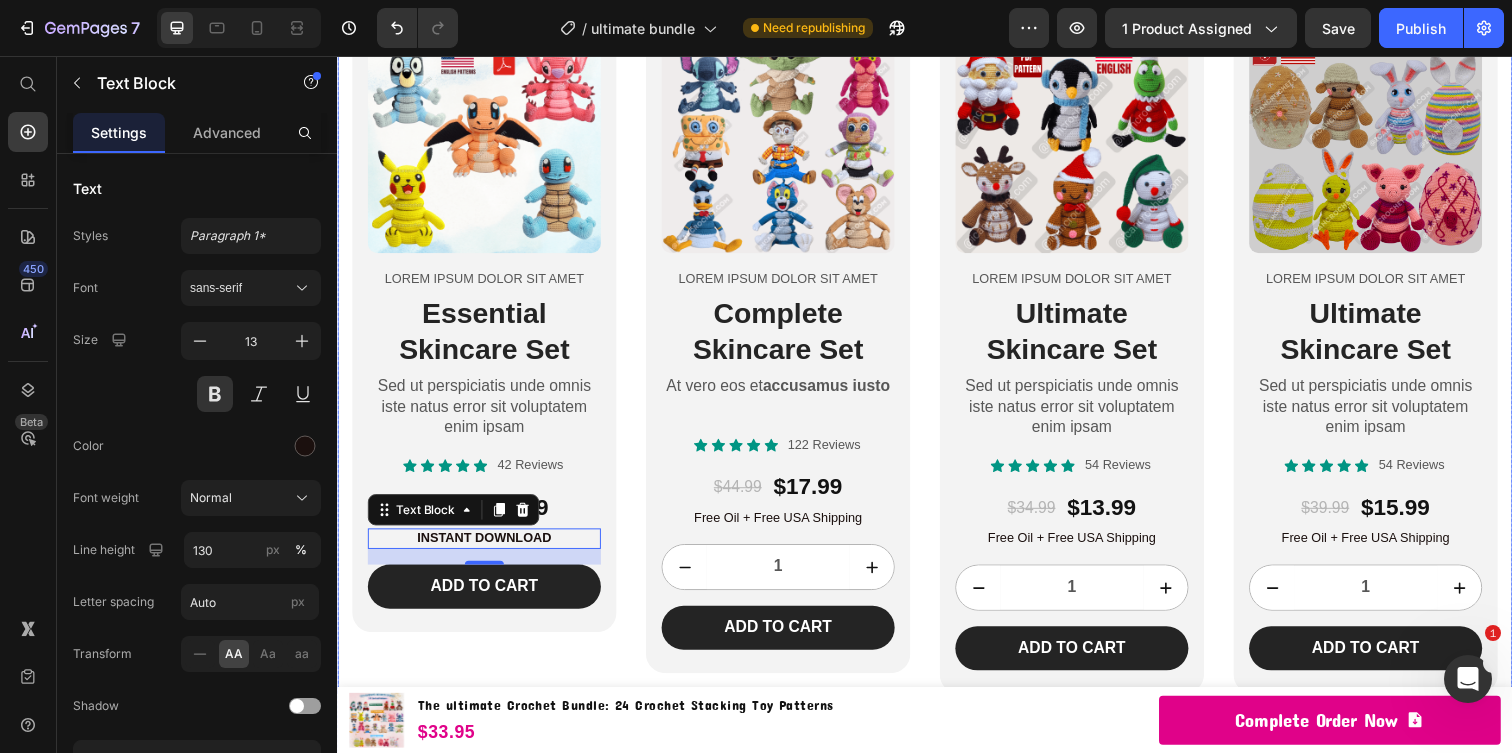 click on "Product Images Lorem ipsum dolor sit amet Text Block Essential Skincare Set Heading Sed ut perspiciatis unde omnis iste natus error sit voluptatem enim ipsam Text Block Icon Icon Icon Icon Icon Icon List 42 Reviews Text Block Row $34.99 Product Price $13.99 Product Price Row Instant Download Text Block   16 Add to cart Add to Cart Row Product Row Product Images Lorem ipsum dolor sit amet Text Block Complete Skincare Set Heading At vero eos et  accusamus iusto   Text Block Icon Icon Icon Icon Icon Icon List 122 Reviews Text Block Row $44.99 Product Price $17.99 Product Price Row Free Oil + Free USA Shipping Text Block 1 Product Quantity Add to cart Add to Cart Row Product Row Product Images Lorem ipsum dolor sit amet Text Block Ultimate Skincare Set Heading Sed ut perspiciatis unde omnis iste natus error sit voluptatem enim ipsam Text Block Icon Icon Icon Icon Icon Icon List 54 Reviews Text Block Row $34.99 Product Price $13.99 Product Price Row Free Oil + Free USA Shipping Text Block 1 Product Quantity Row 1" at bounding box center [937, 355] 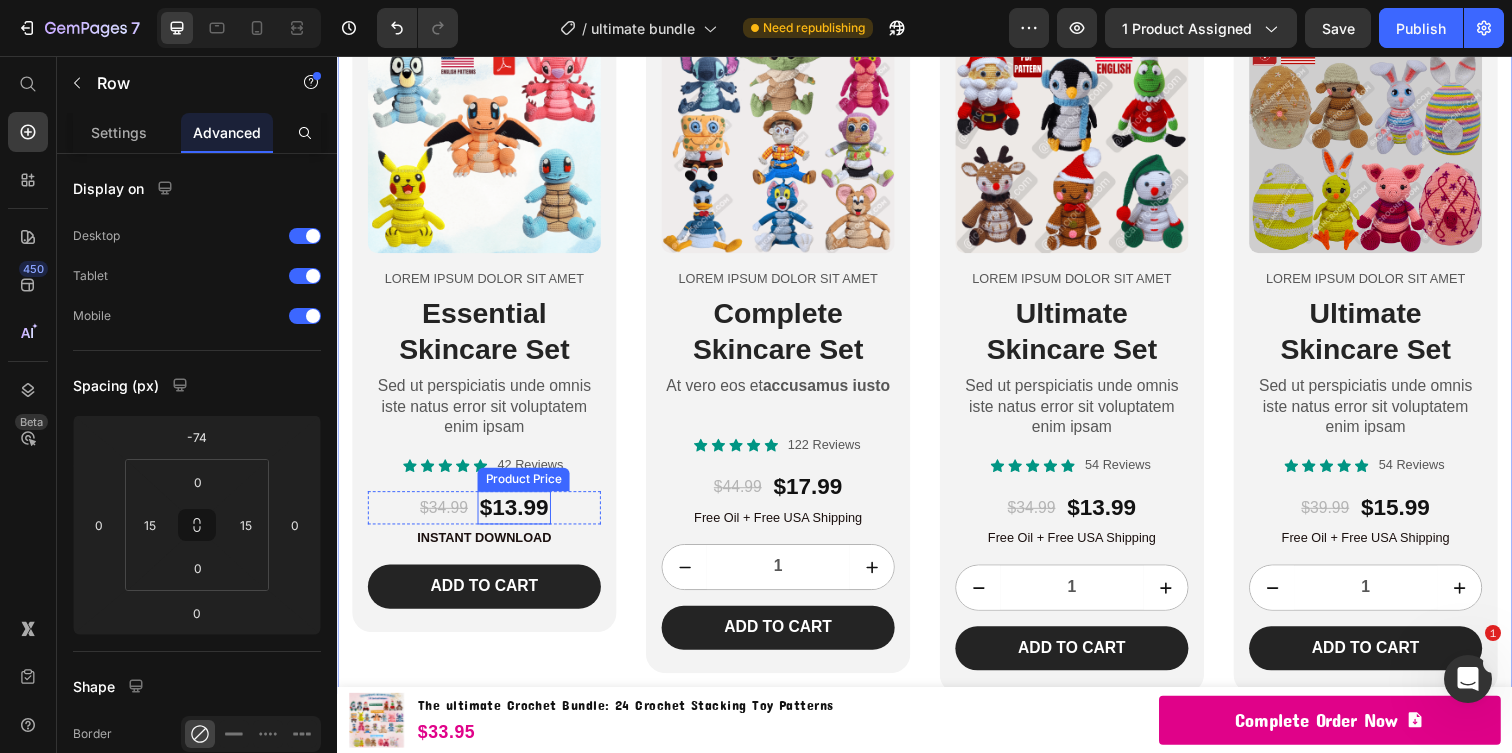 click on "$13.99" at bounding box center [517, 516] 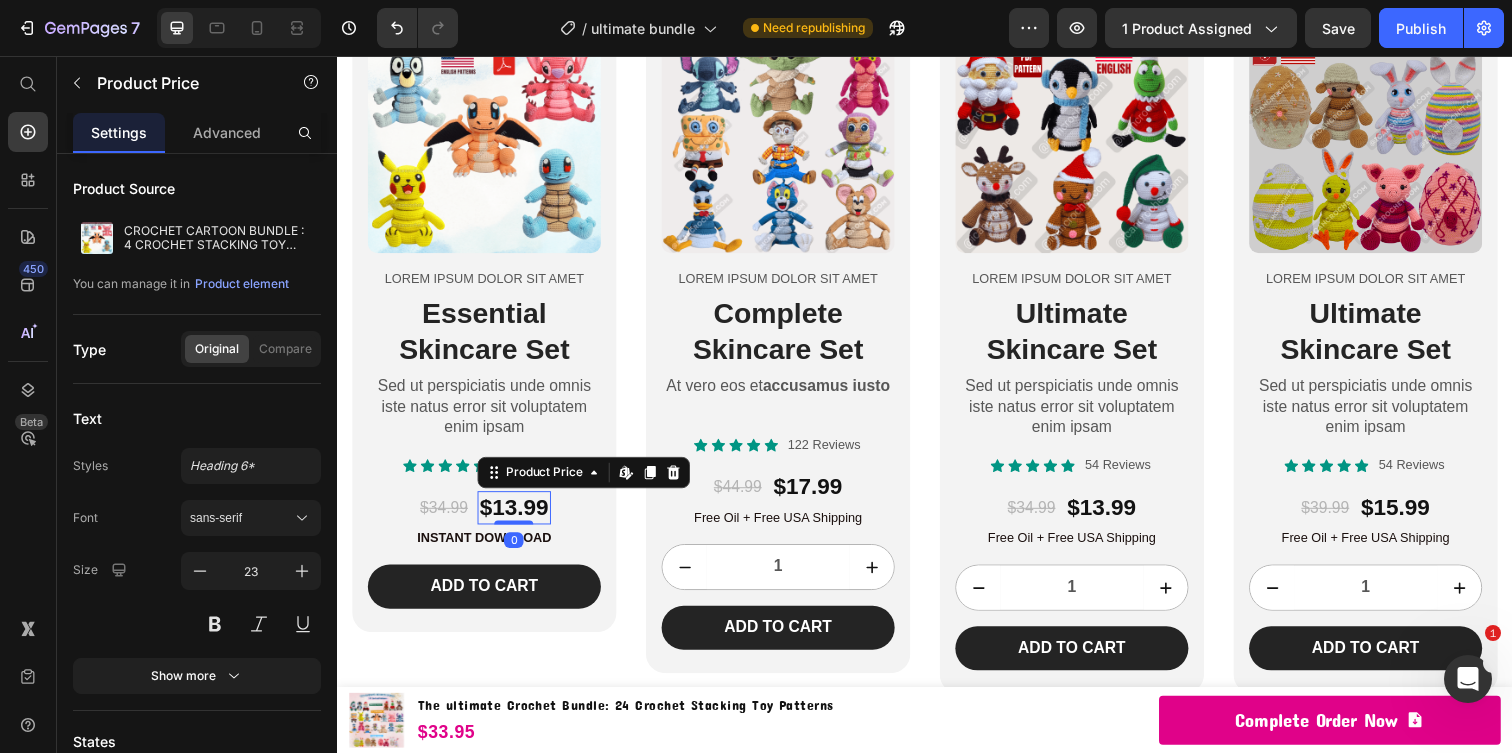 click on "$13.99" at bounding box center [517, 516] 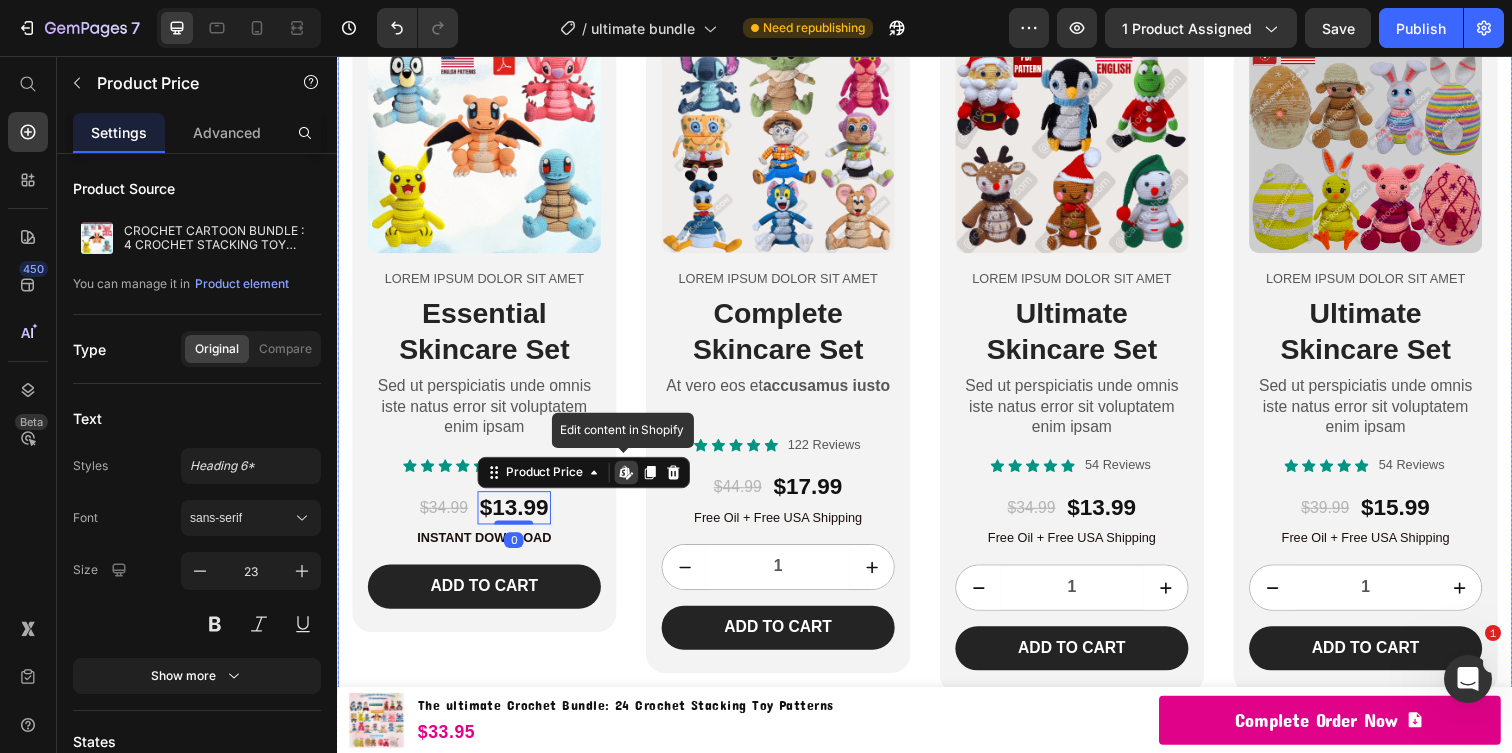 click on "Product Images Lorem ipsum dolor sit amet Text Block Essential Skincare Set Heading Sed ut perspiciatis unde omnis iste natus error sit voluptatem enim ipsam Text Block Icon Icon Icon Icon Icon Icon List 42 Reviews Text Block Row $34.99 Product Price $13.99 Product Price   Edit content in Shopify 0 Row Instant Download Text Block Add to cart Add to Cart Row Product Row Product Images Lorem ipsum dolor sit amet Text Block Complete Skincare Set Heading At vero eos et  accusamus iusto   Text Block Icon Icon Icon Icon Icon Icon List 122 Reviews Text Block Row $44.99 Product Price $17.99 Product Price Row Free Oil + Free USA Shipping Text Block 1 Product Quantity Add to cart Add to Cart Row Product Row Product Images Lorem ipsum dolor sit amet Text Block Ultimate Skincare Set Heading Sed ut perspiciatis unde omnis iste natus error sit voluptatem enim ipsam Text Block Icon Icon Icon Icon Icon Icon List 54 Reviews Text Block Row $34.99 Product Price $13.99 Product Price Row Free Oil + Free USA Shipping Text Block 1" at bounding box center [937, 355] 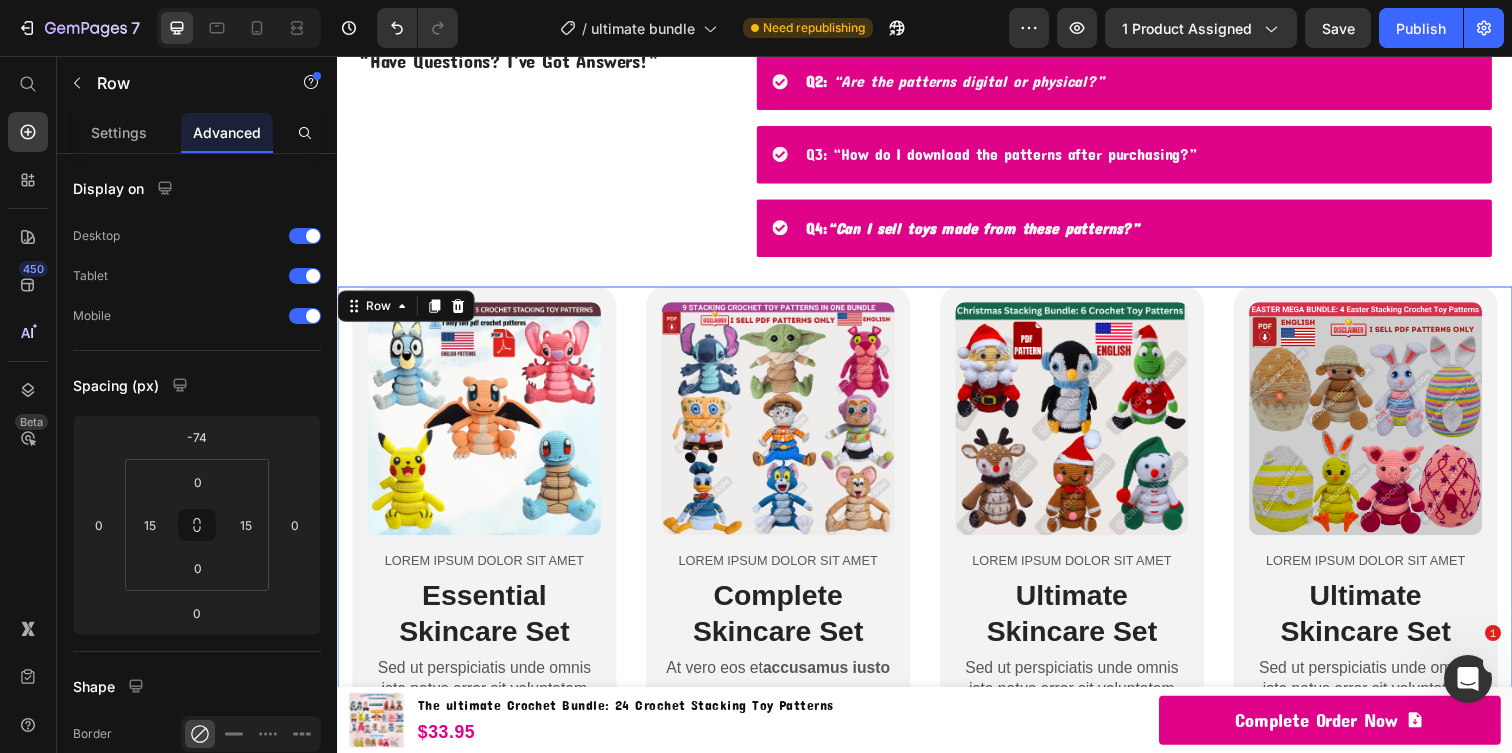 scroll, scrollTop: 3693, scrollLeft: 0, axis: vertical 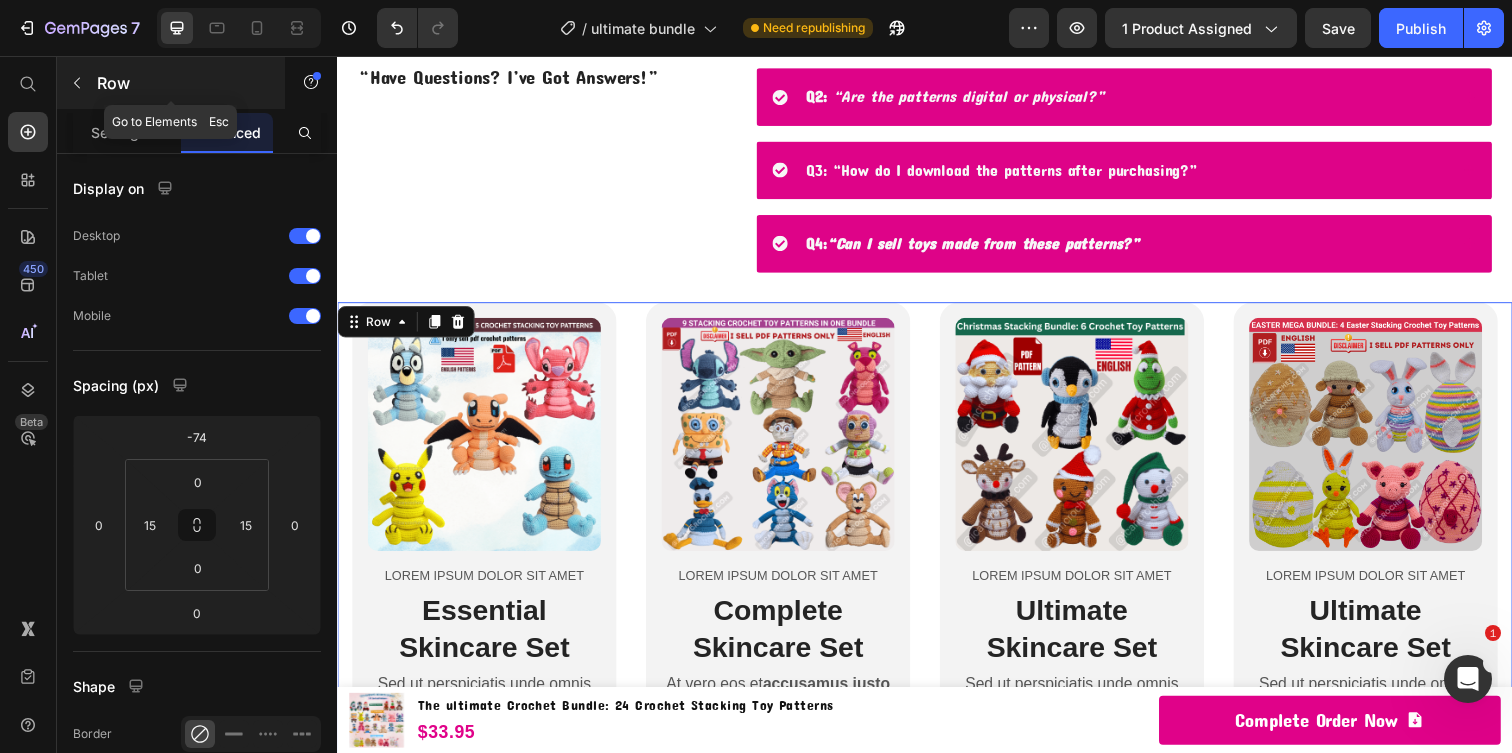 click 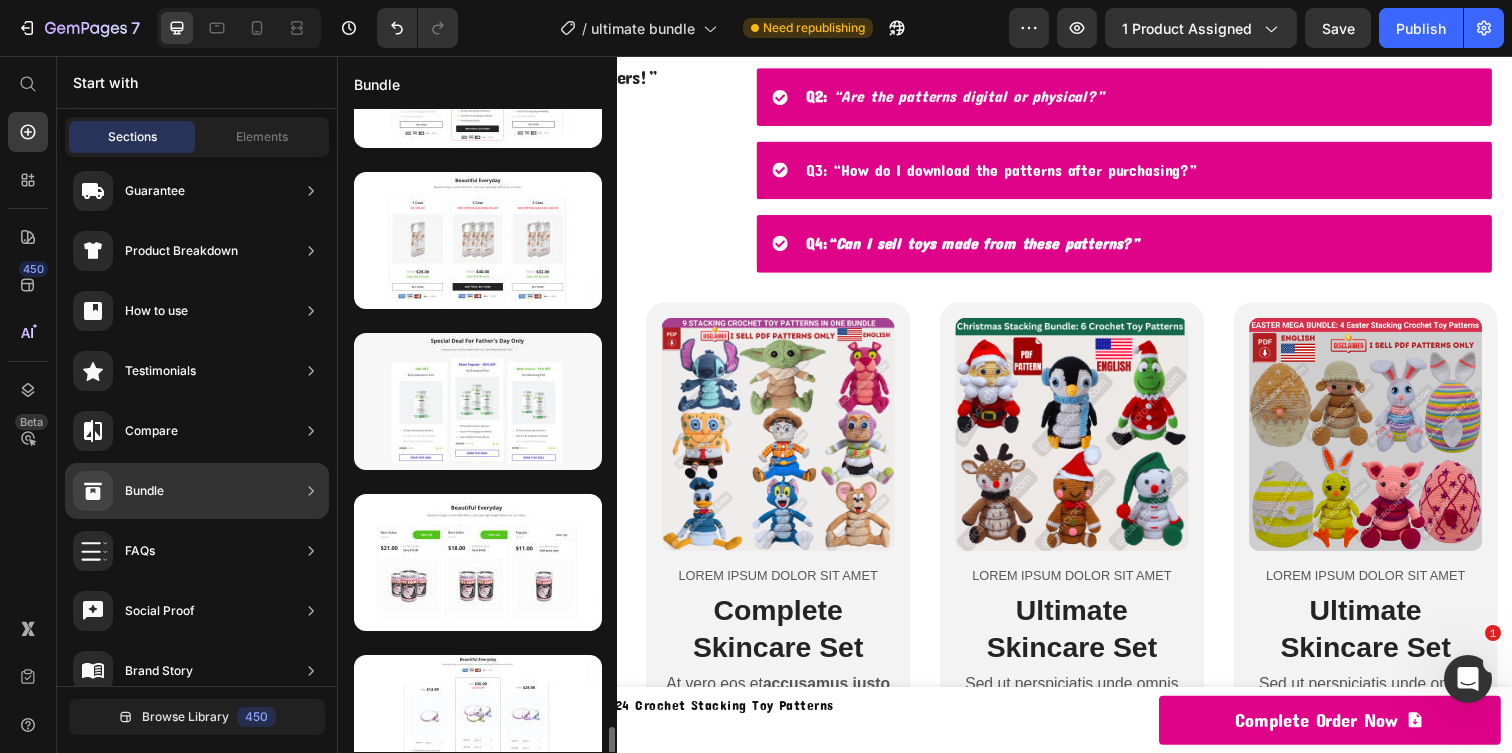 scroll, scrollTop: 5141, scrollLeft: 0, axis: vertical 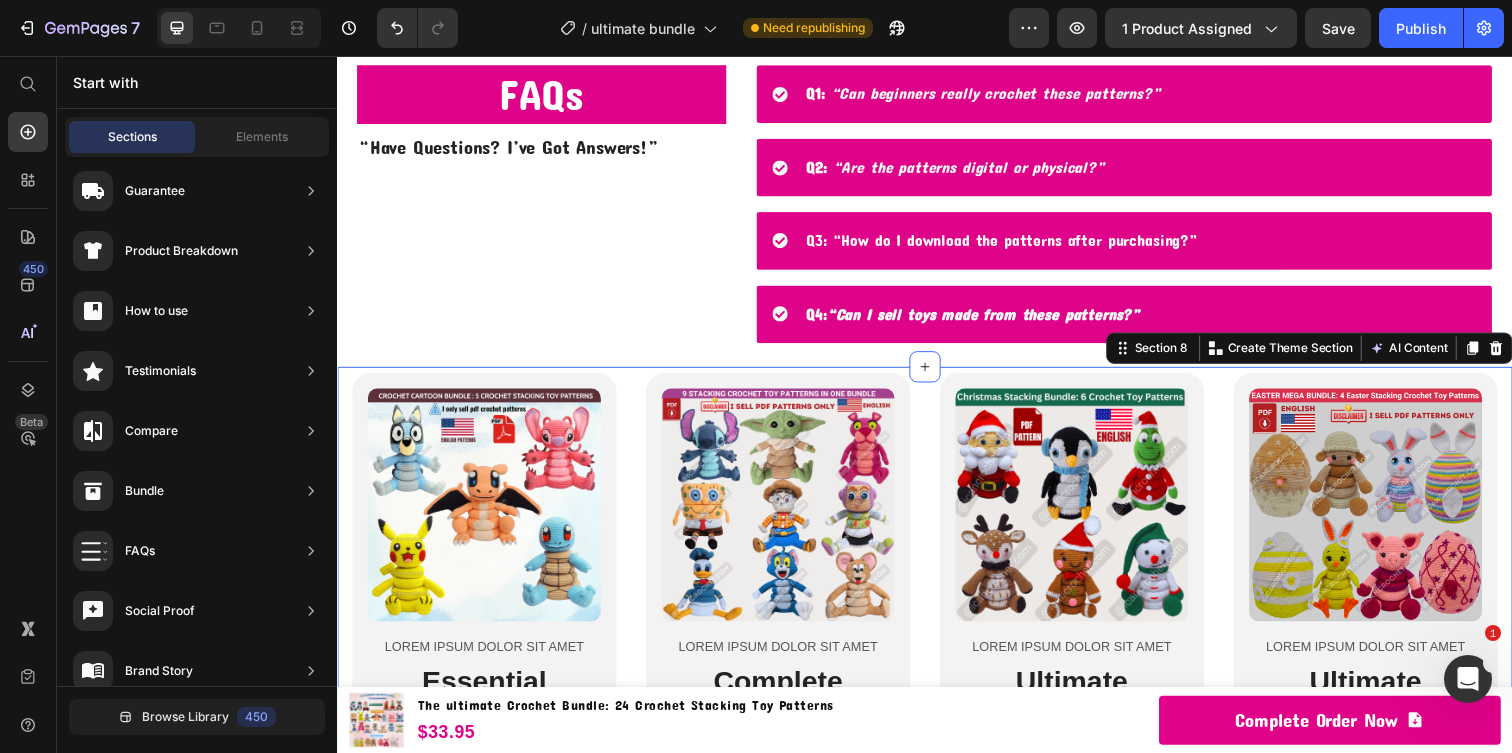 click on "Product Images Lorem ipsum dolor sit amet Text Block Essential Skincare Set Heading Sed ut perspiciatis unde omnis iste natus error sit voluptatem enim ipsam Text Block Icon Icon Icon Icon Icon Icon List 42 Reviews Text Block Row $34.99 Product Price $13.99 Product Price Row Instant Download Text Block Add to cart Add to Cart Row Product Row Product Images Lorem ipsum dolor sit amet Text Block Complete Skincare Set Heading At vero eos et  accusamus iusto   Text Block Icon Icon Icon Icon Icon Icon List 122 Reviews Text Block Row $44.99 Product Price $17.99 Product Price Row Free Oil + Free USA Shipping Text Block 1 Product Quantity Add to cart Add to Cart Row Product Row Product Images Lorem ipsum dolor sit amet Text Block Ultimate Skincare Set Heading Sed ut perspiciatis unde omnis iste natus error sit voluptatem enim ipsam Text Block Icon Icon Icon Icon Icon Icon List 54 Reviews Text Block Row $34.99 Product Price $13.99 Product Price Row Free Oil + Free USA Shipping Text Block 1 Product Quantity Row Row 1" at bounding box center (937, 768) 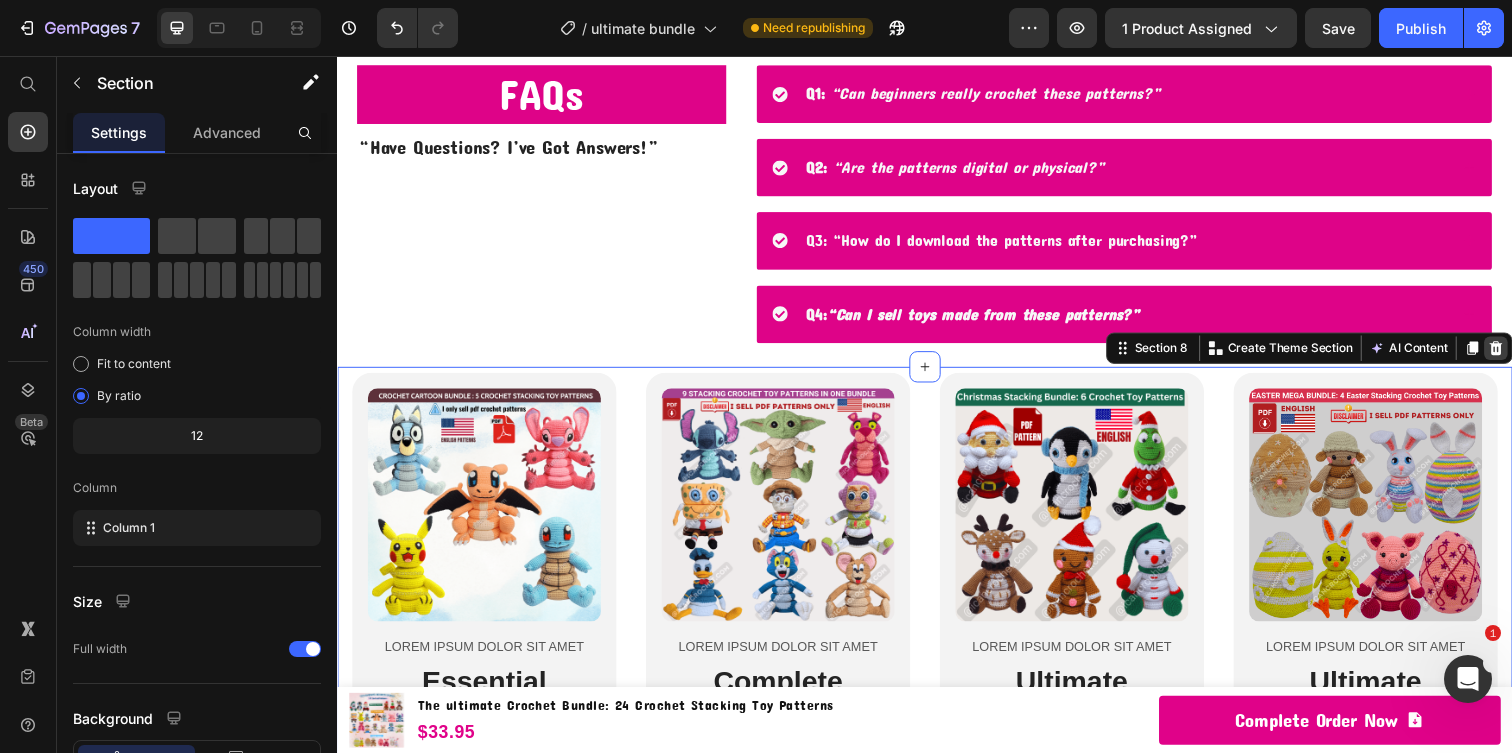 click 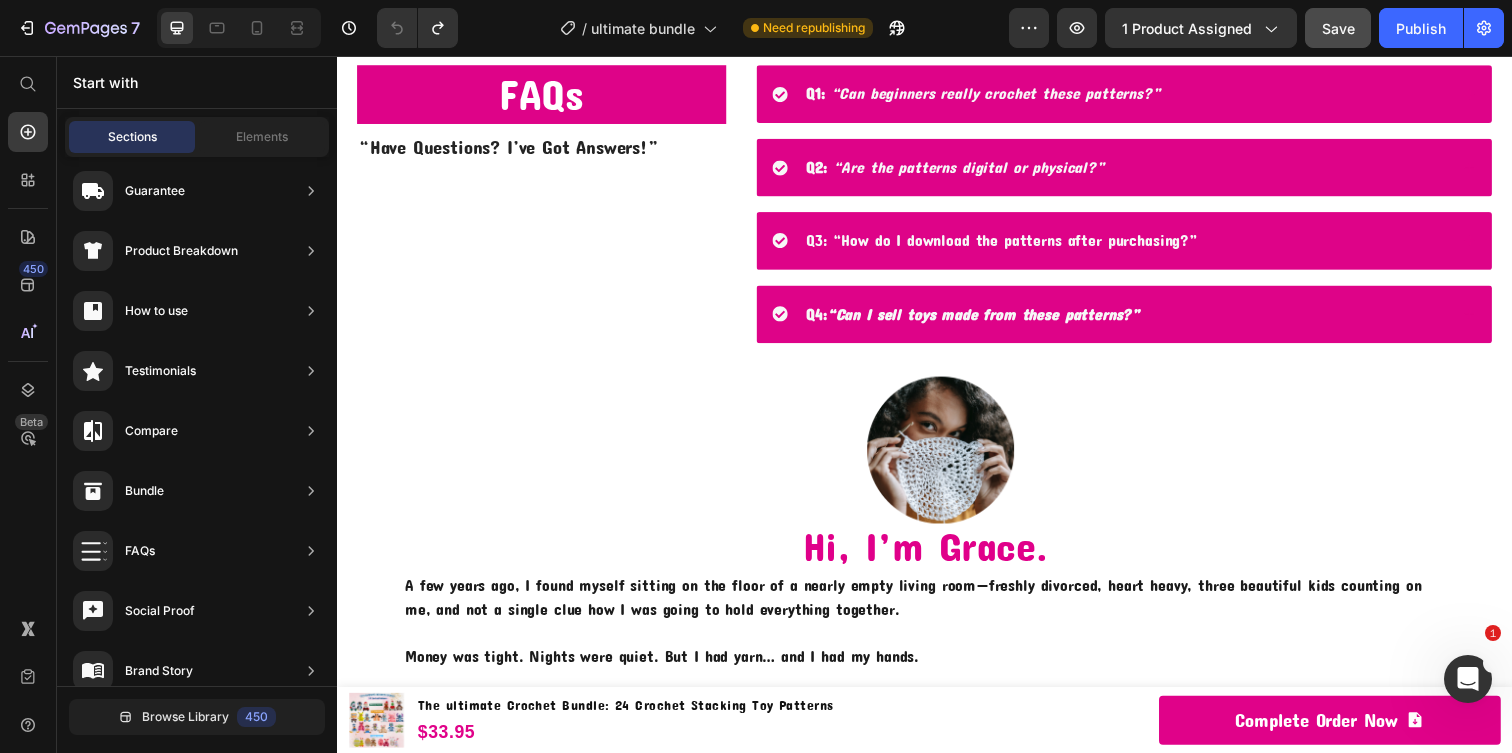 click on "Save" at bounding box center (1338, 28) 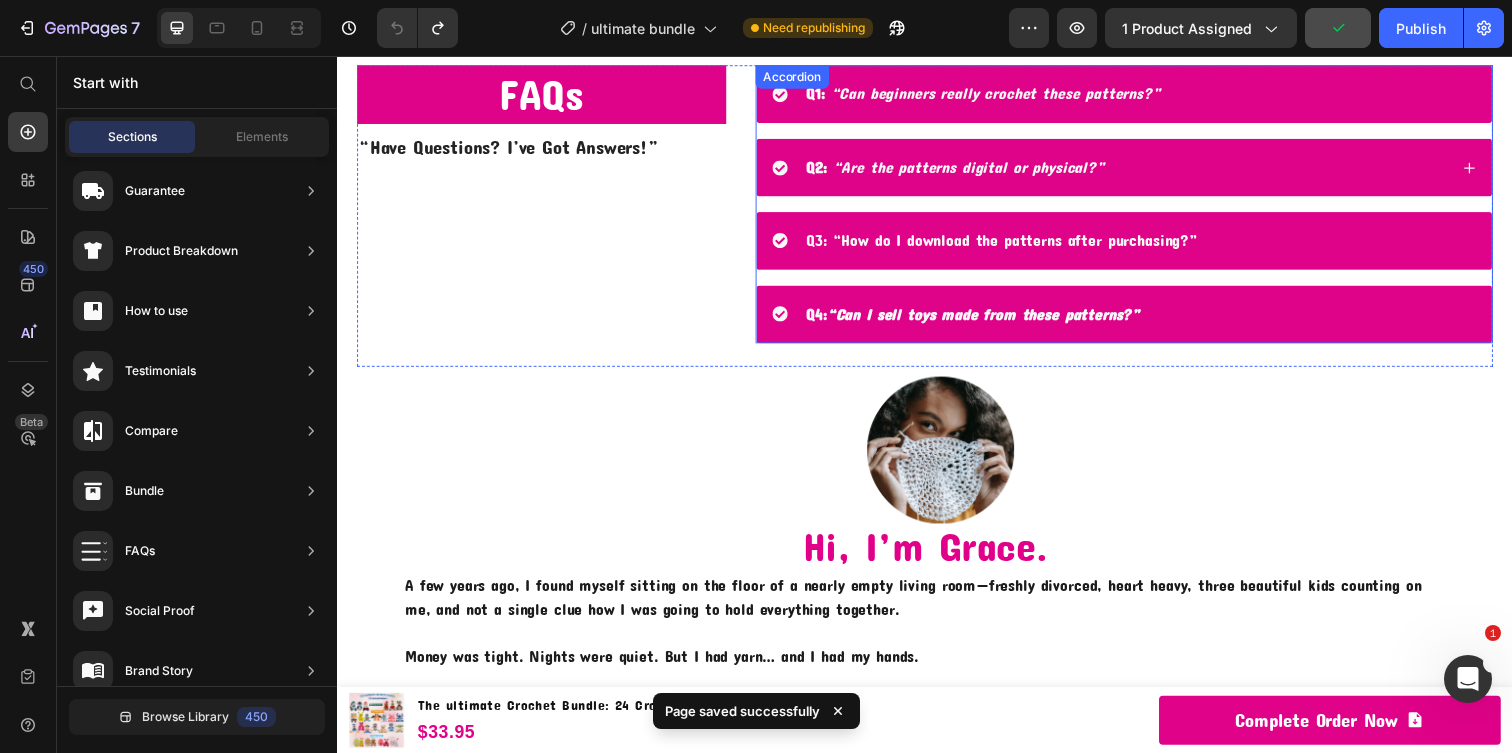 type 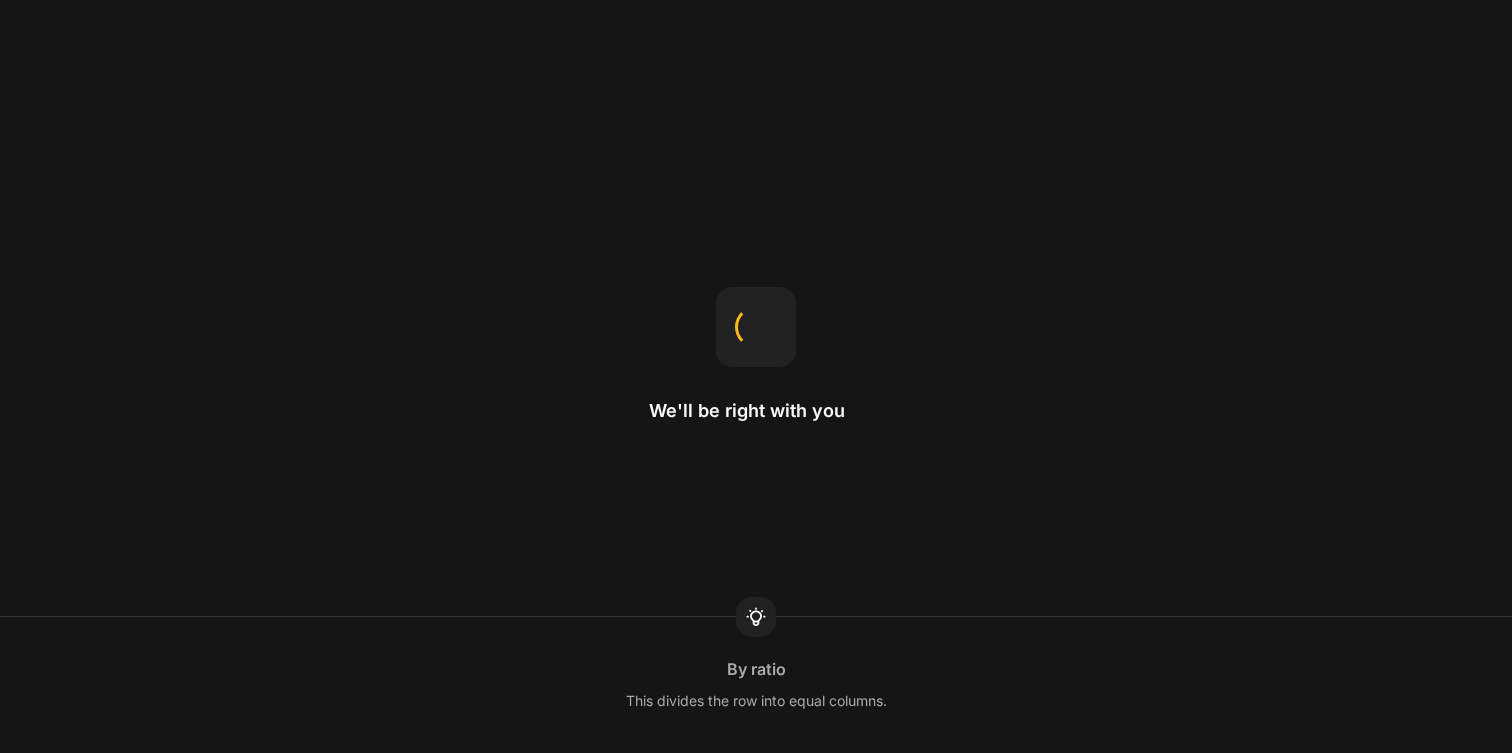scroll, scrollTop: 0, scrollLeft: 0, axis: both 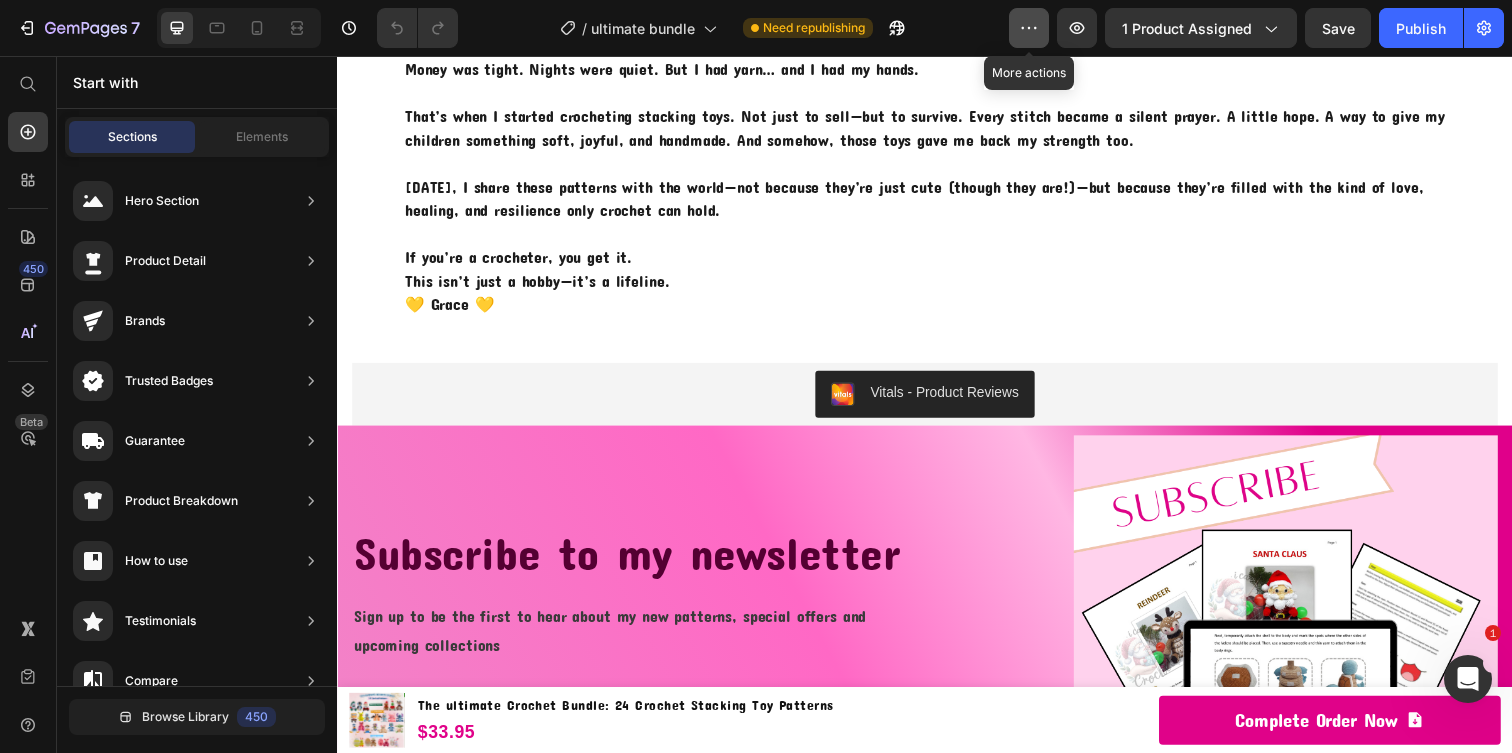 click 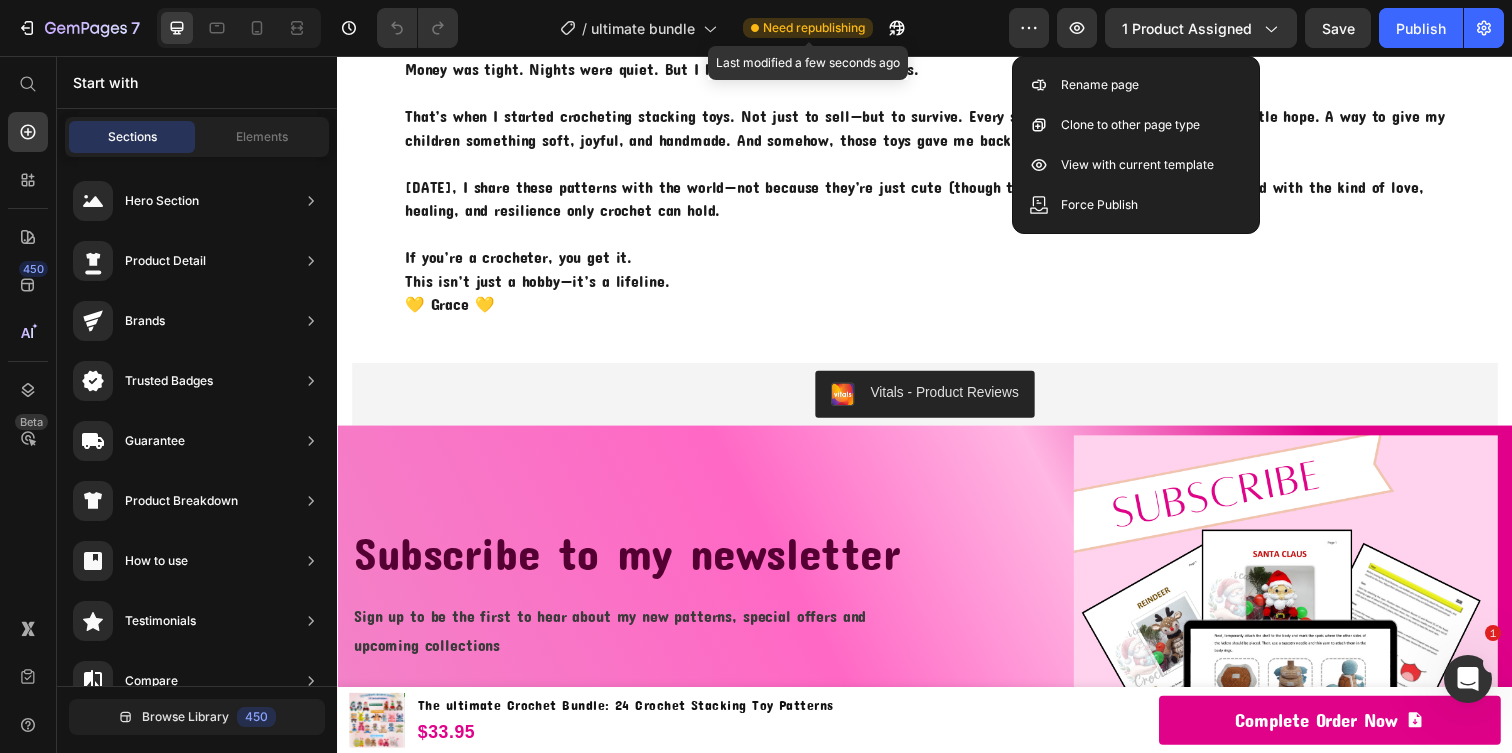 click on "Need republishing" at bounding box center (814, 28) 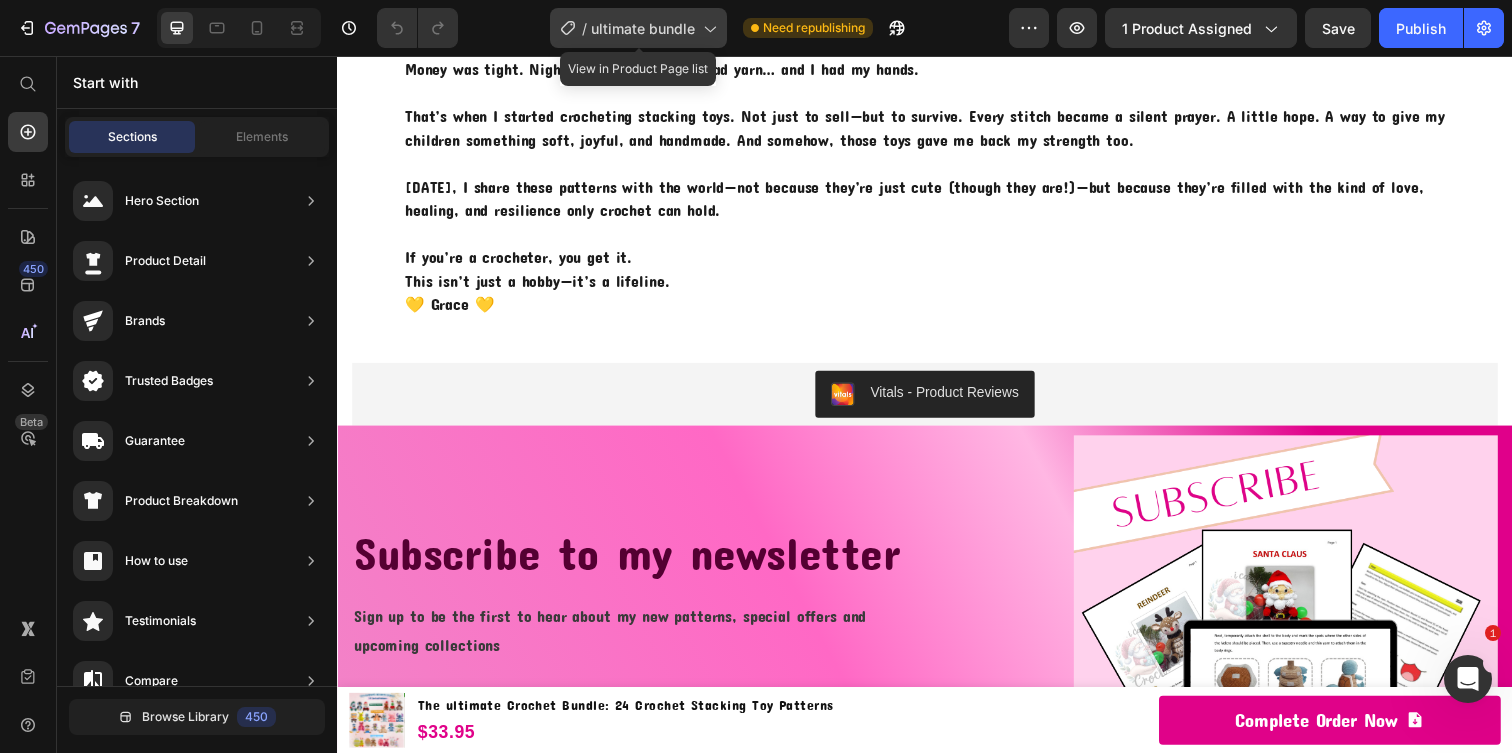 click on "ultimate bundle" at bounding box center [643, 28] 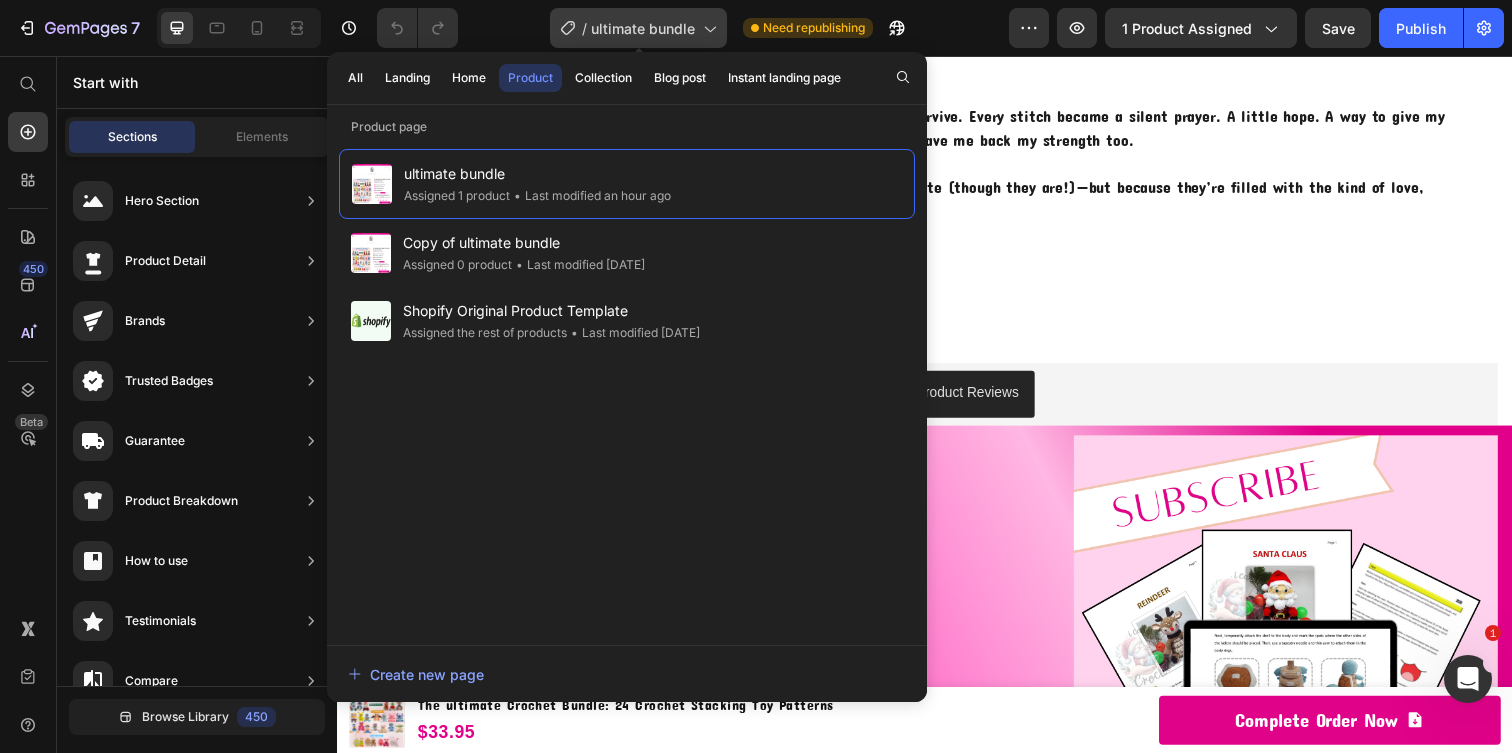 click on "ultimate bundle" at bounding box center [643, 28] 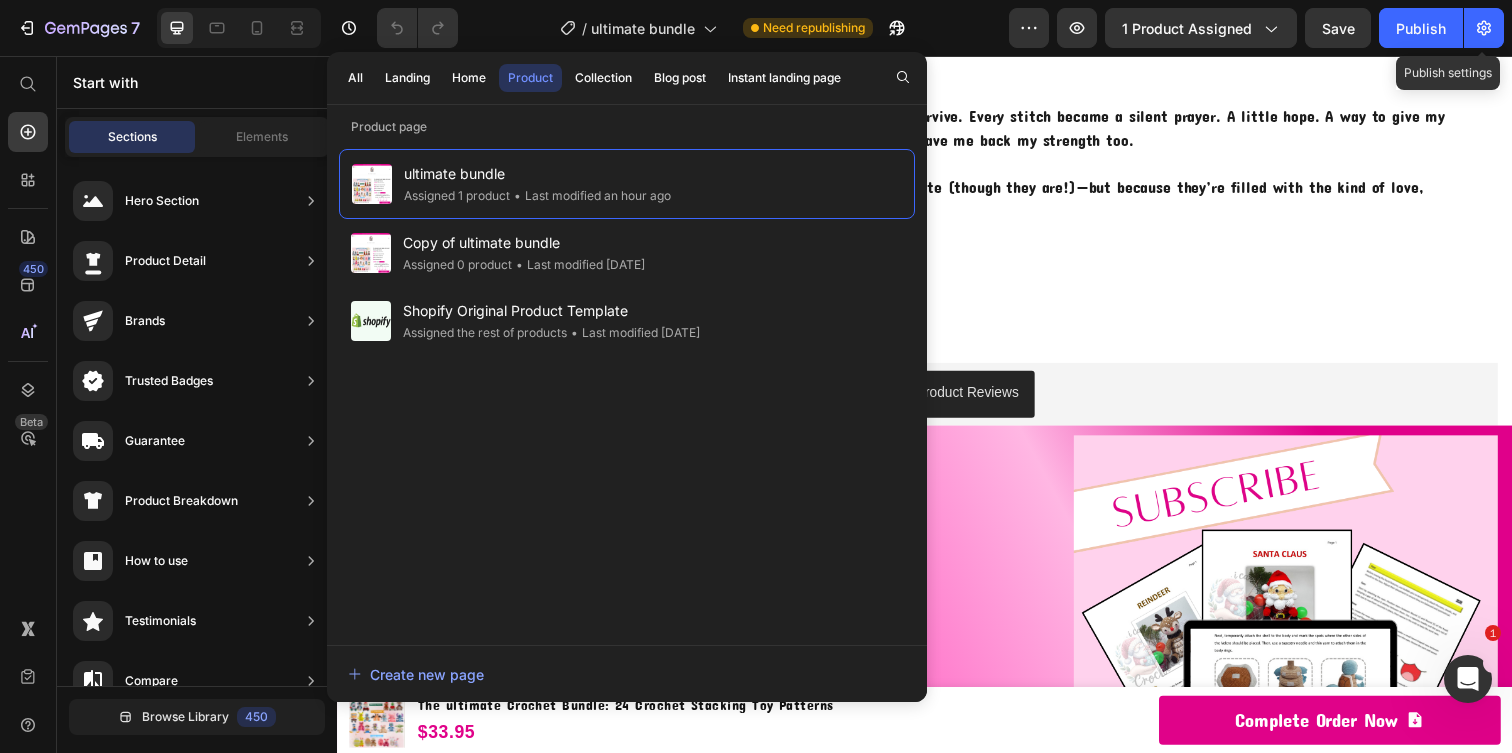 click on "7   /  ultimate bundle Need republishing Preview 1 product assigned  Save   Publish  Publish settings" 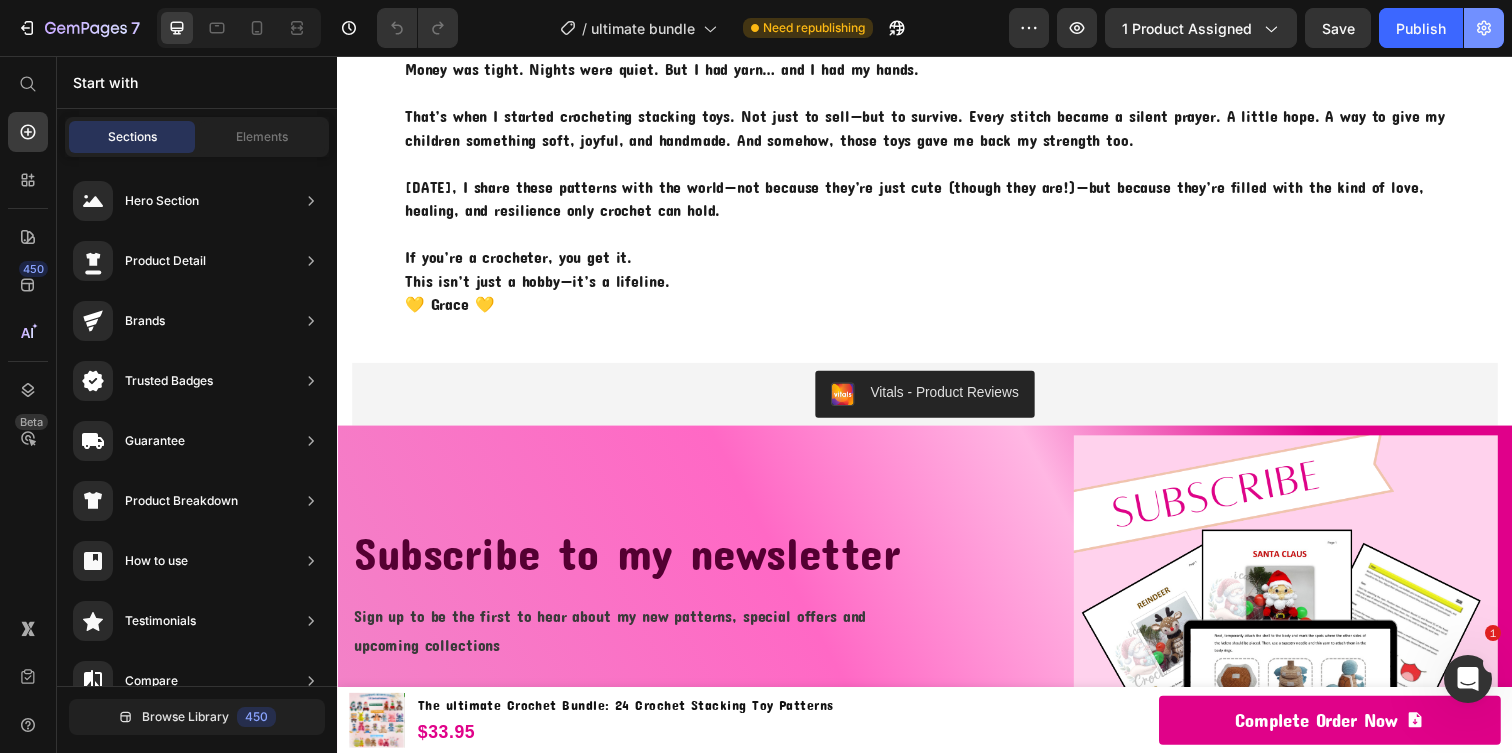 click 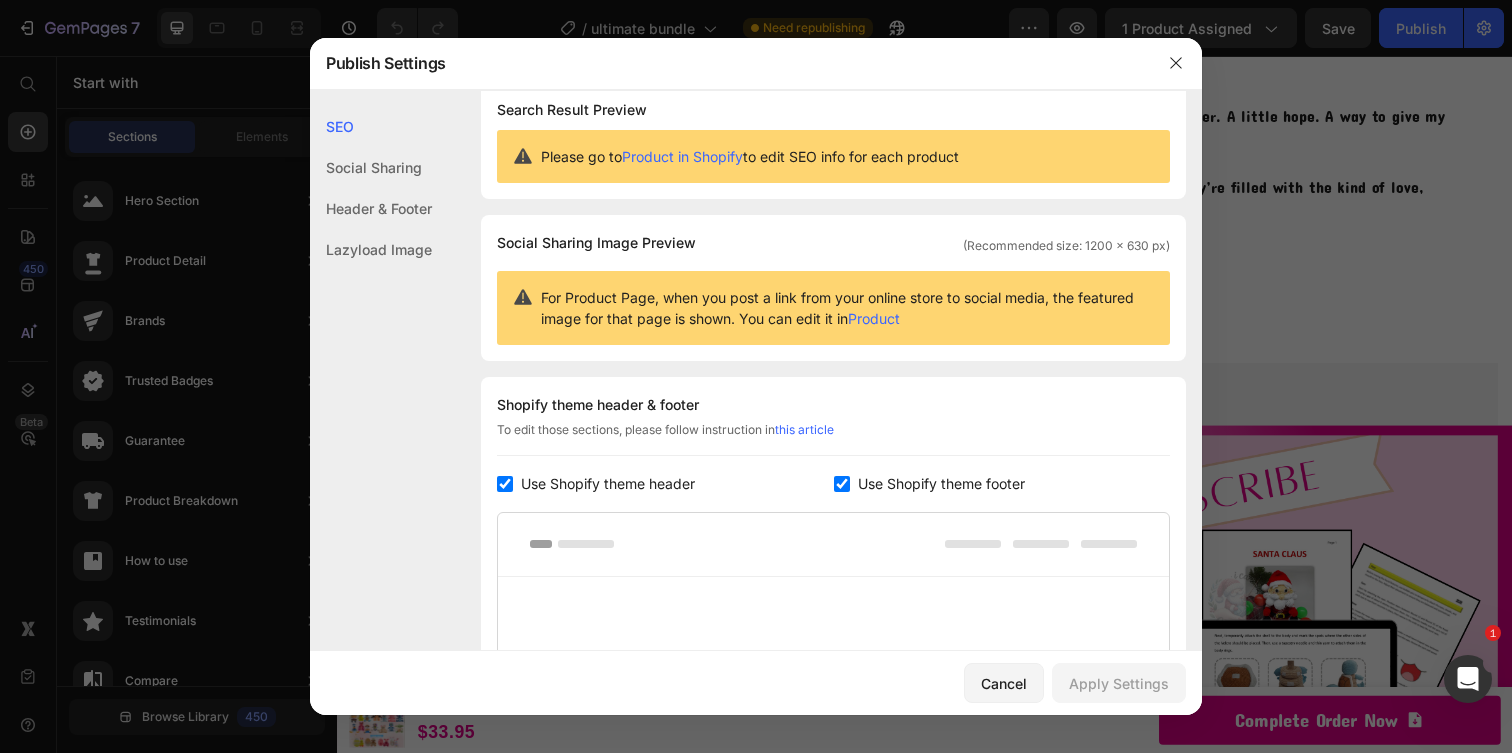 scroll, scrollTop: 379, scrollLeft: 0, axis: vertical 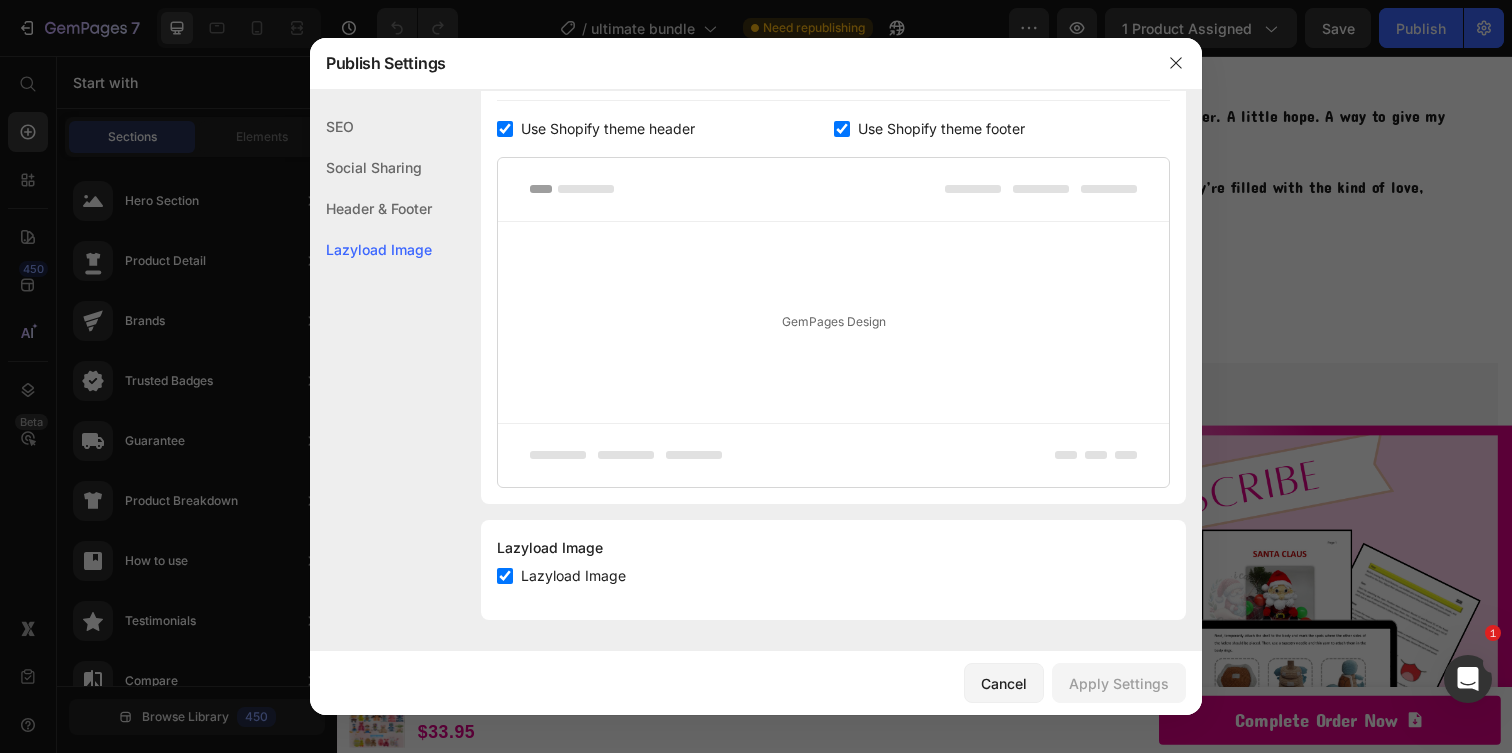 click on "Social Sharing" 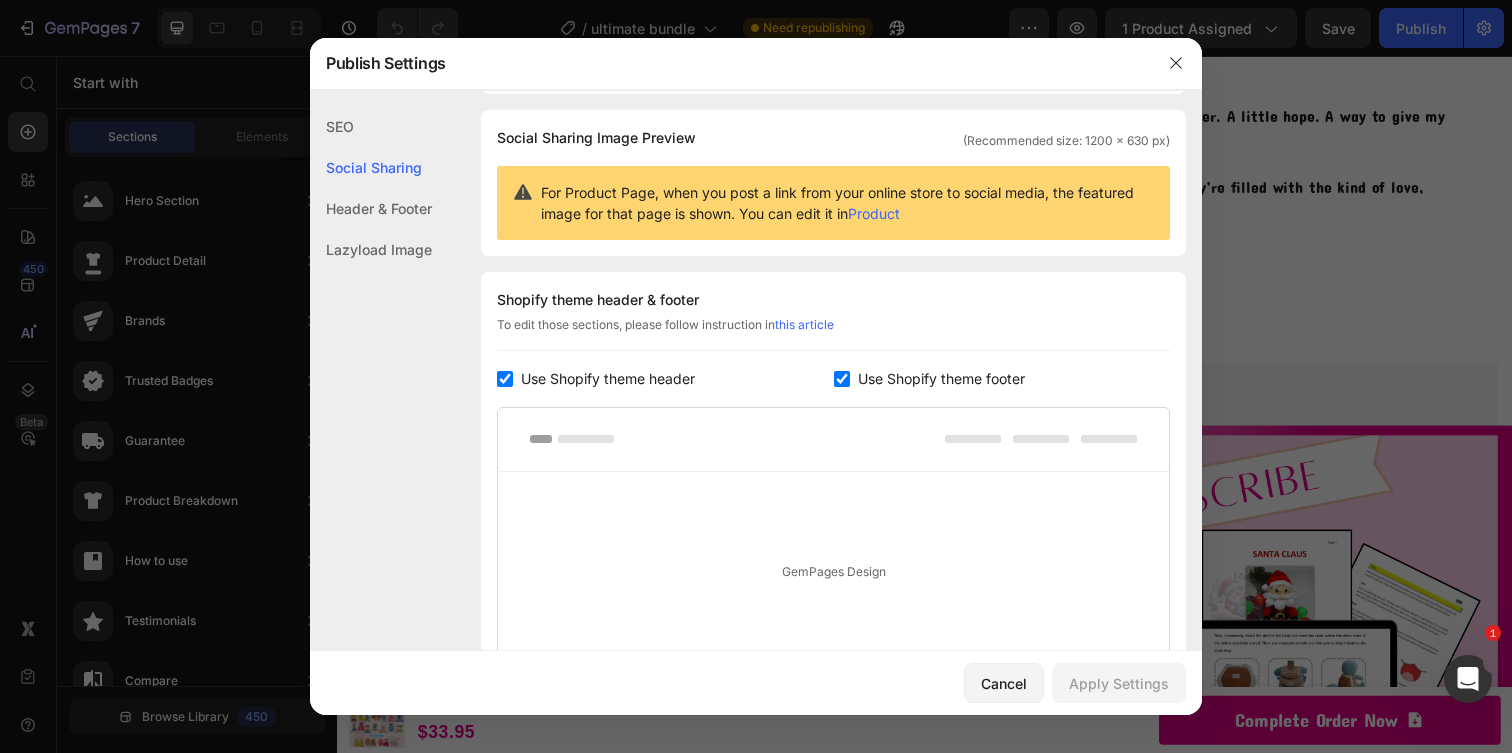 click on "Header & Footer" 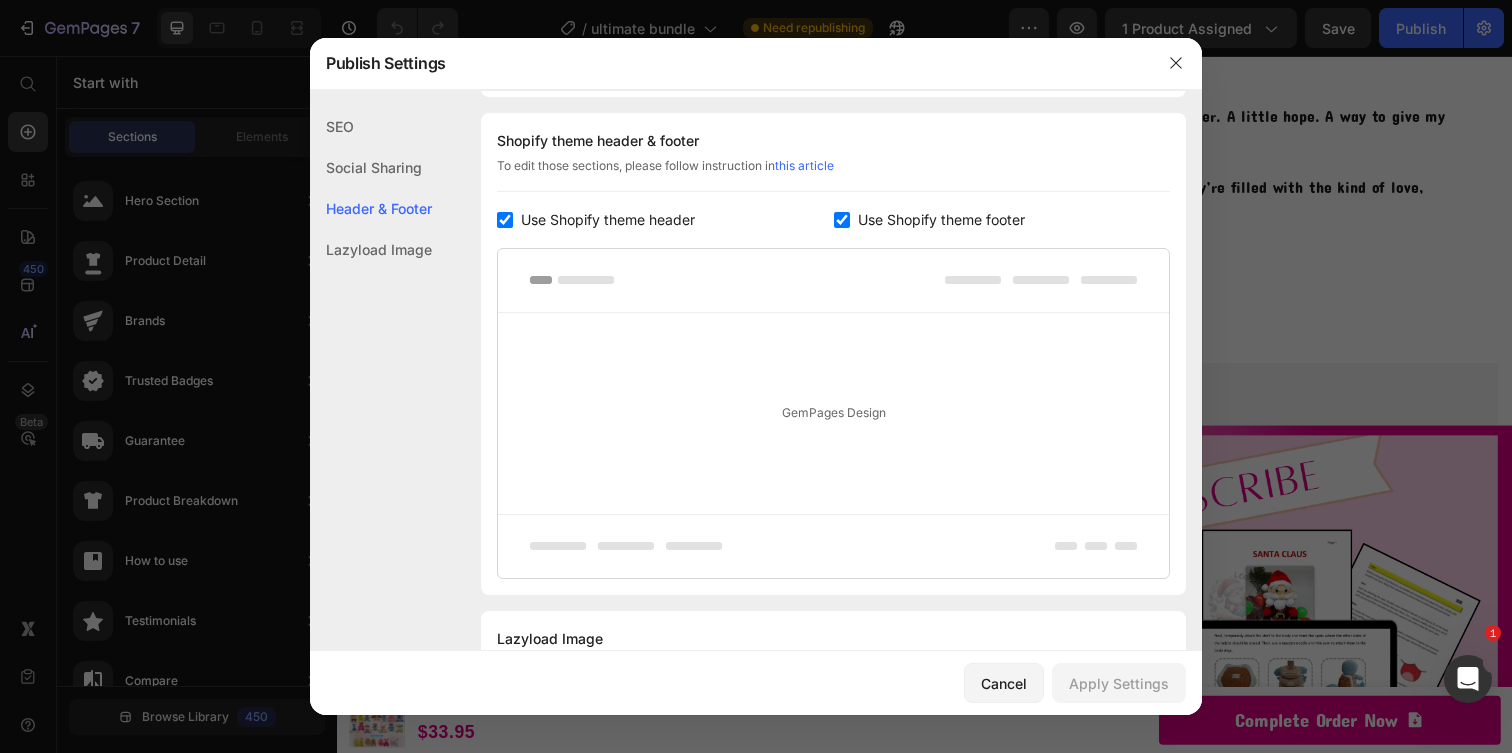 scroll, scrollTop: 291, scrollLeft: 0, axis: vertical 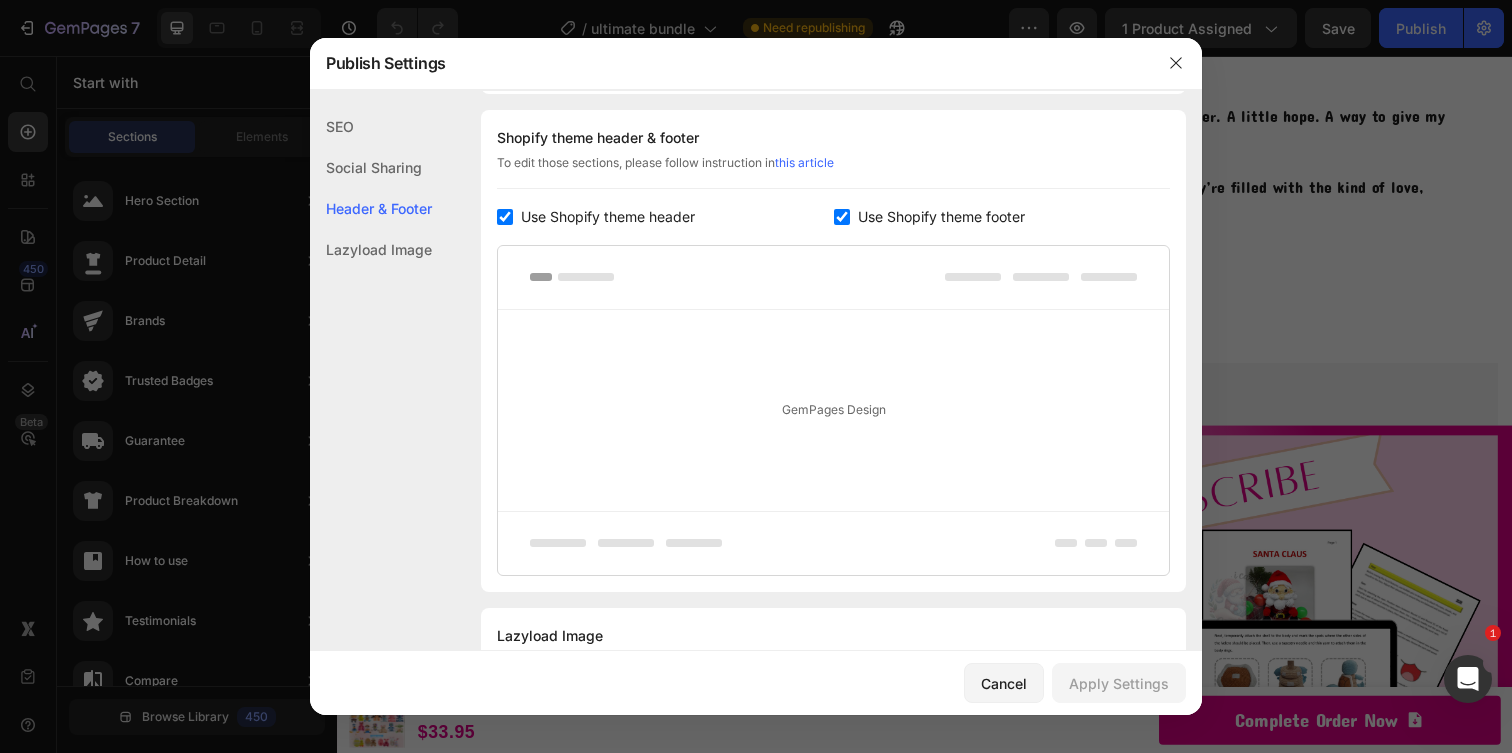 click on "Lazyload Image" 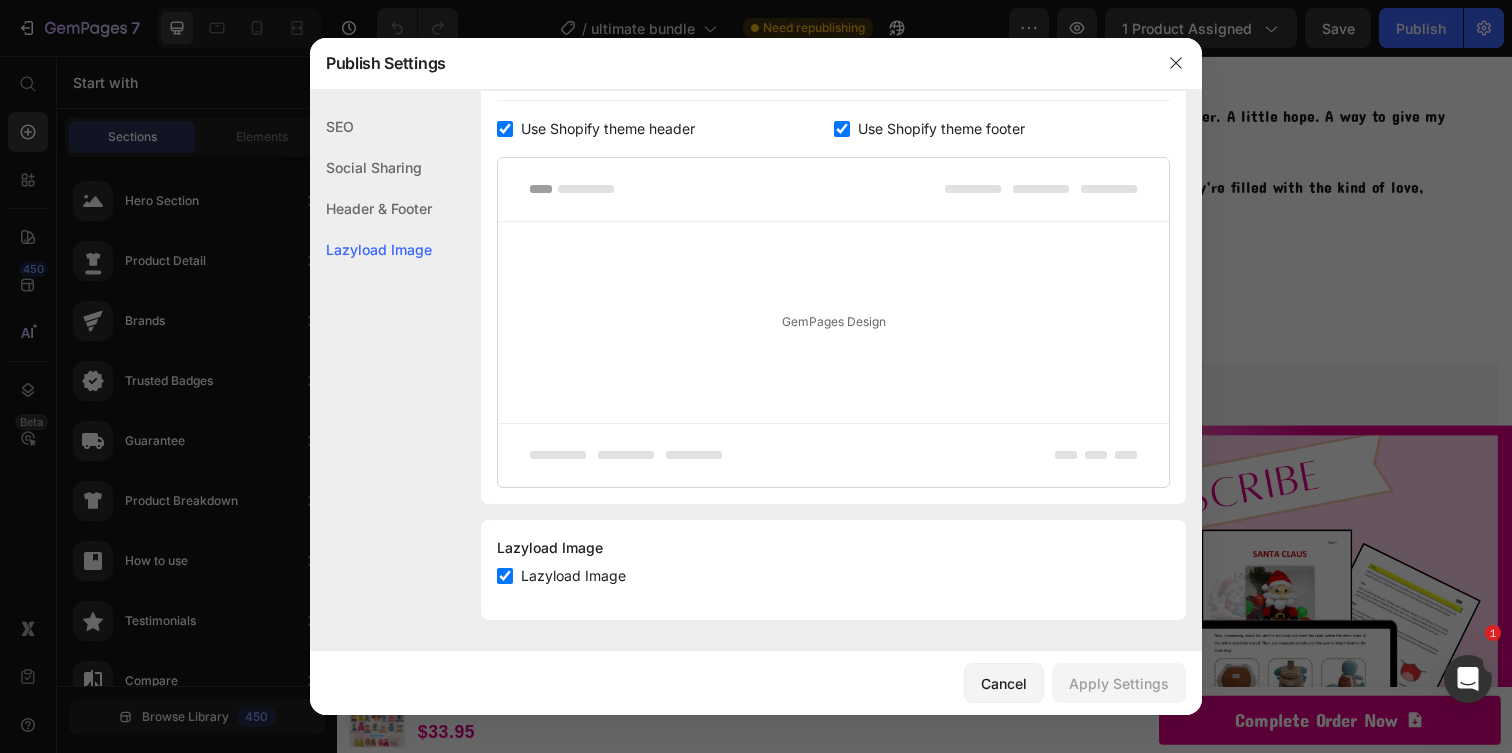 click on "SEO" 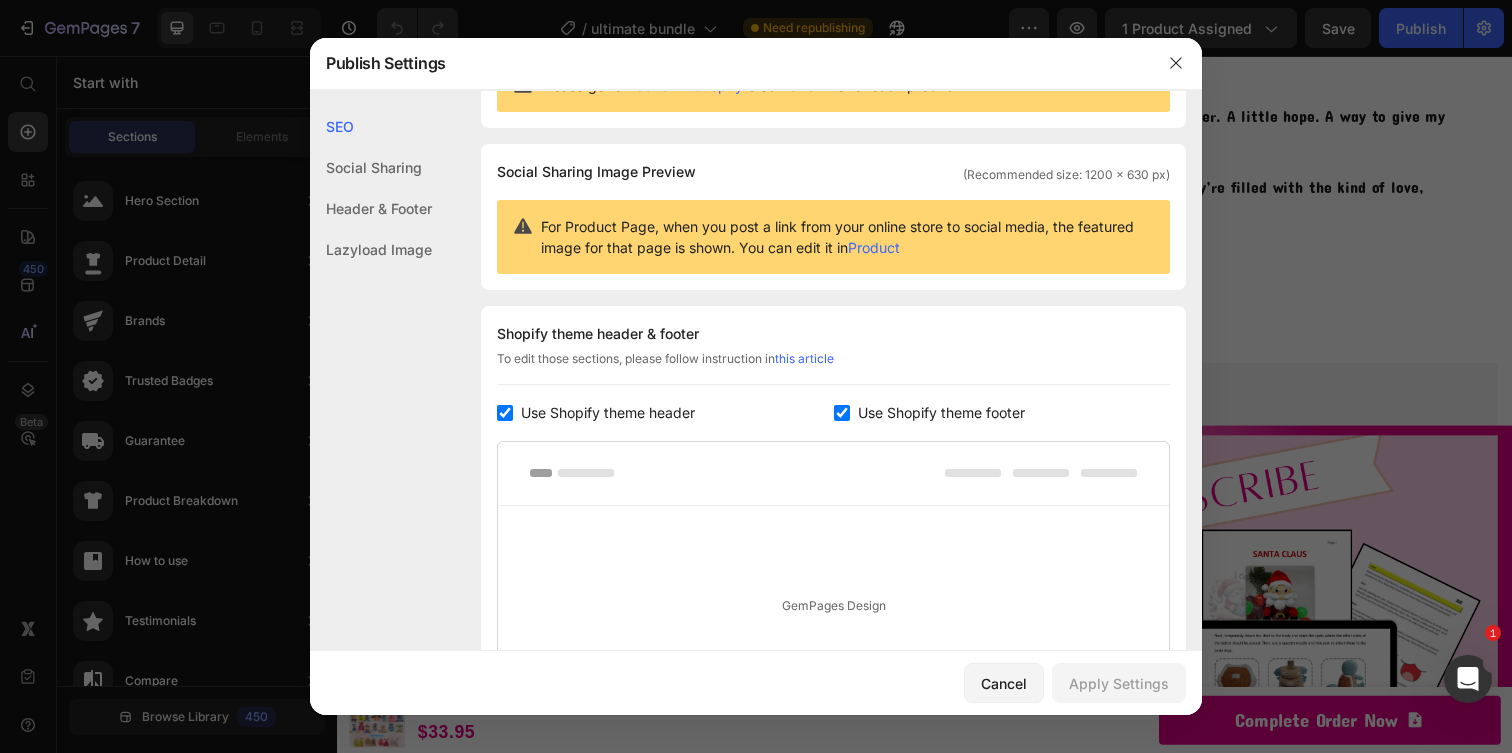 scroll, scrollTop: 0, scrollLeft: 0, axis: both 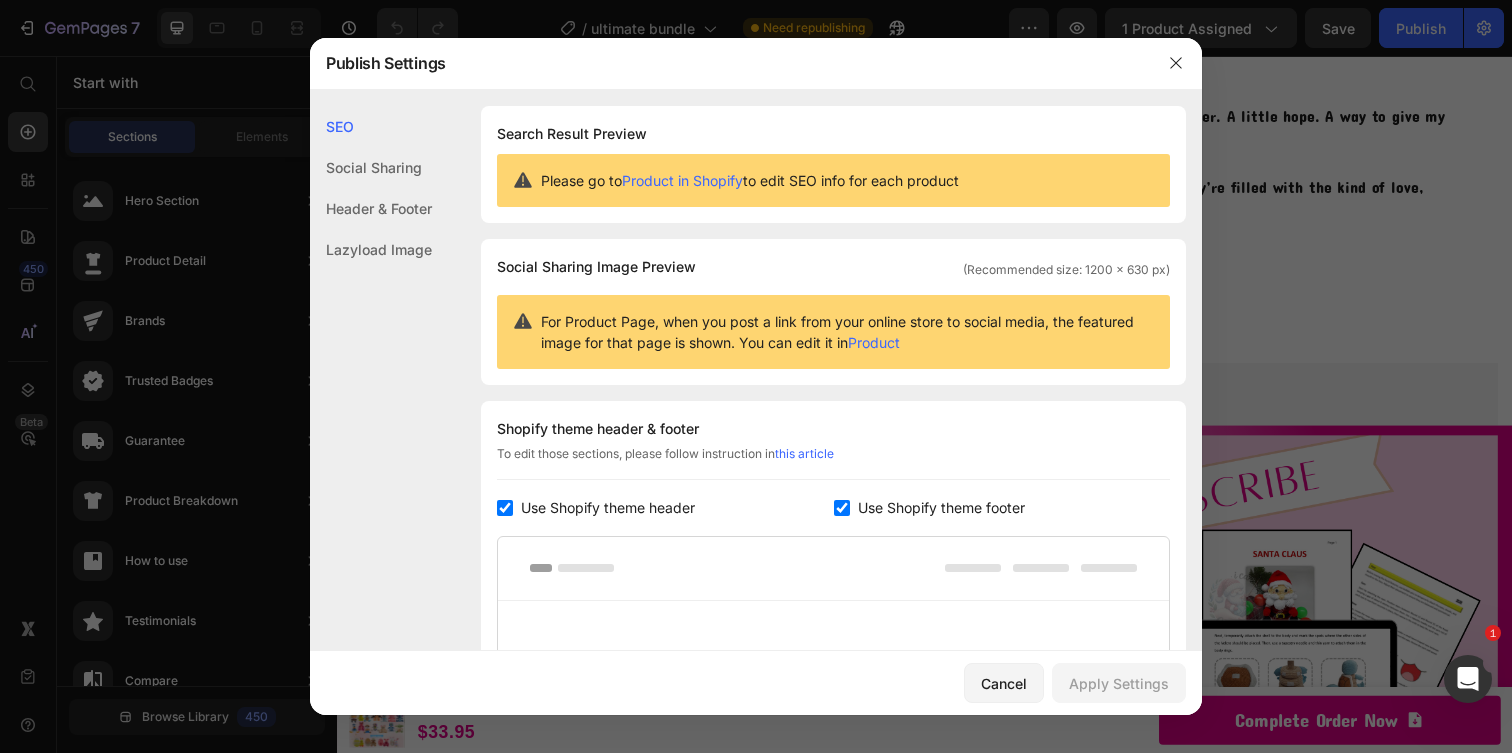 click on "Product in Shopify" at bounding box center [682, 180] 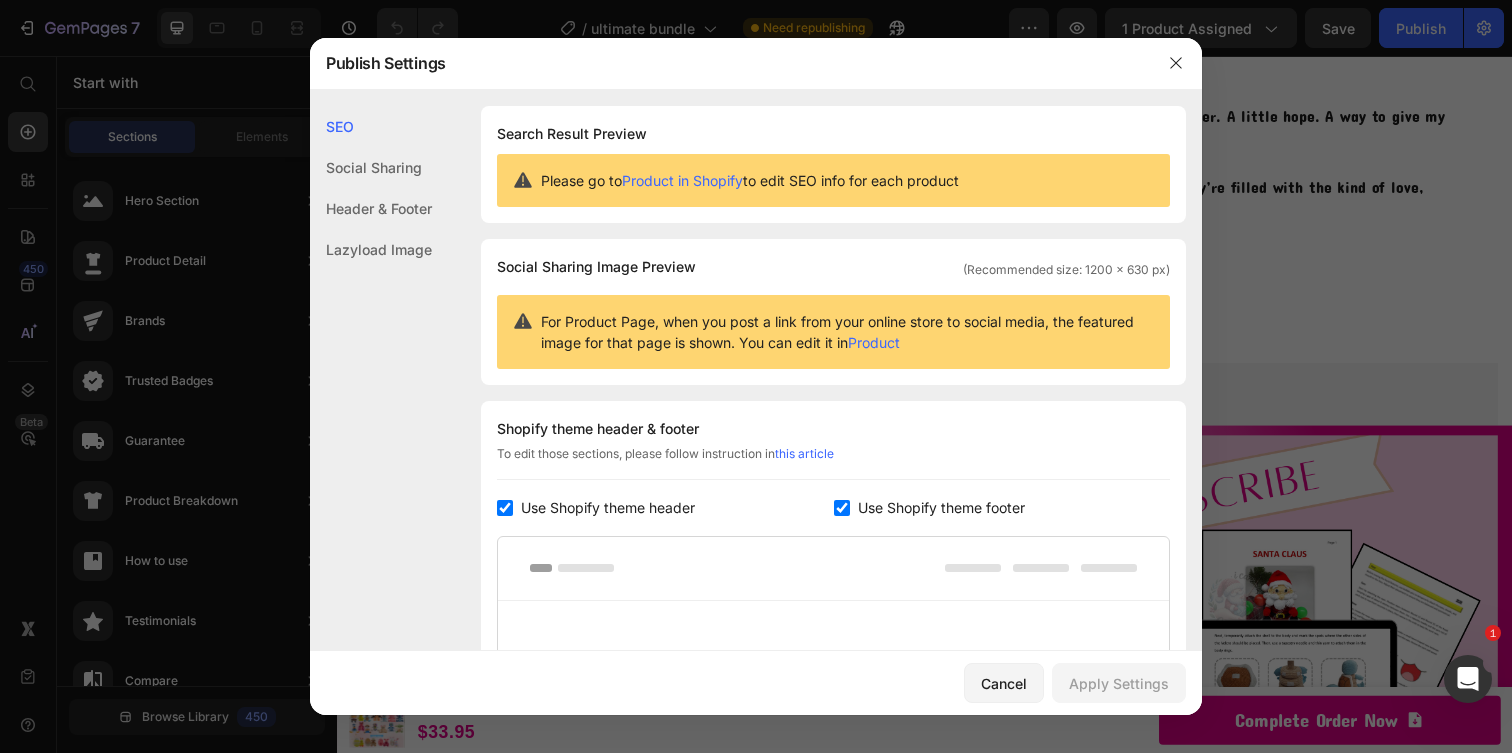 click on "Product" at bounding box center [874, 342] 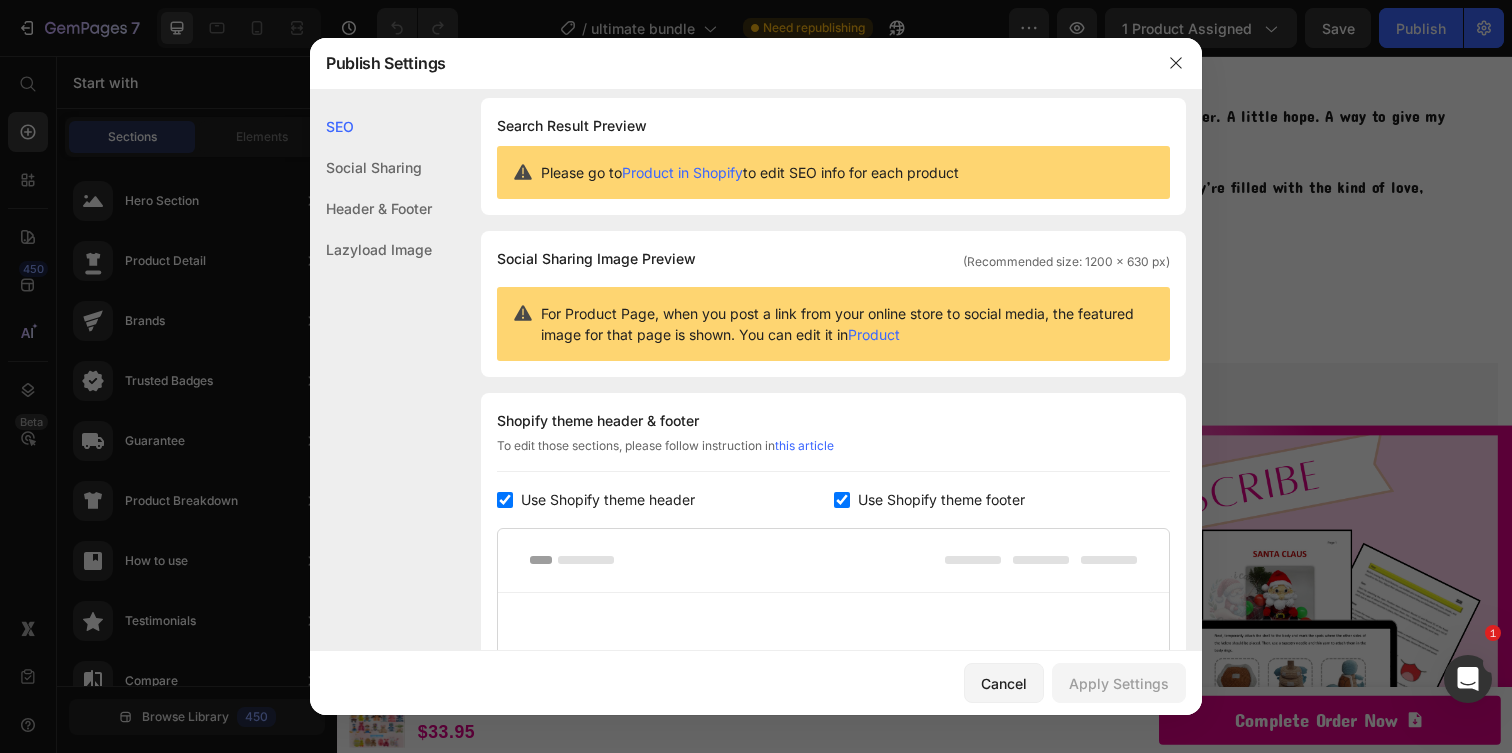 click on "Social Sharing" 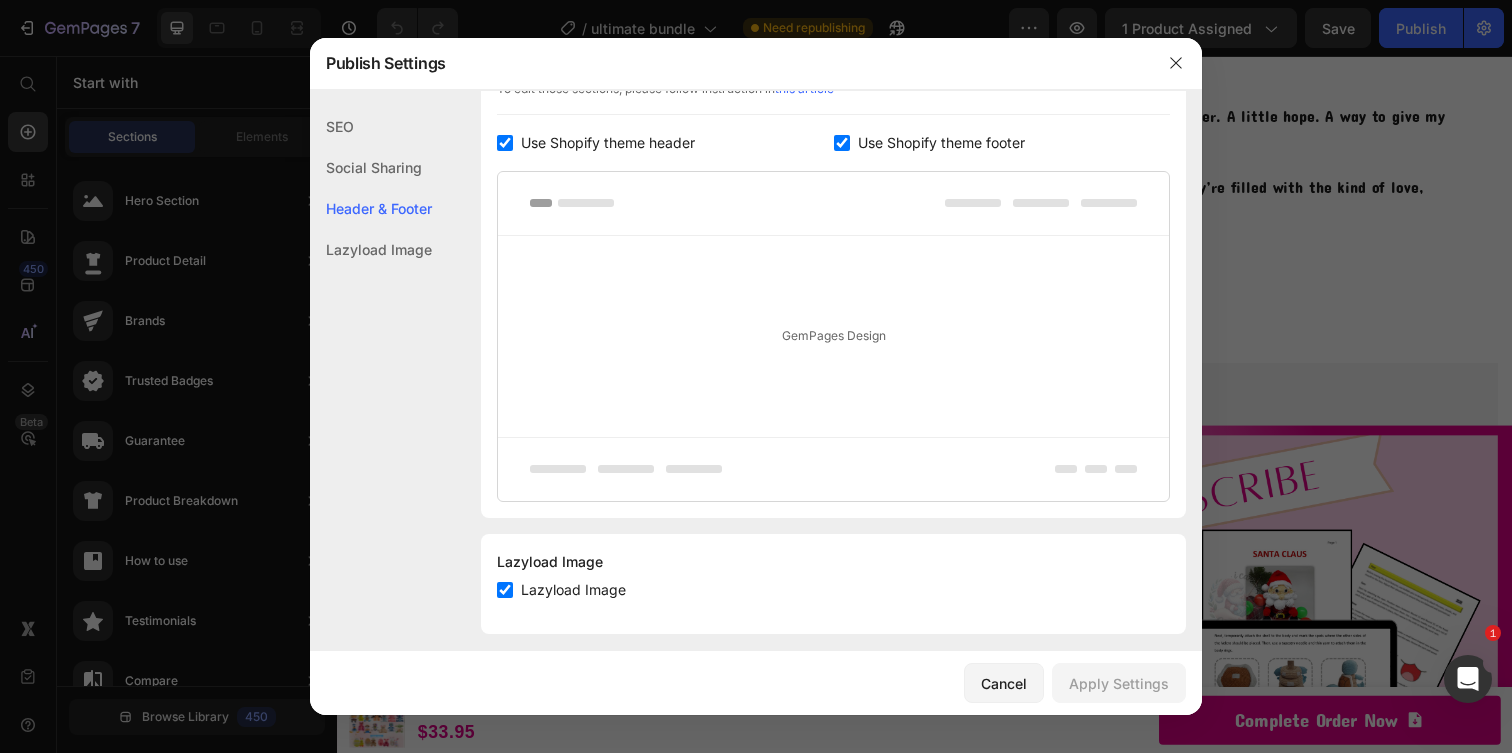 scroll, scrollTop: 379, scrollLeft: 0, axis: vertical 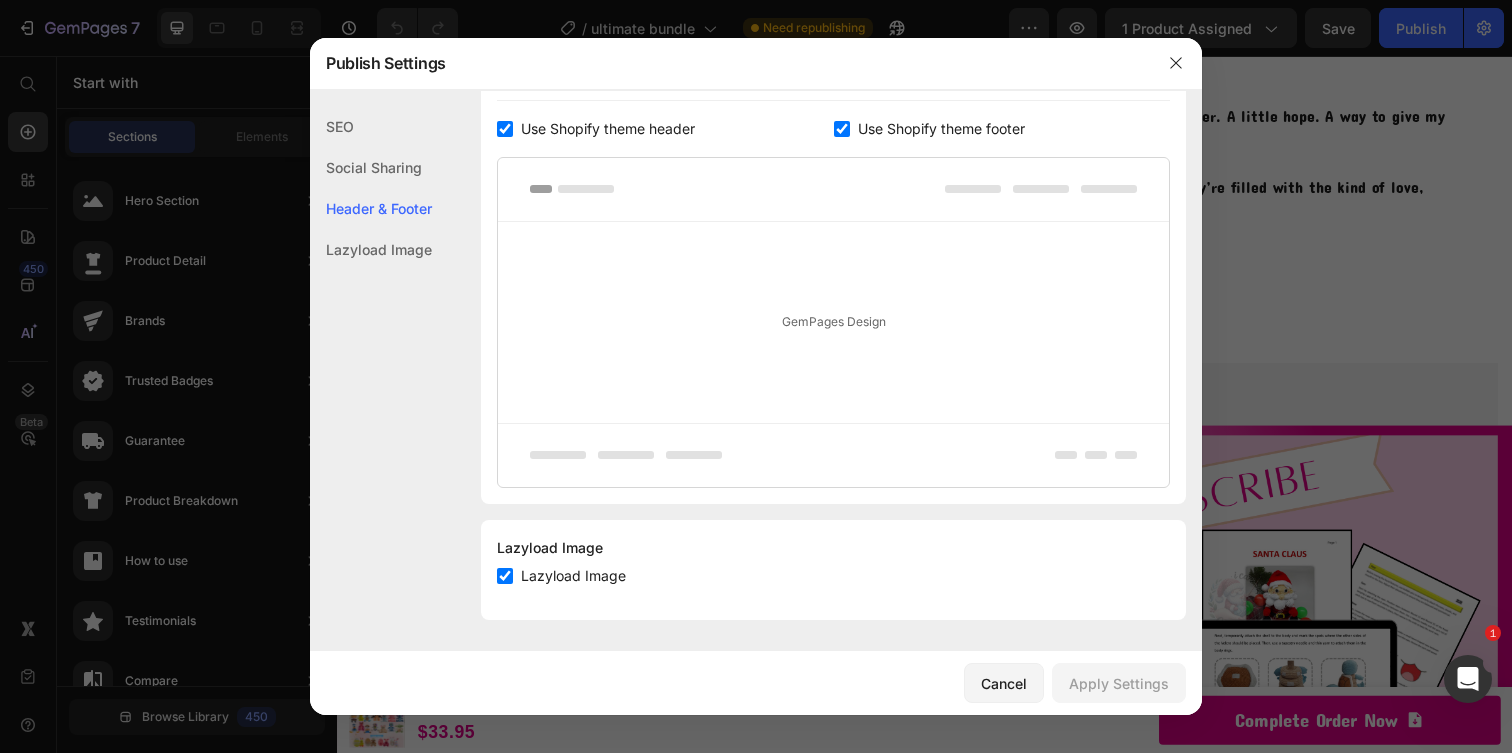 click on "Lazyload Image" 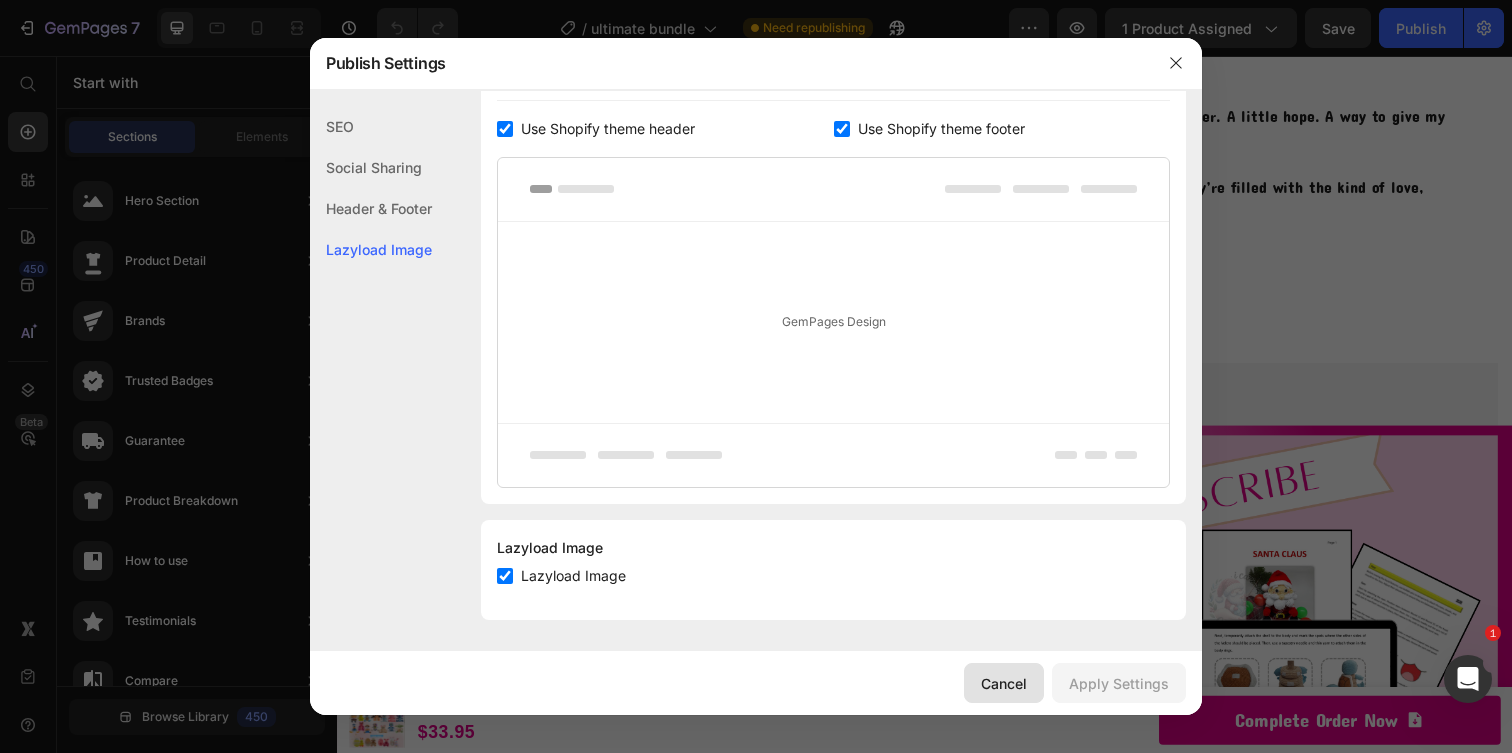 click on "Cancel" at bounding box center [1004, 683] 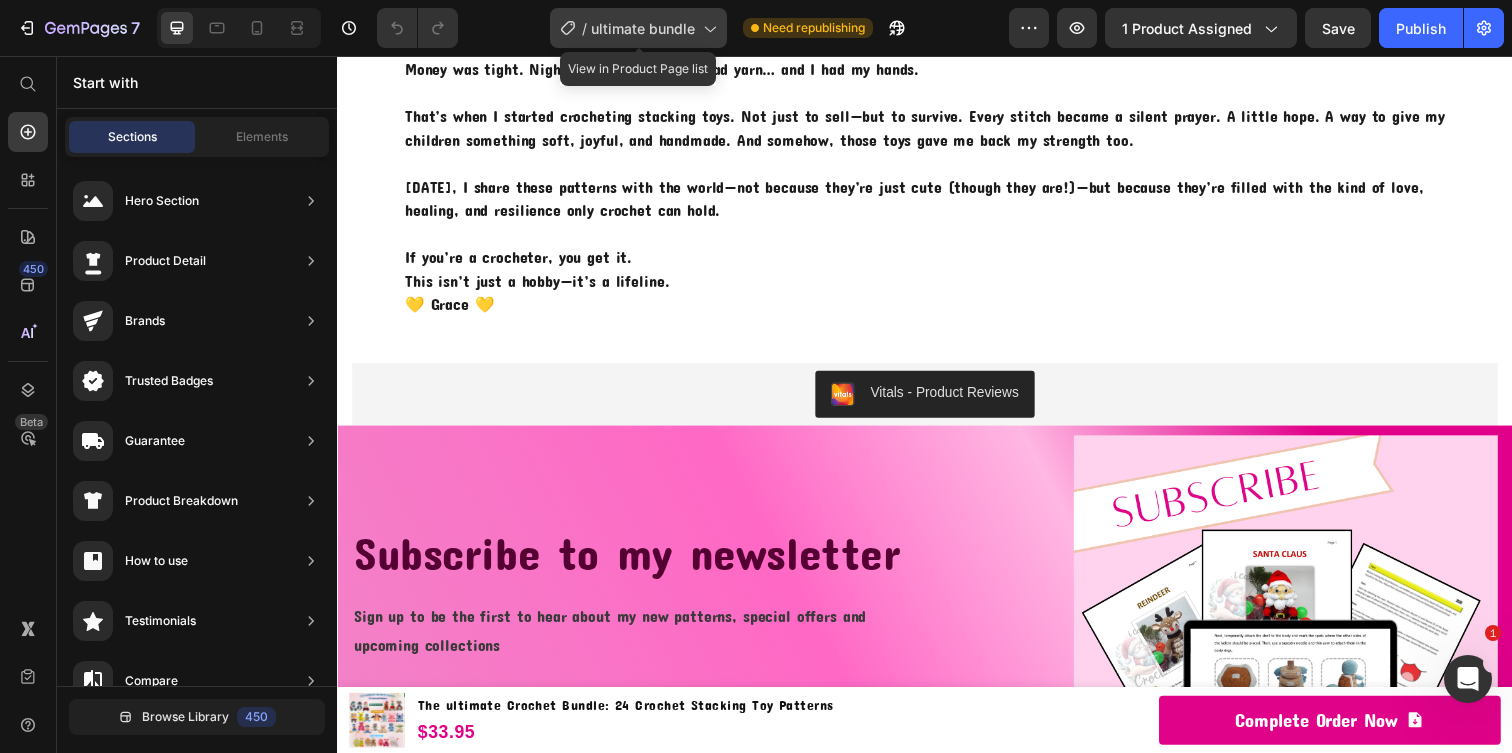 click on "ultimate bundle" at bounding box center (643, 28) 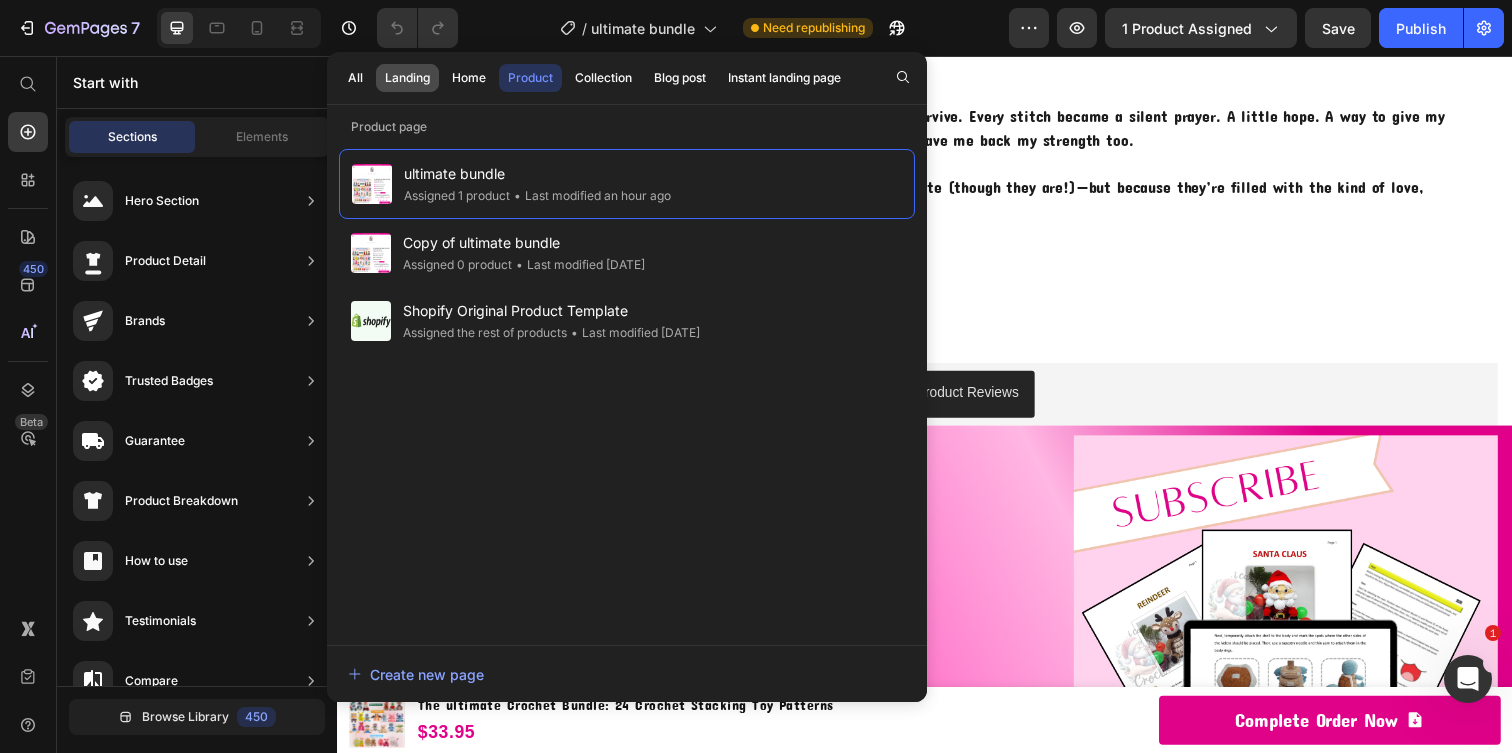 click on "Landing" at bounding box center [407, 78] 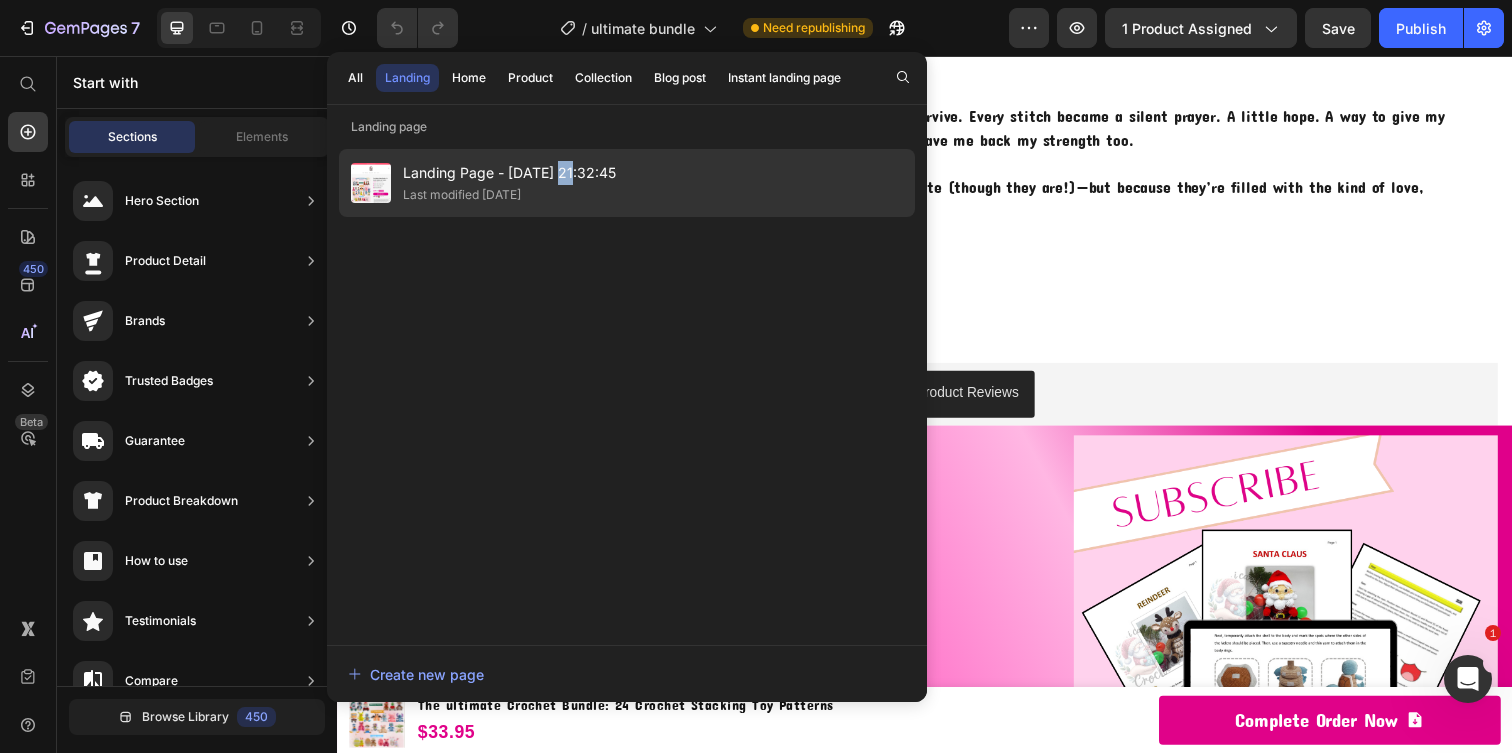 click on "Landing Page - Jul 3, 21:32:45" at bounding box center [509, 173] 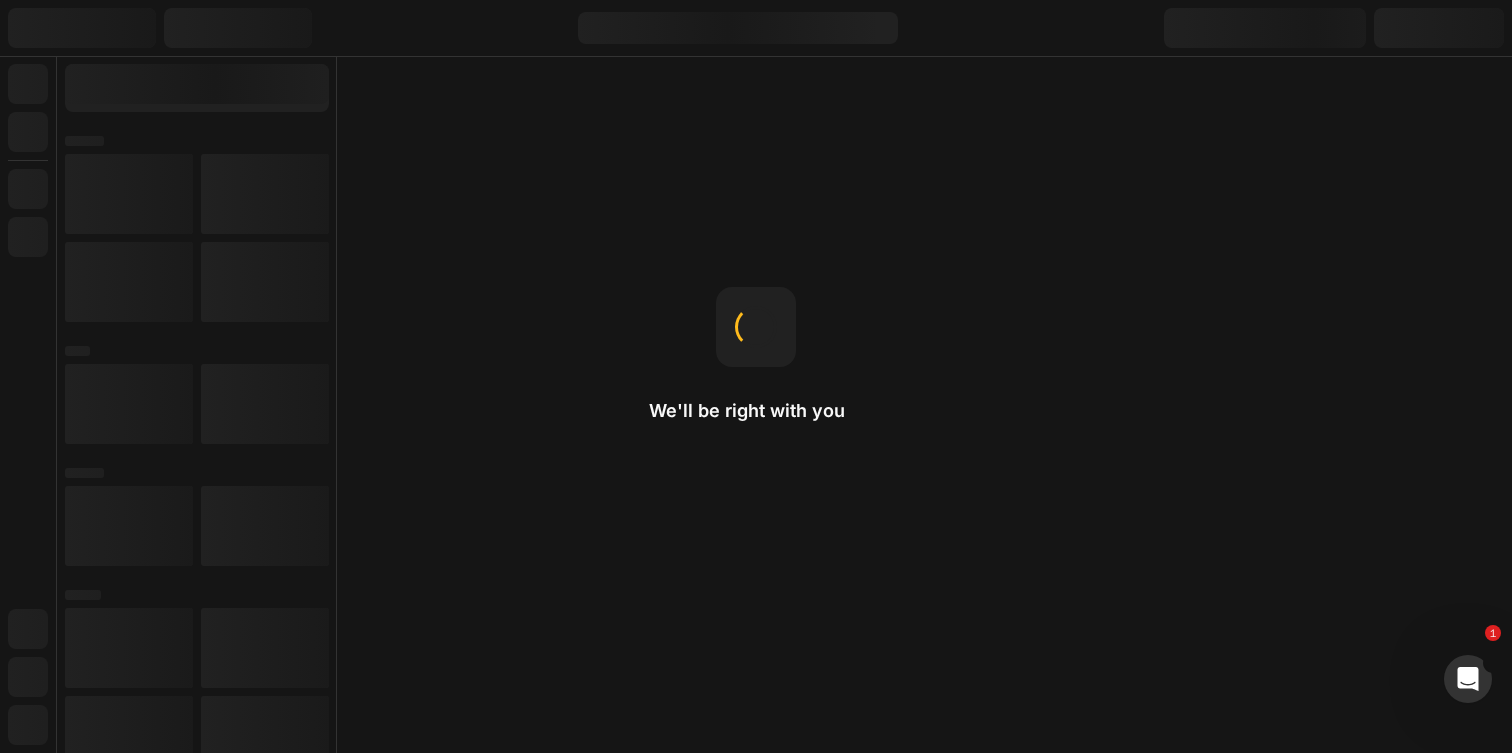 scroll, scrollTop: 0, scrollLeft: 0, axis: both 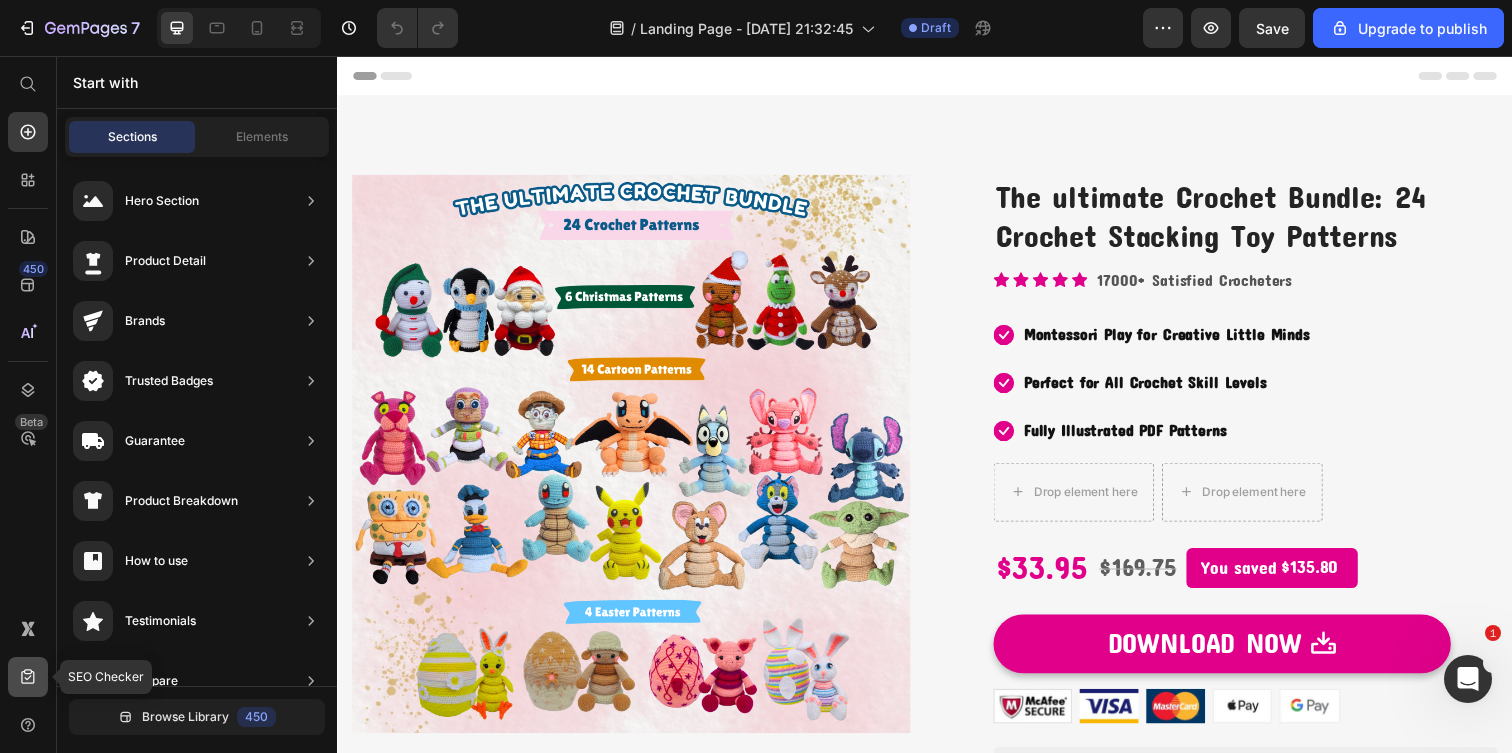 click 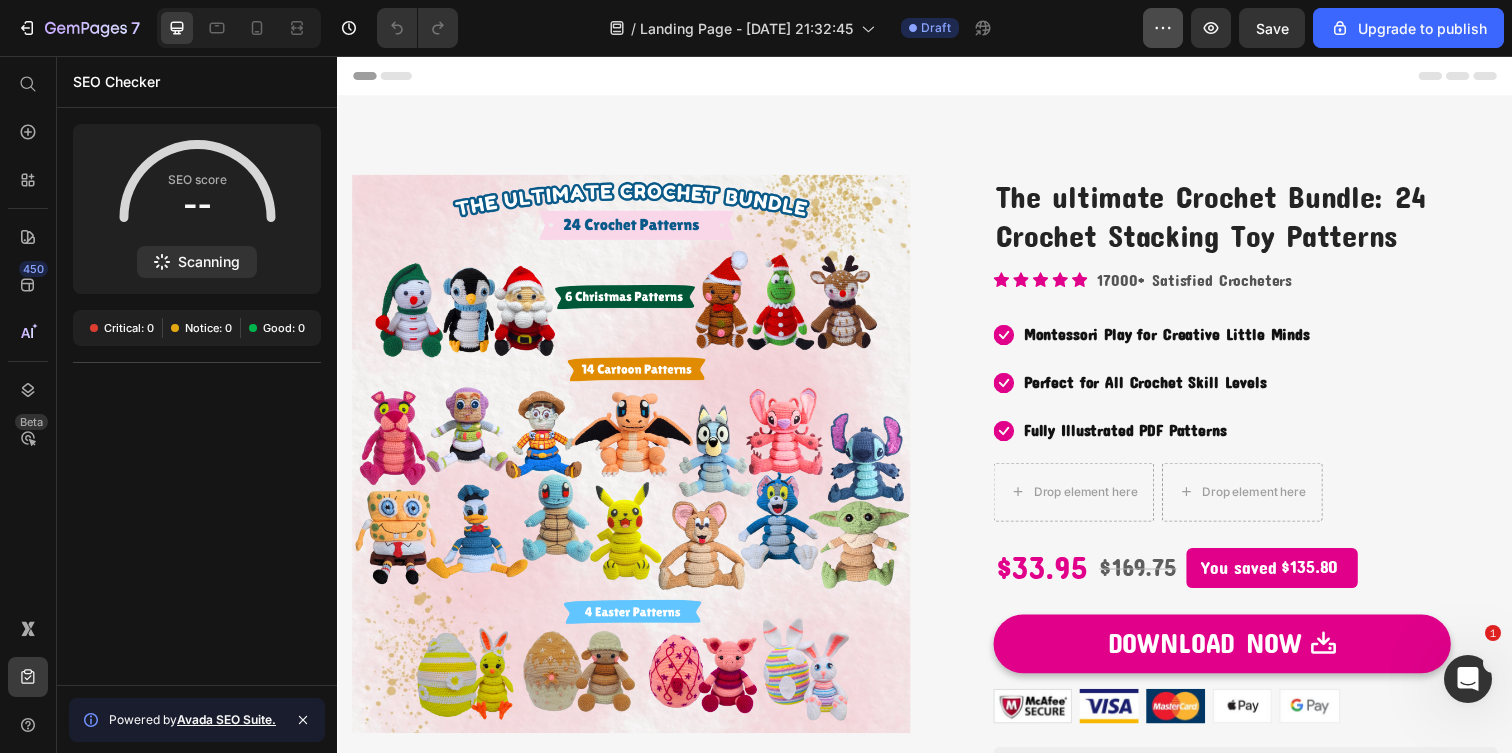 click 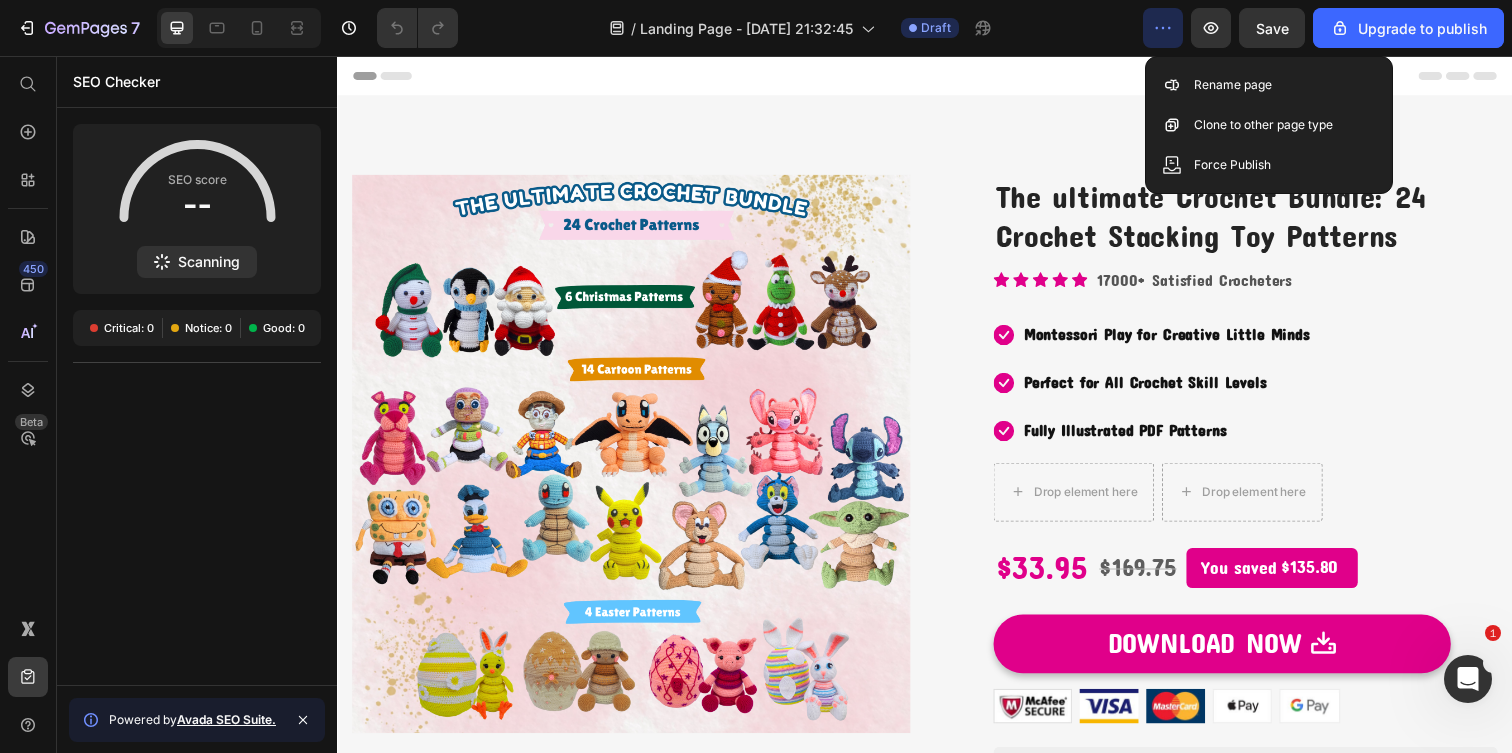 click 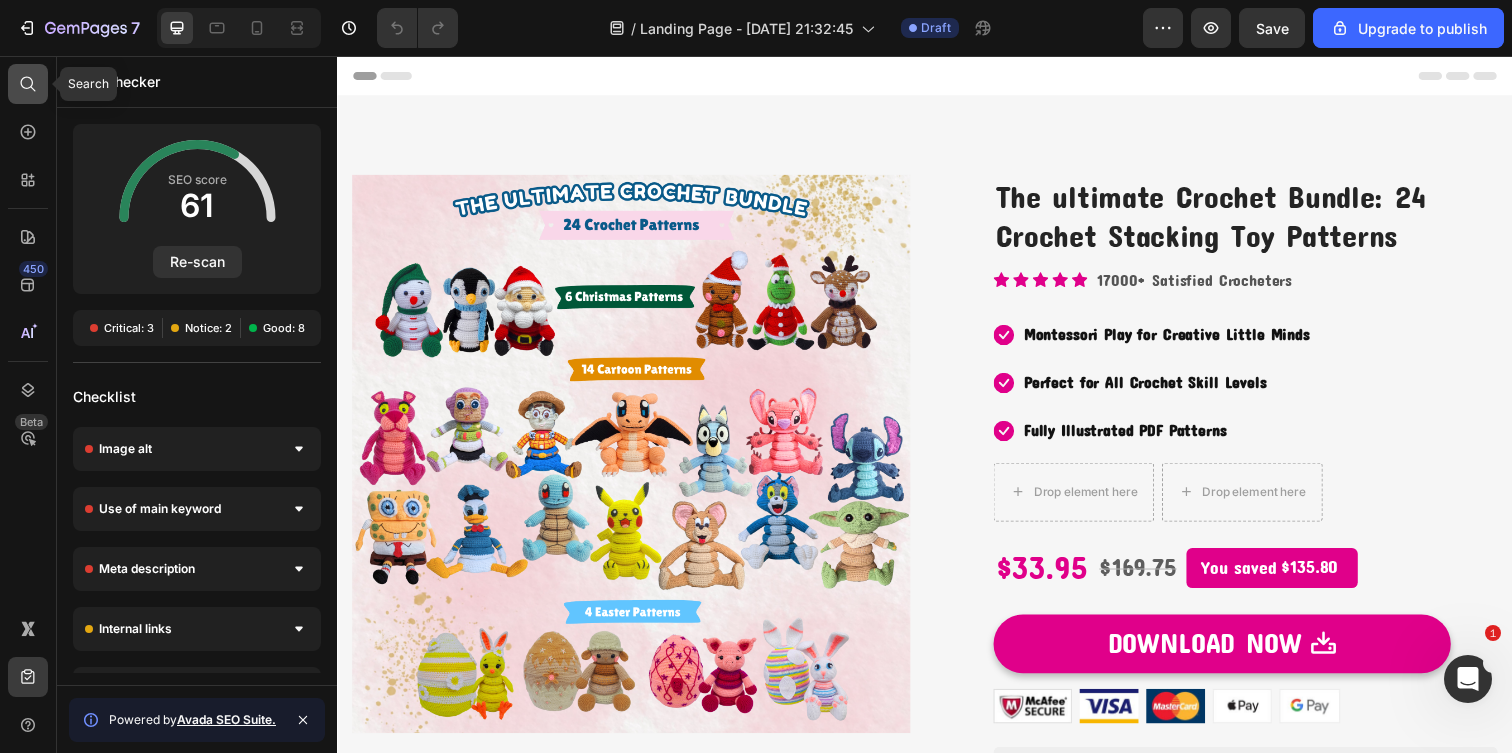 click 